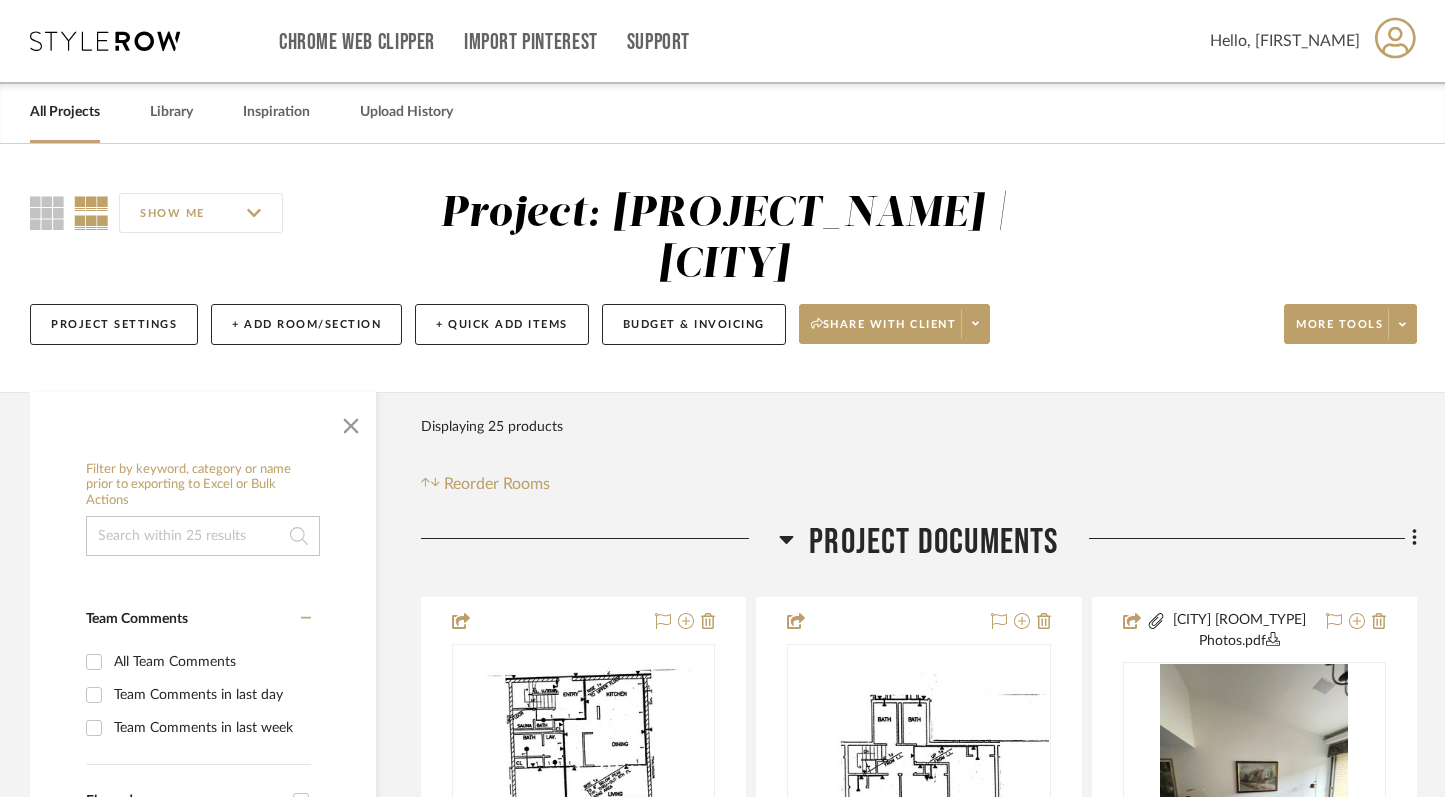 scroll, scrollTop: 75, scrollLeft: 0, axis: vertical 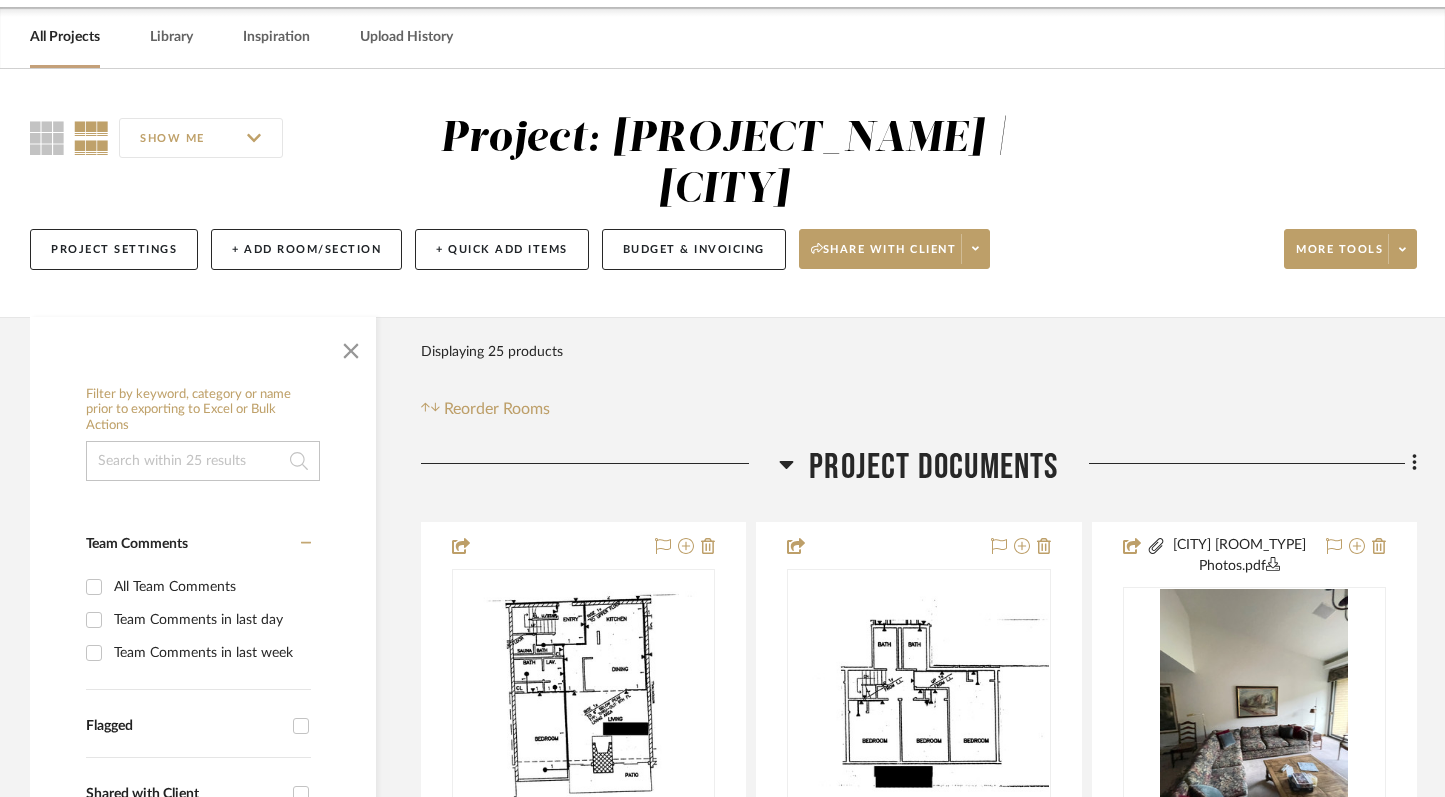 click on "All Projects" at bounding box center (65, 37) 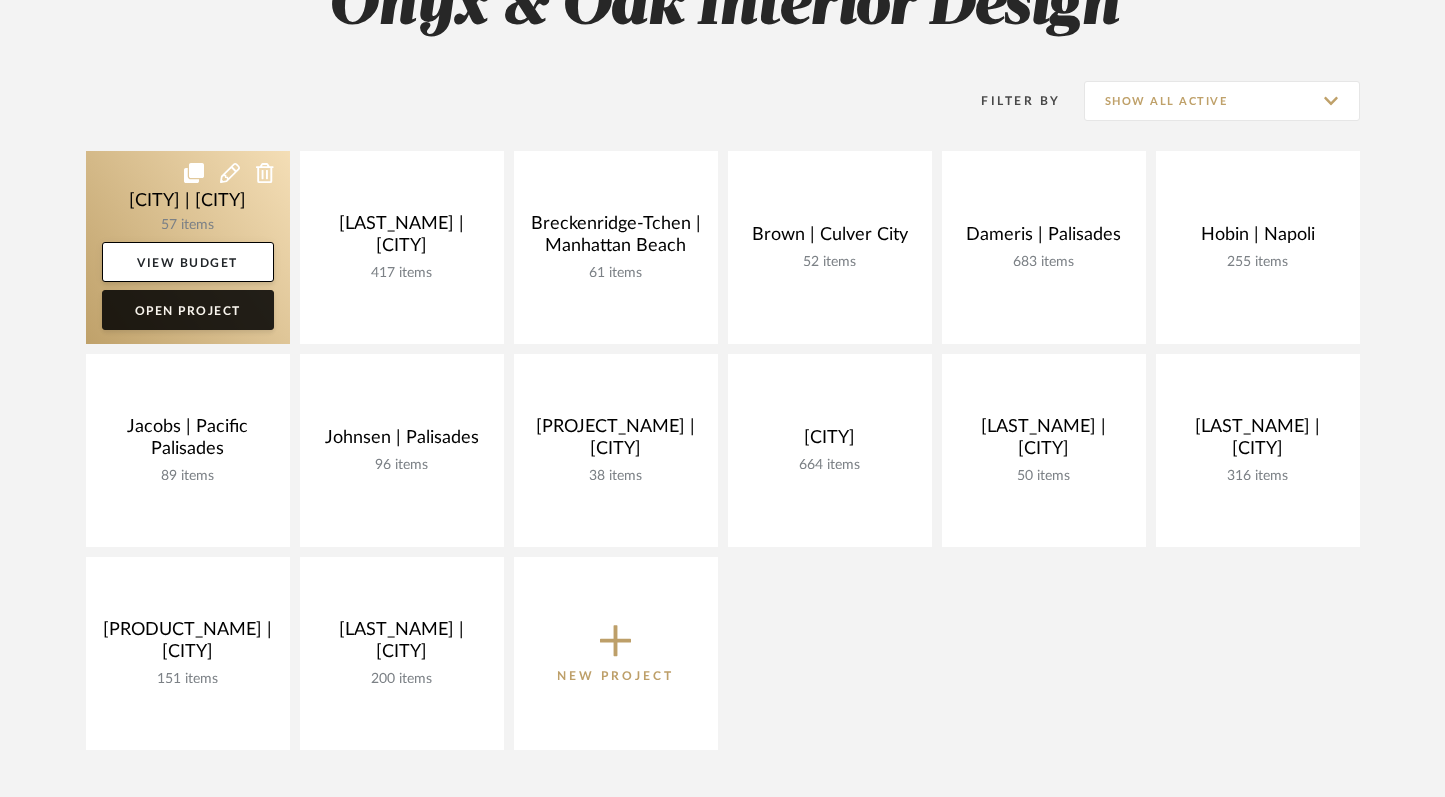 scroll, scrollTop: 344, scrollLeft: 0, axis: vertical 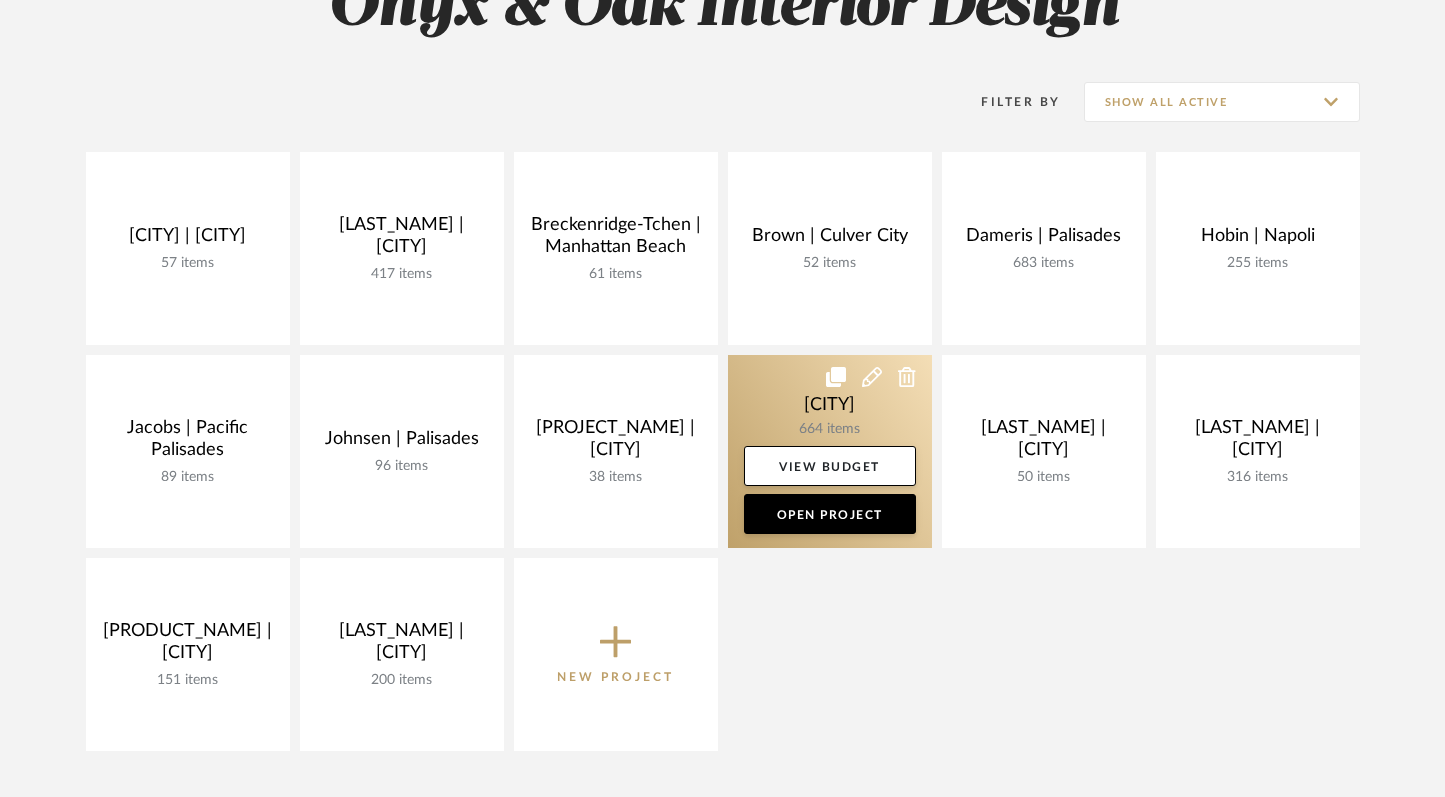 click 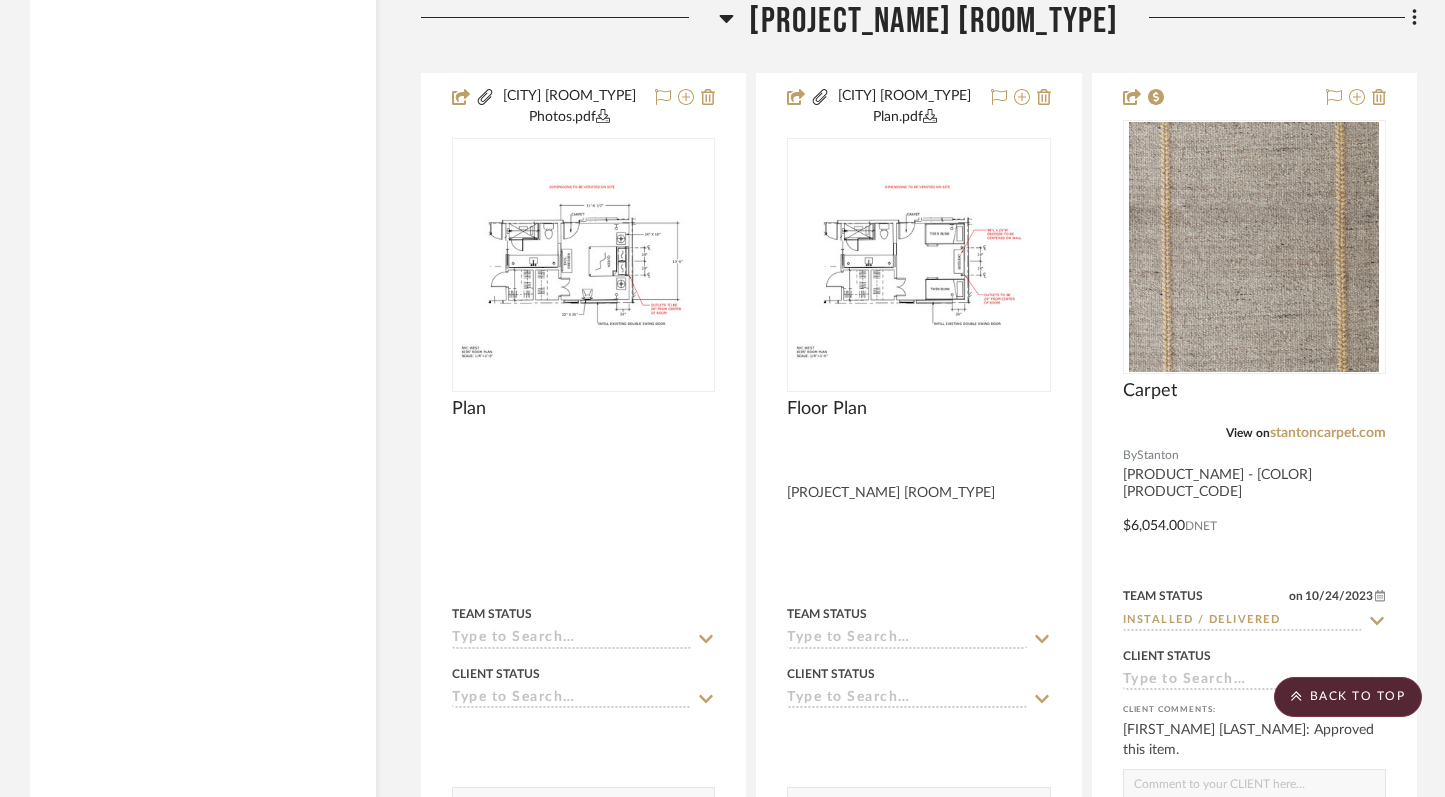 scroll, scrollTop: 7397, scrollLeft: 0, axis: vertical 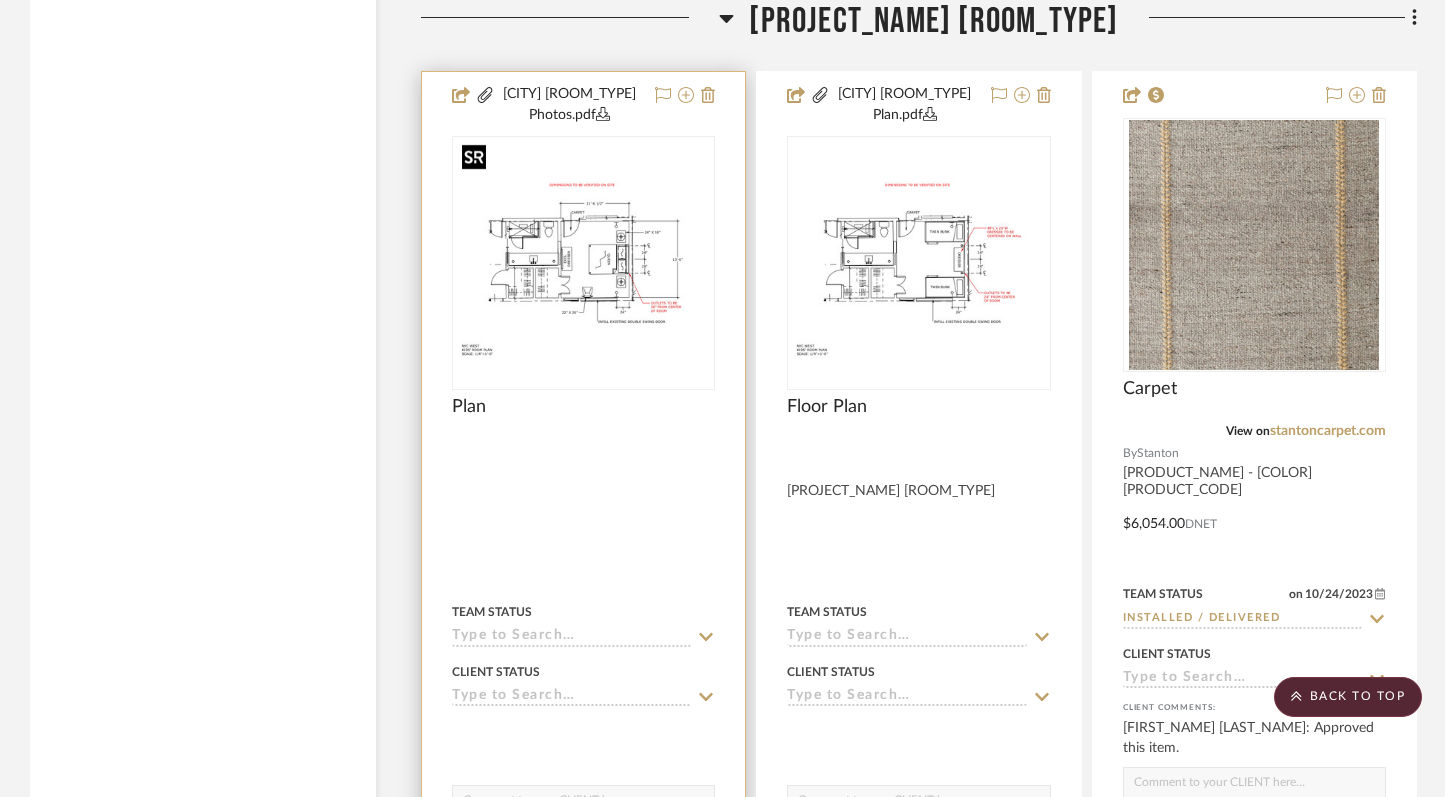 click at bounding box center (583, 263) 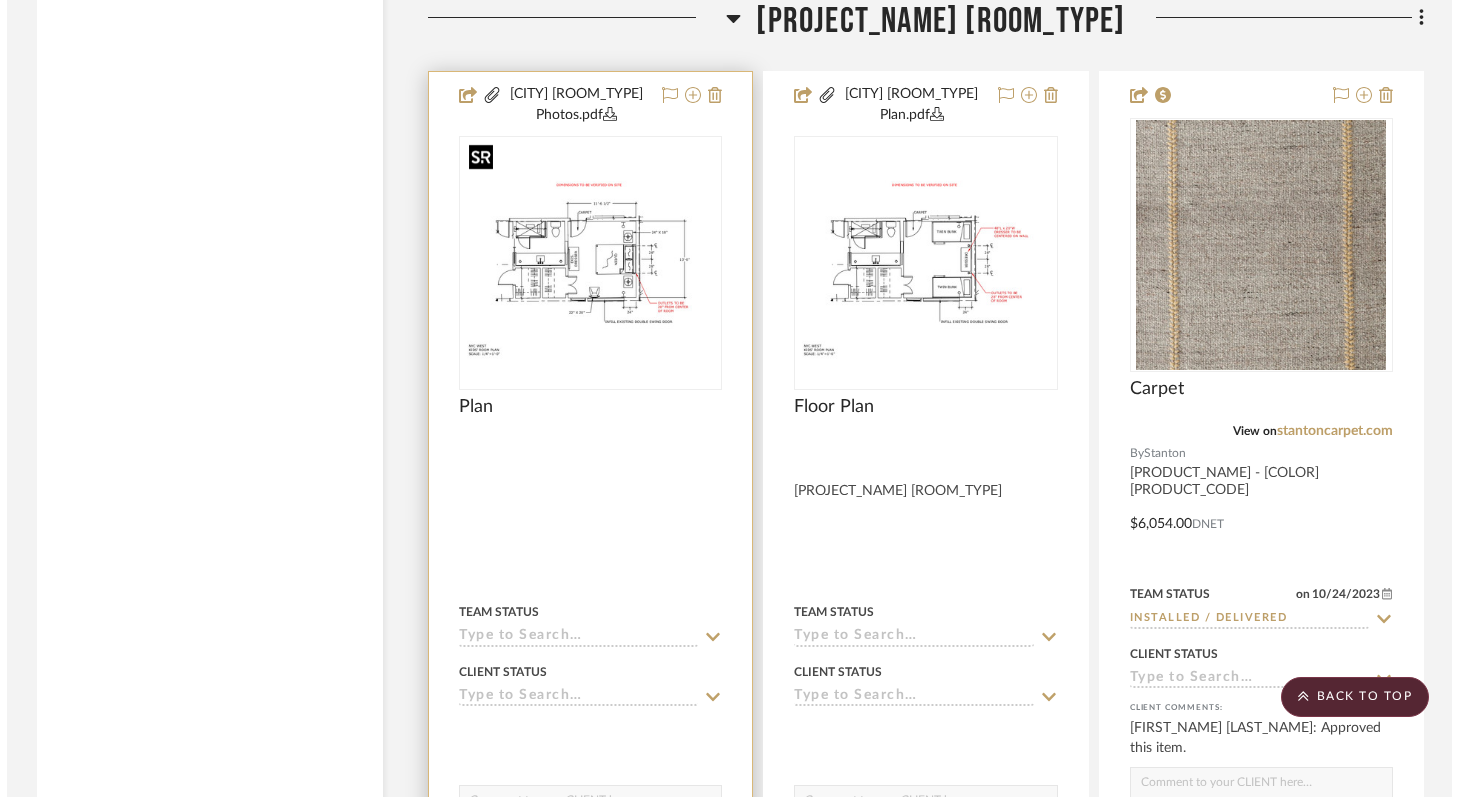 scroll, scrollTop: 0, scrollLeft: 0, axis: both 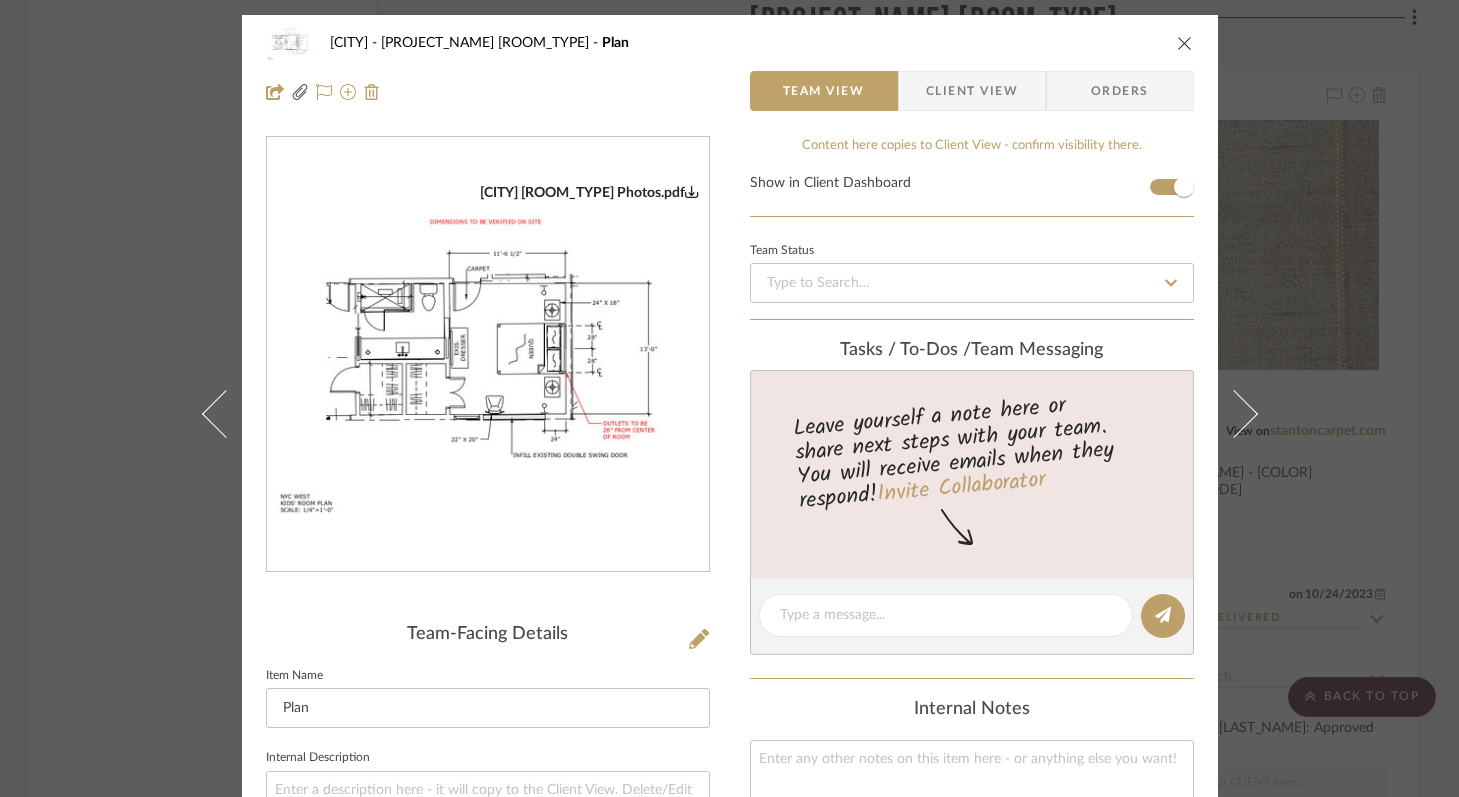 click at bounding box center [488, 355] 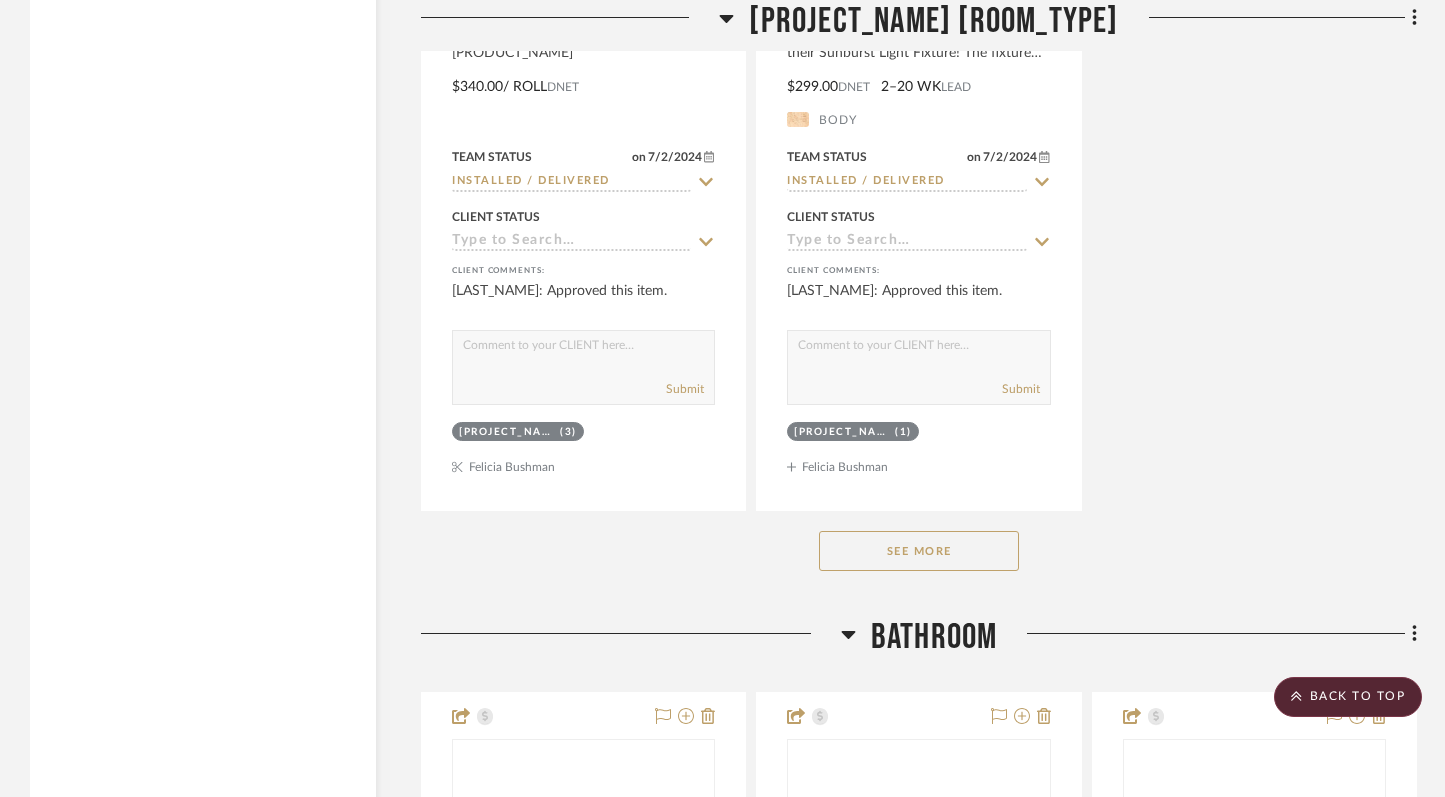scroll, scrollTop: 9689, scrollLeft: 0, axis: vertical 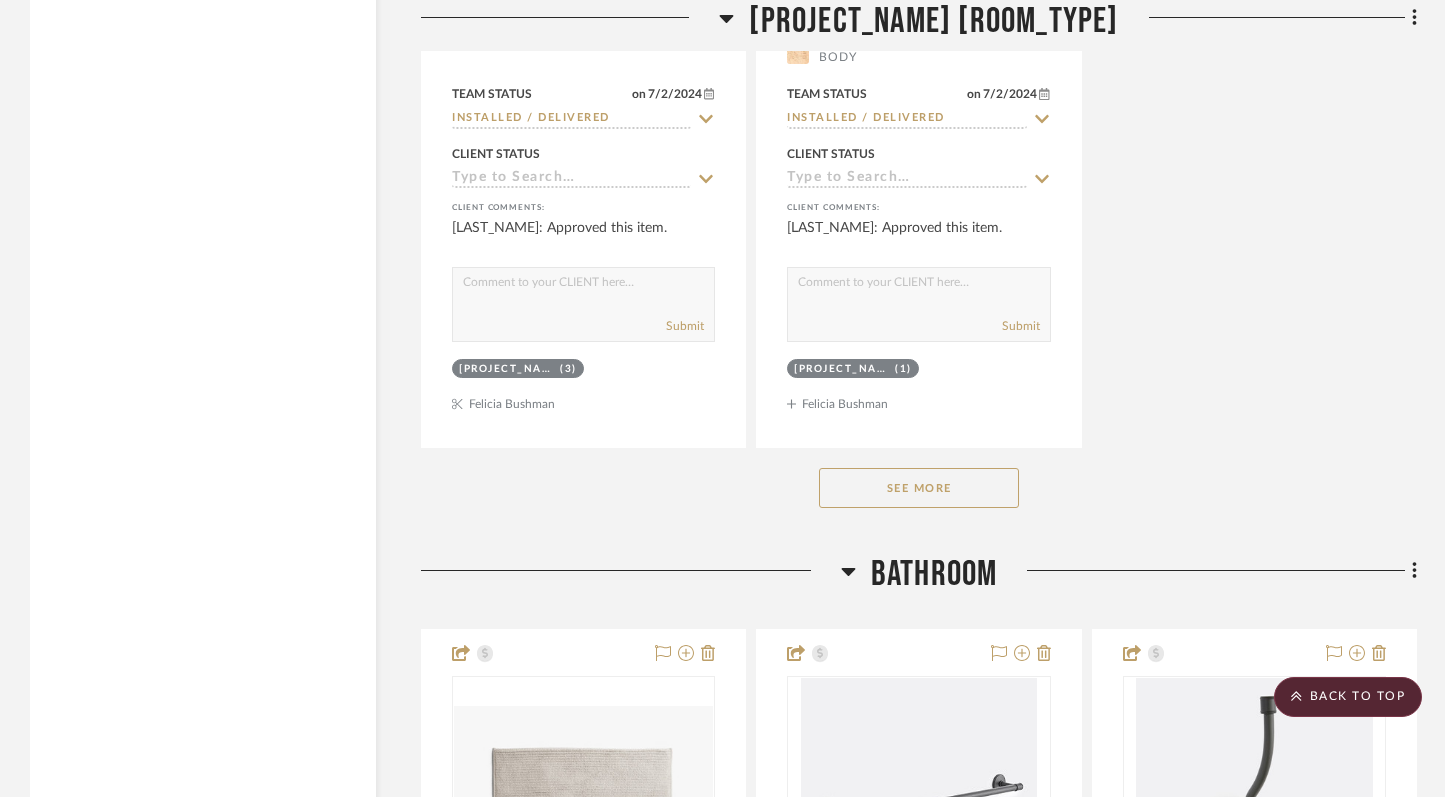 click on "See More" 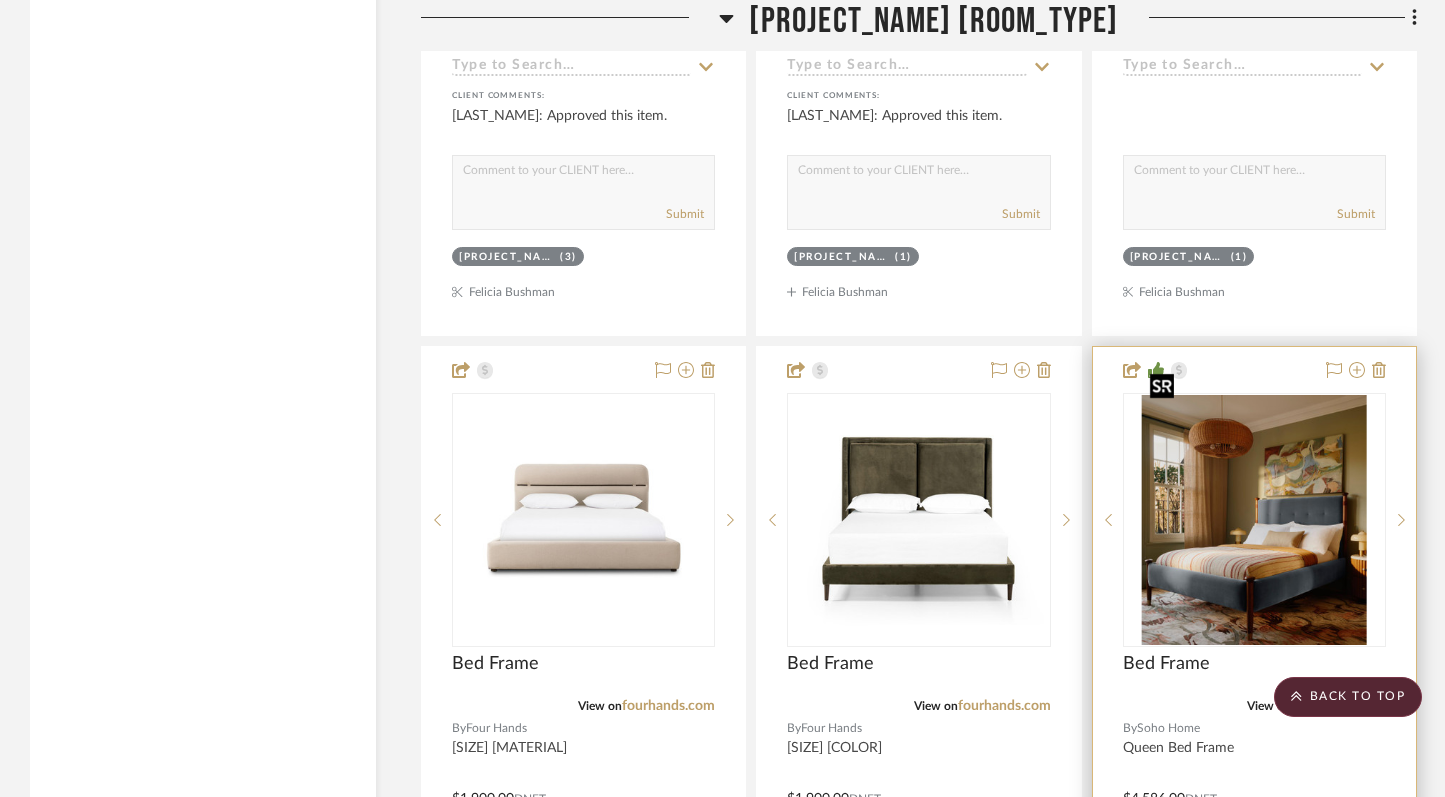 scroll, scrollTop: 9800, scrollLeft: 0, axis: vertical 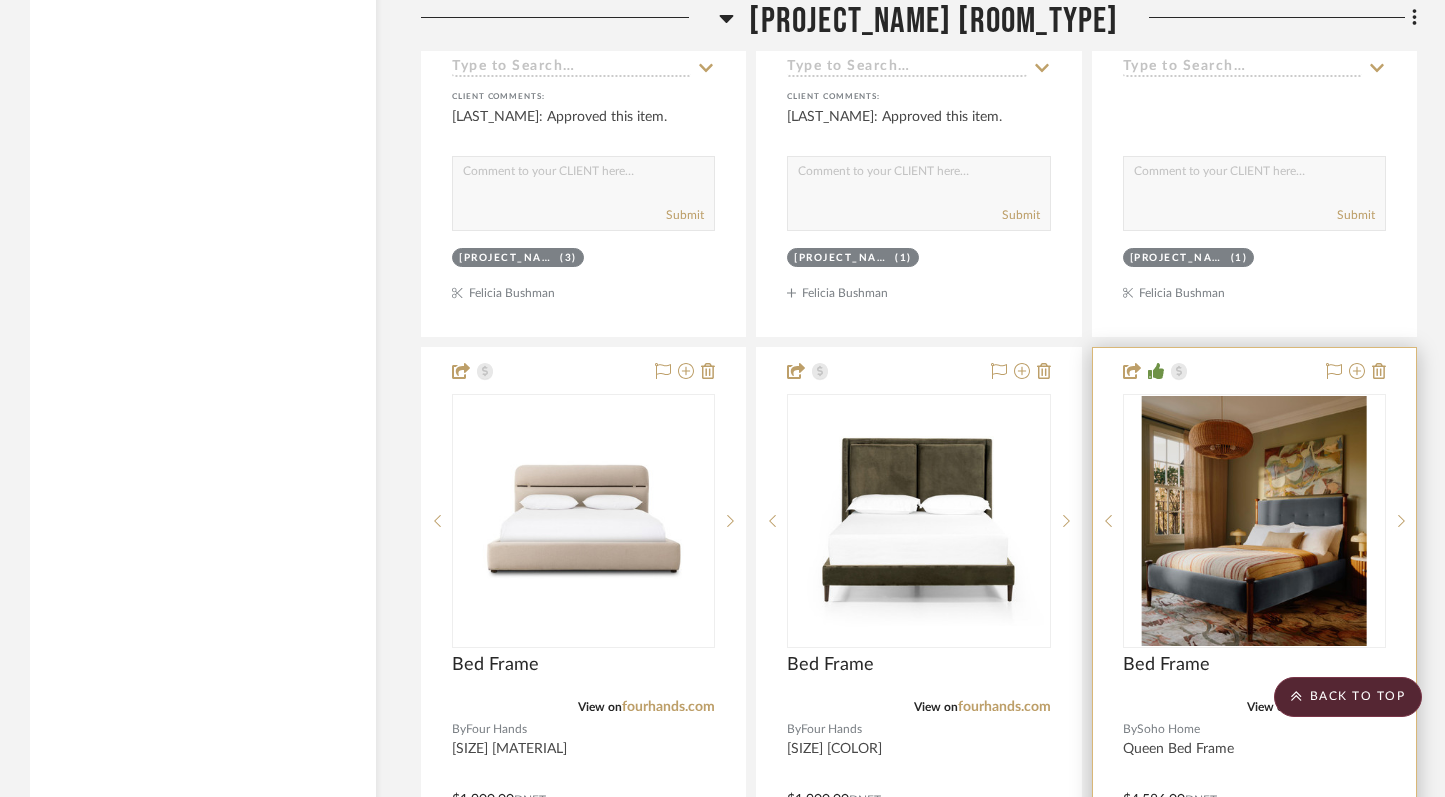 type 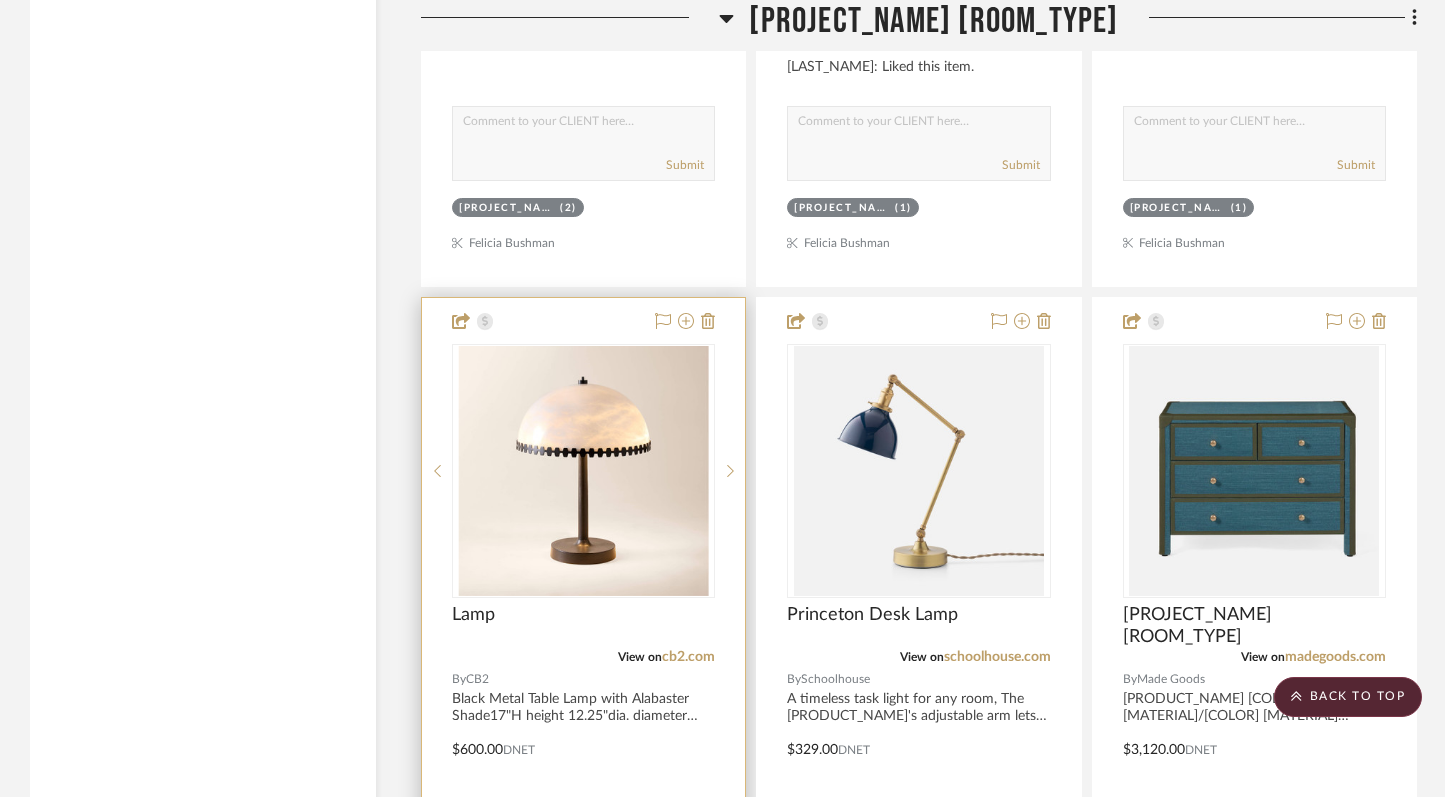 scroll, scrollTop: 13397, scrollLeft: 0, axis: vertical 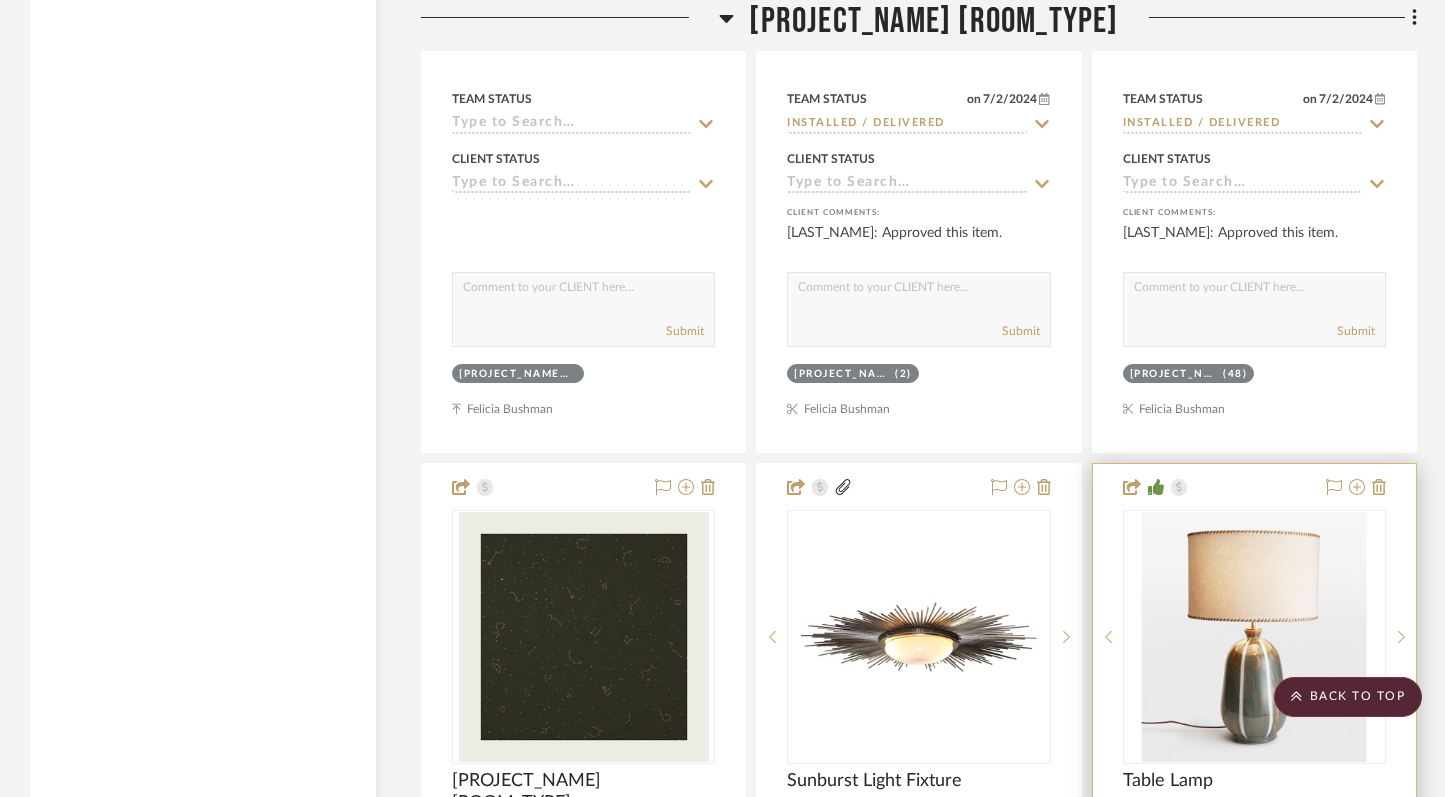 drag, startPoint x: 1263, startPoint y: 449, endPoint x: 1264, endPoint y: 244, distance: 205.00244 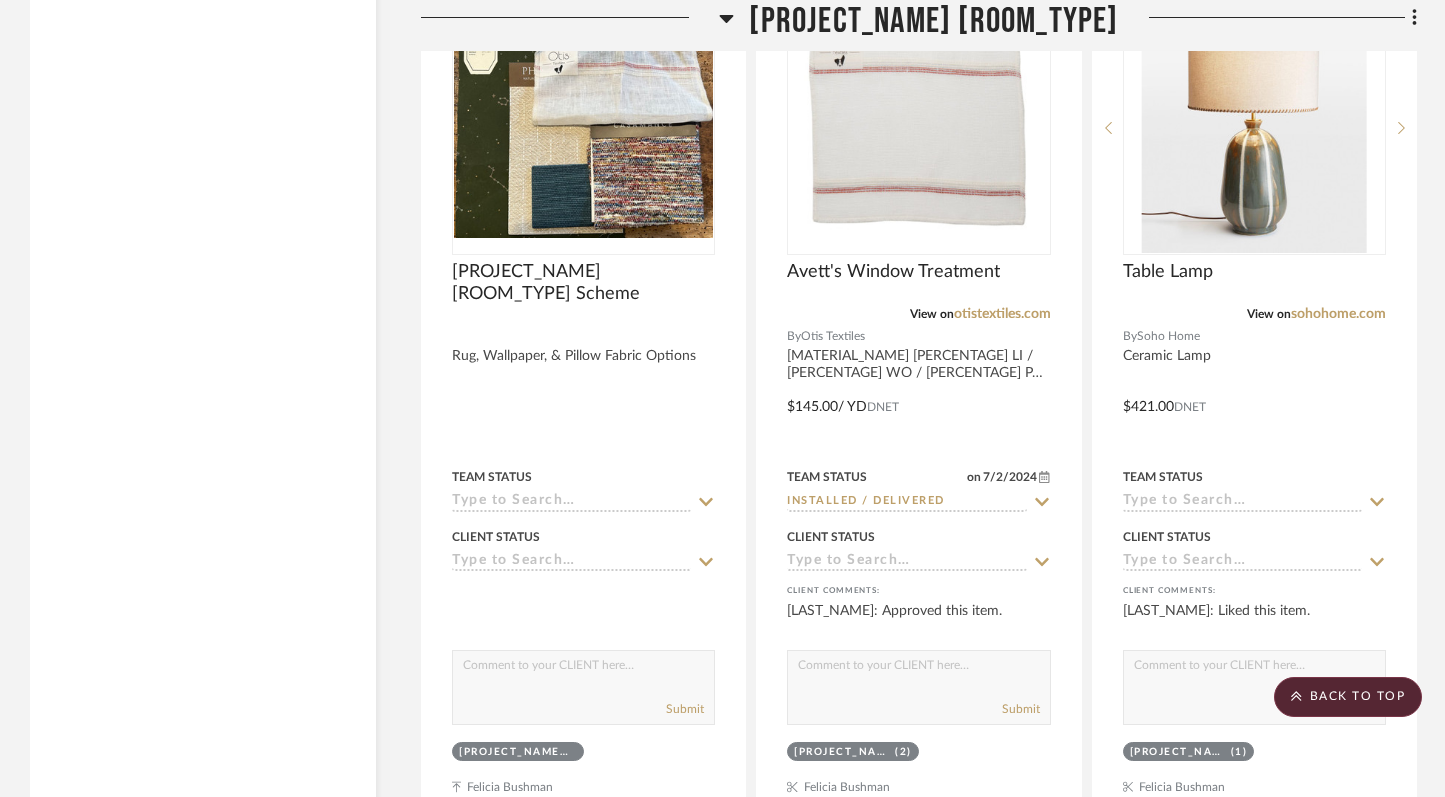 scroll, scrollTop: 8966, scrollLeft: 0, axis: vertical 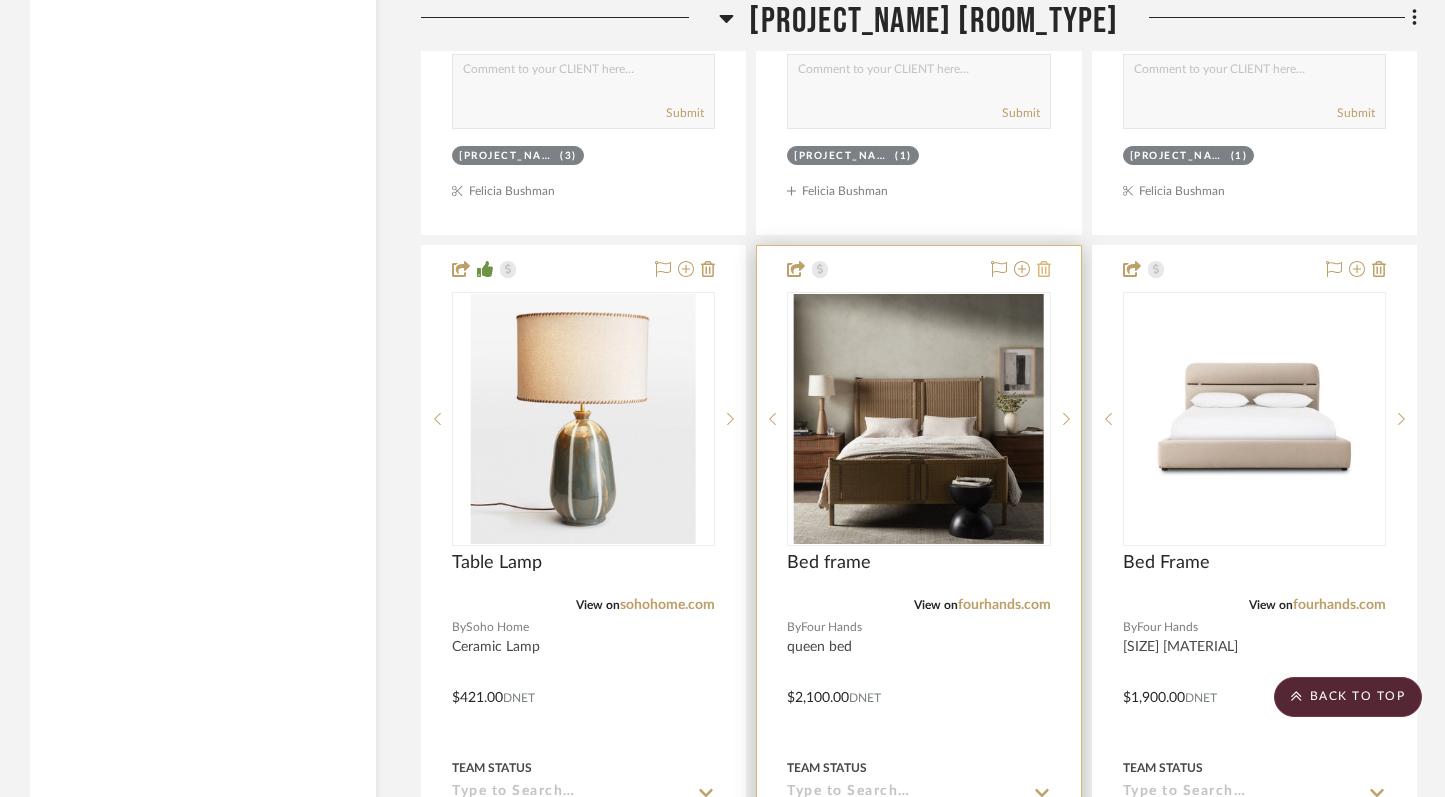 click 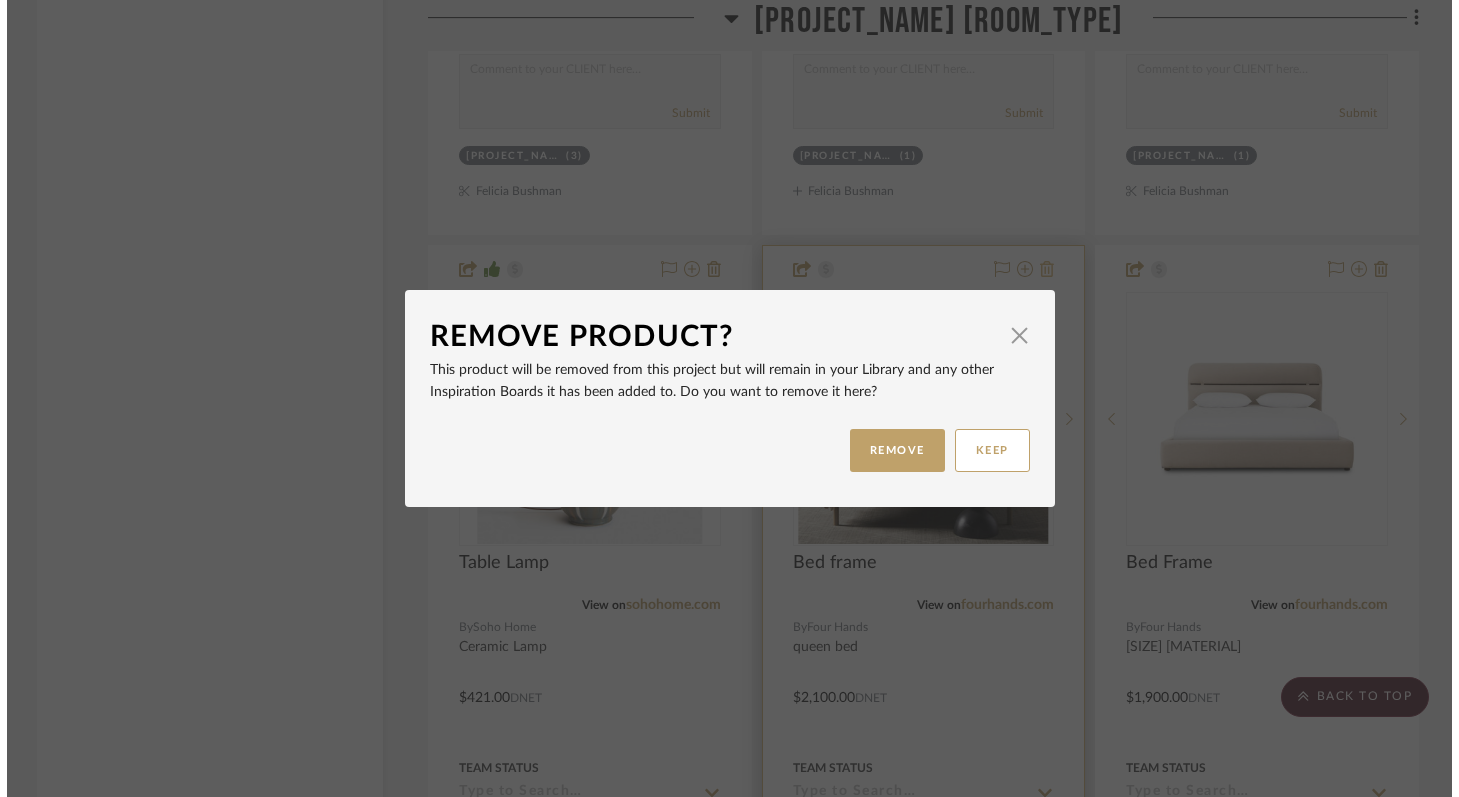scroll, scrollTop: 0, scrollLeft: 0, axis: both 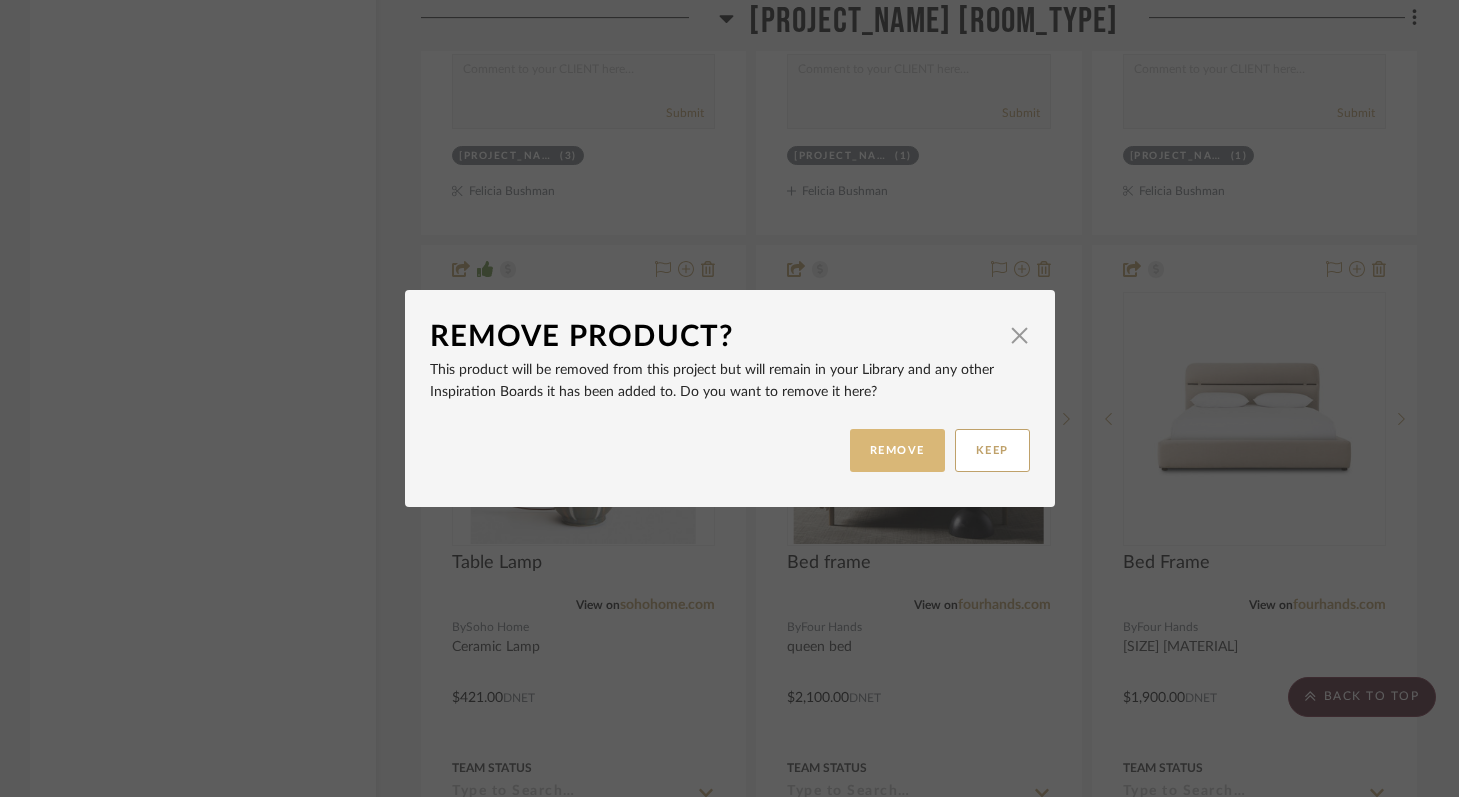 click on "REMOVE" at bounding box center [897, 450] 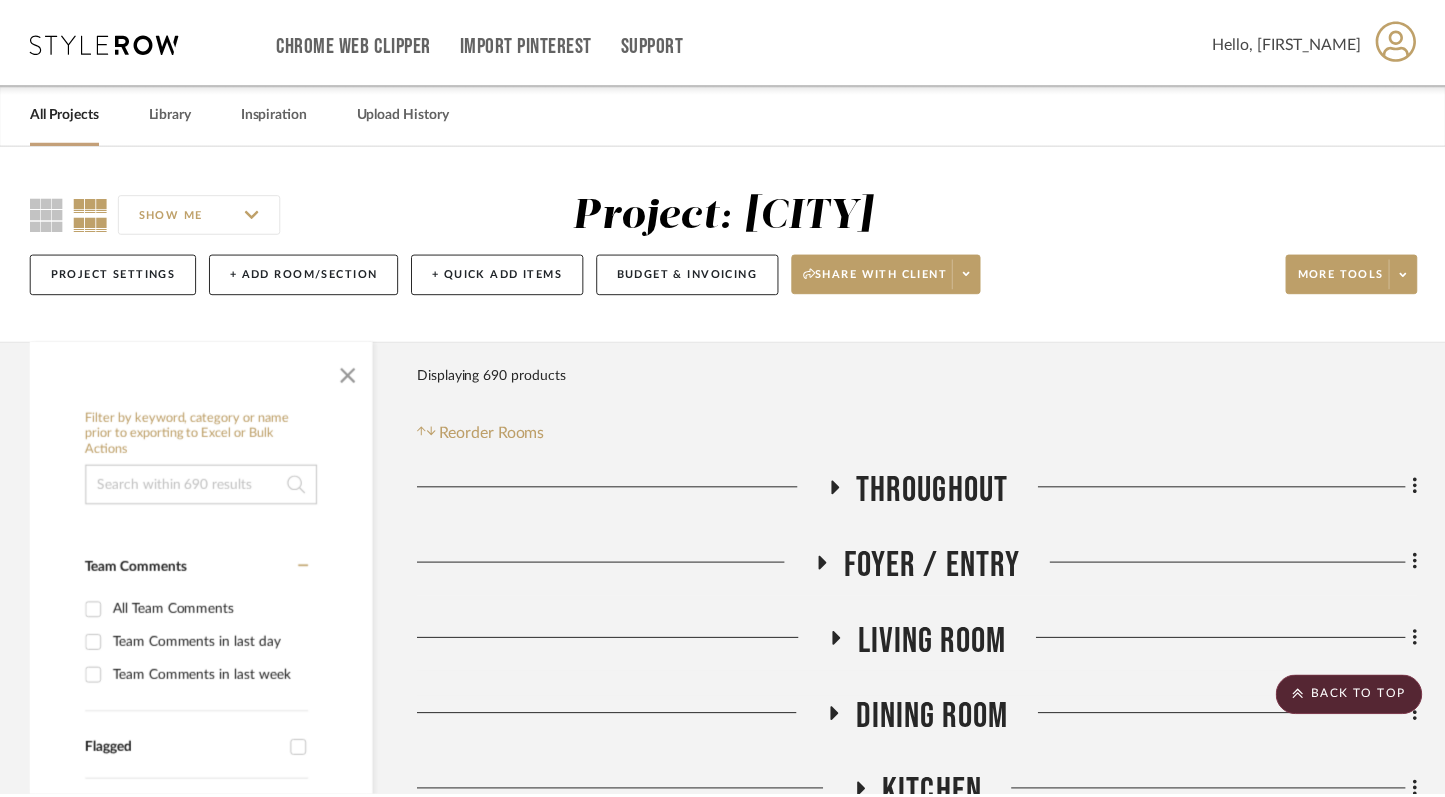 scroll, scrollTop: 9902, scrollLeft: 0, axis: vertical 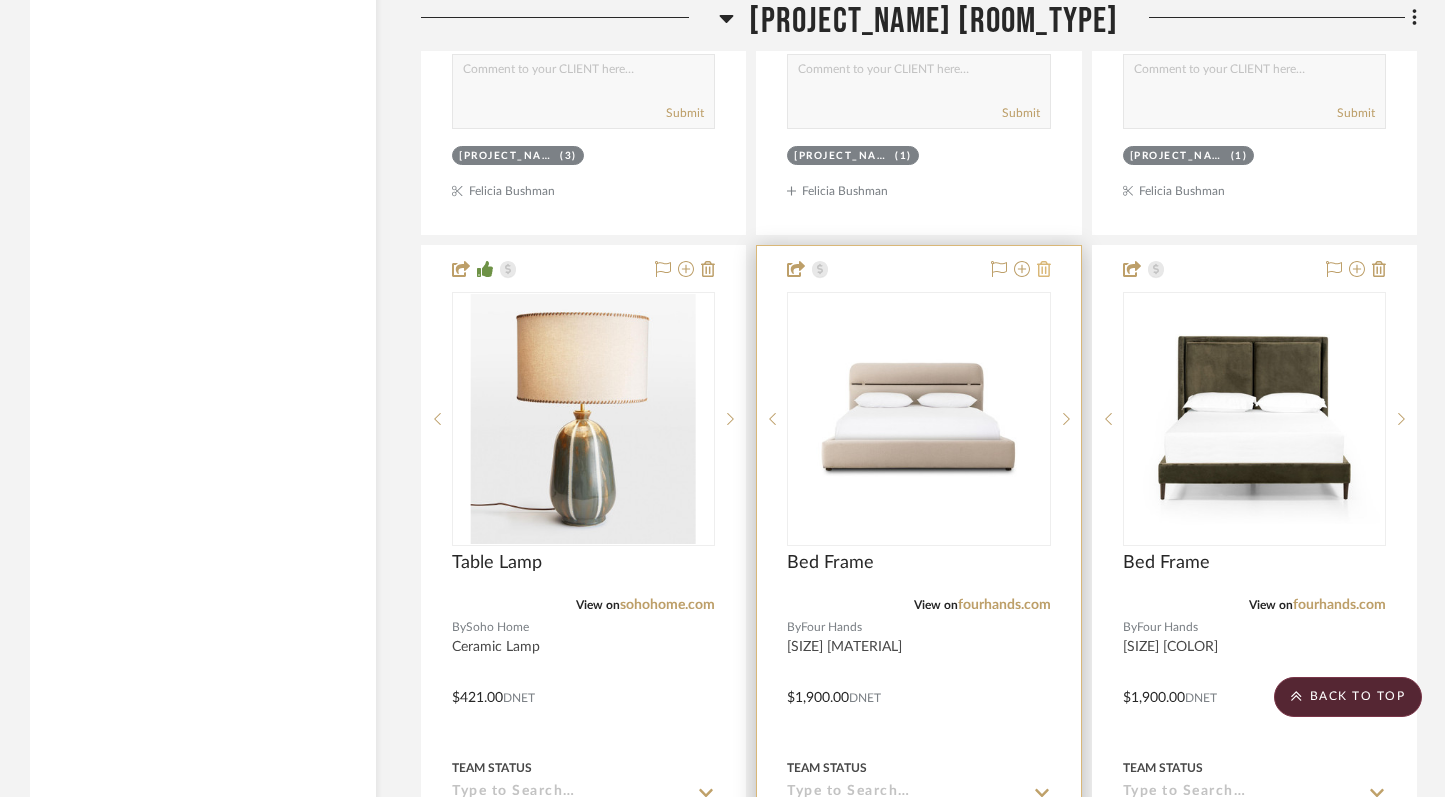 click 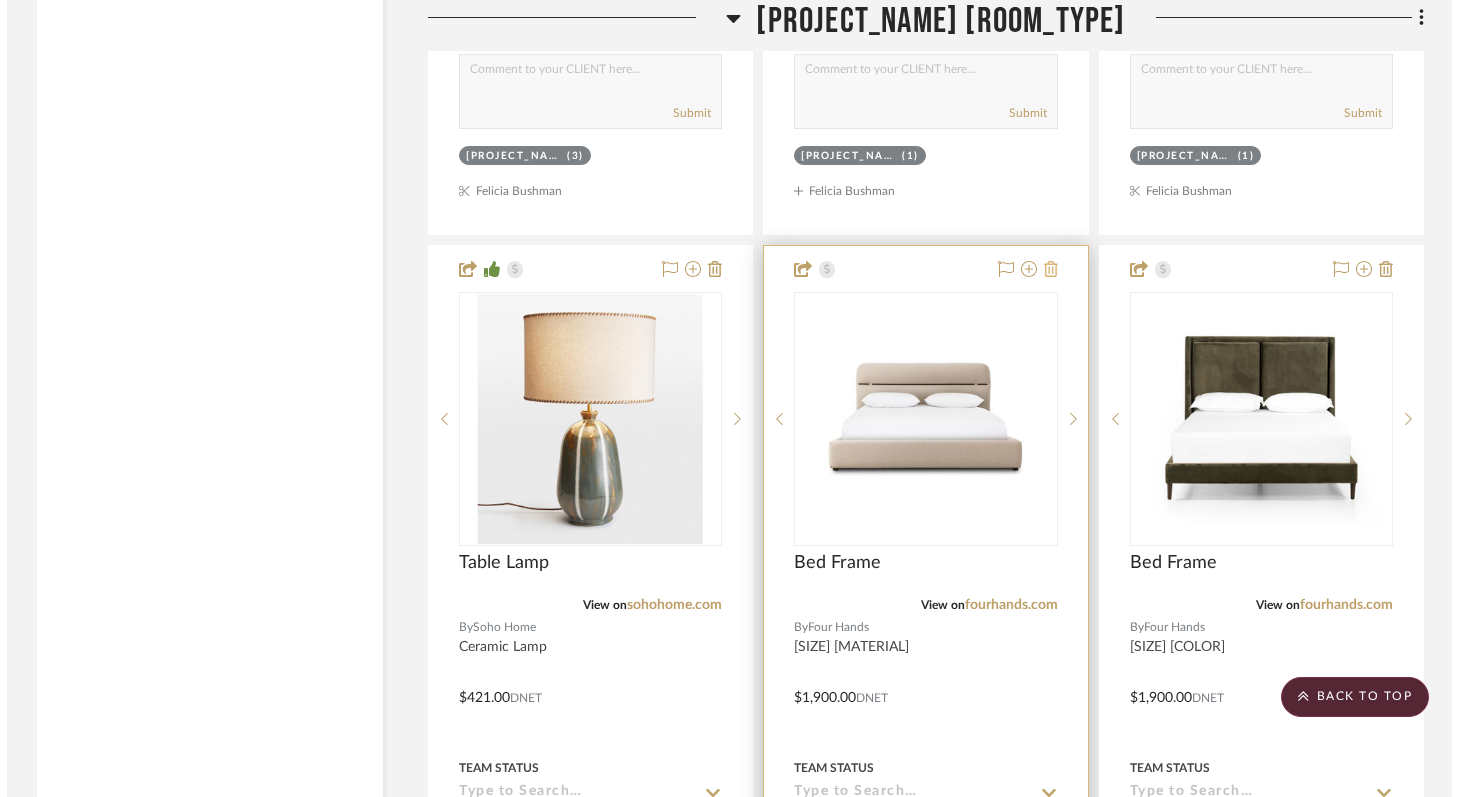 scroll, scrollTop: 0, scrollLeft: 0, axis: both 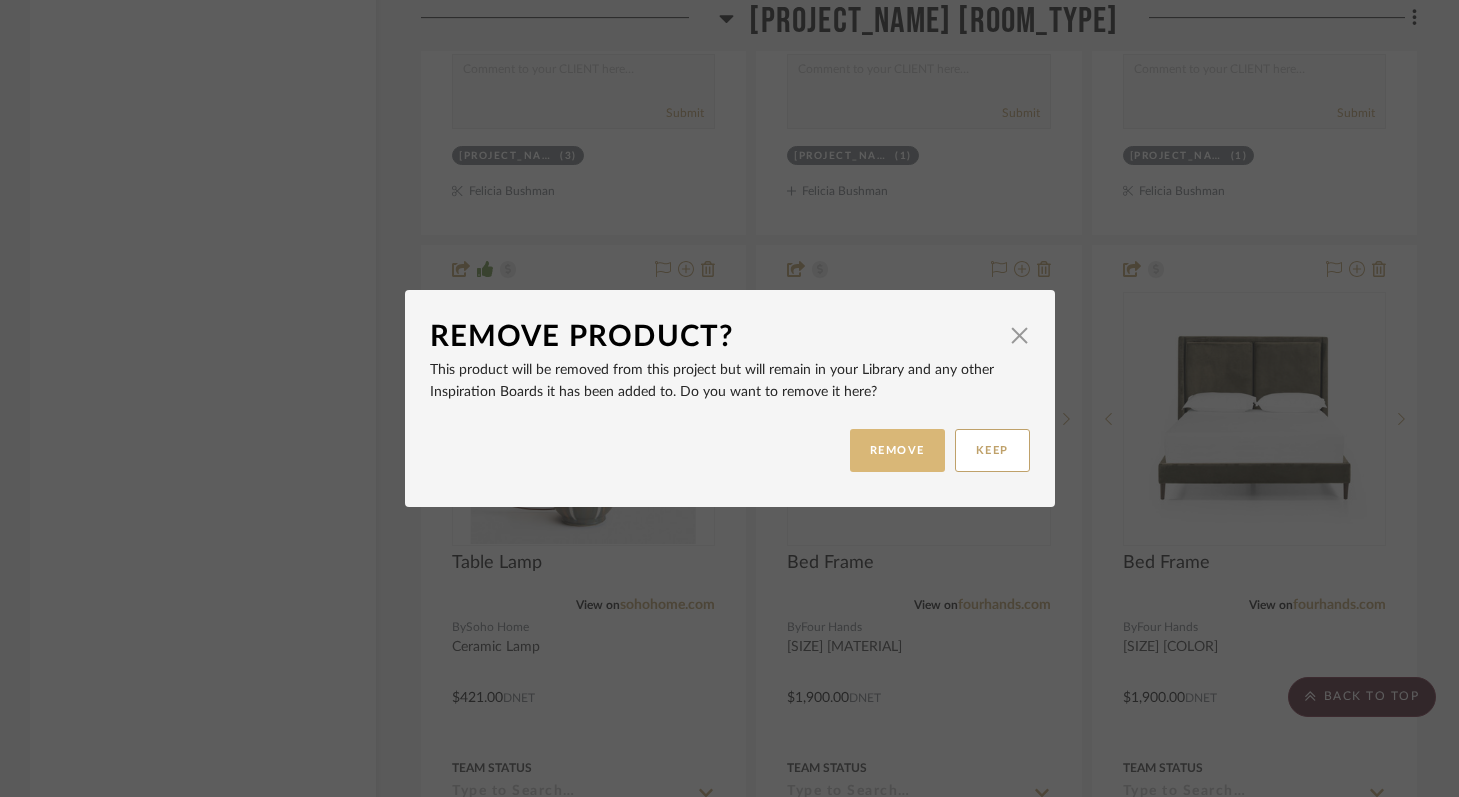 click on "REMOVE" at bounding box center (897, 450) 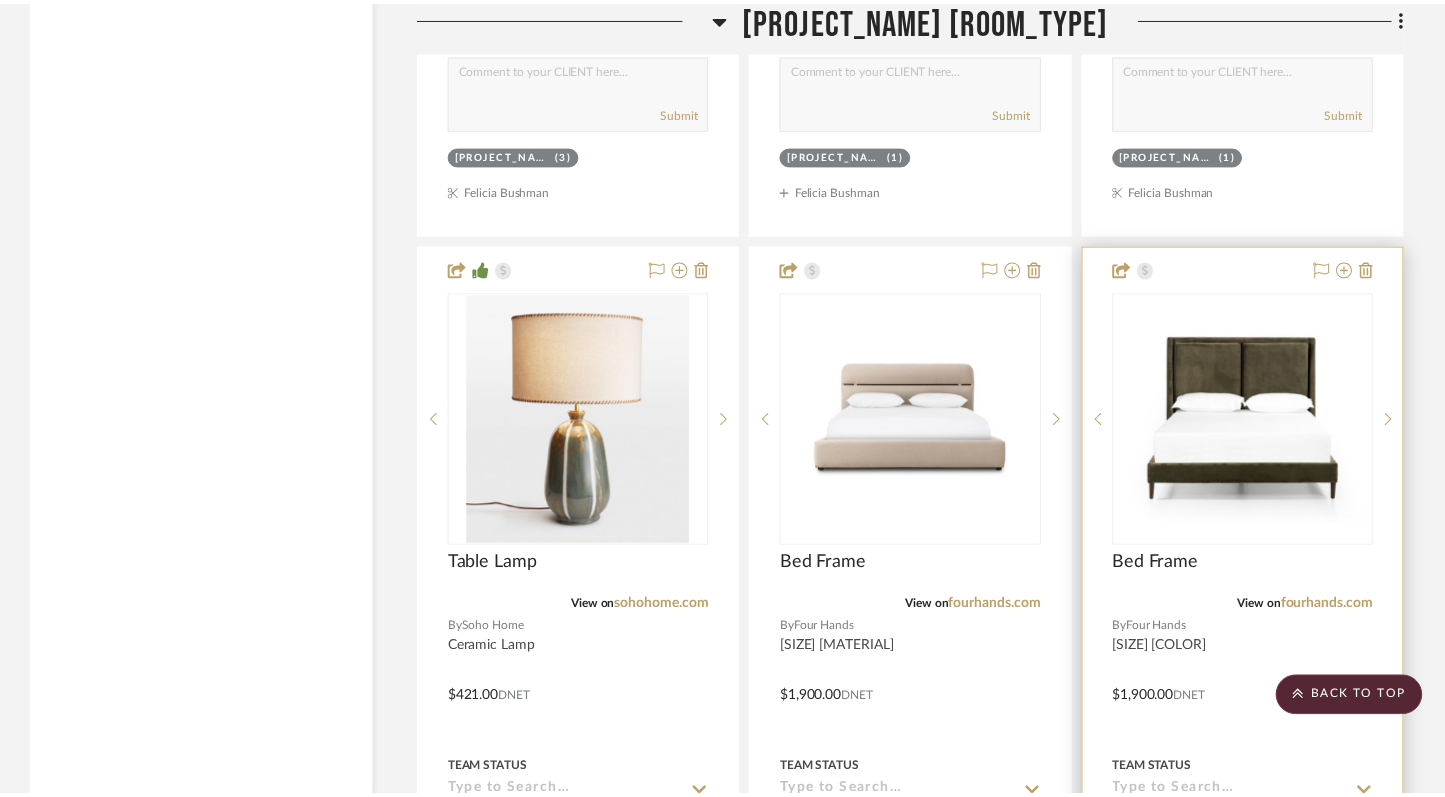 scroll, scrollTop: 9902, scrollLeft: 0, axis: vertical 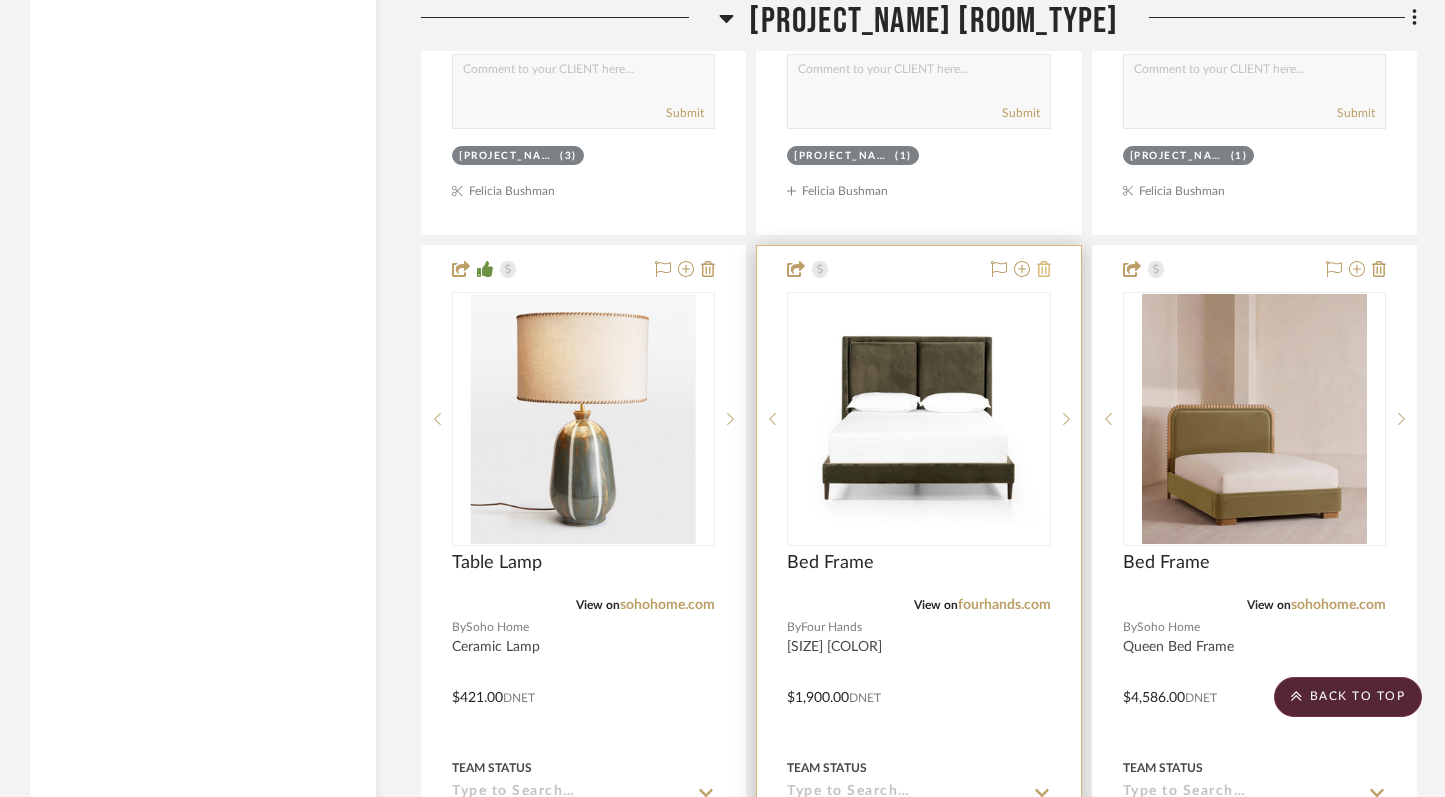 click 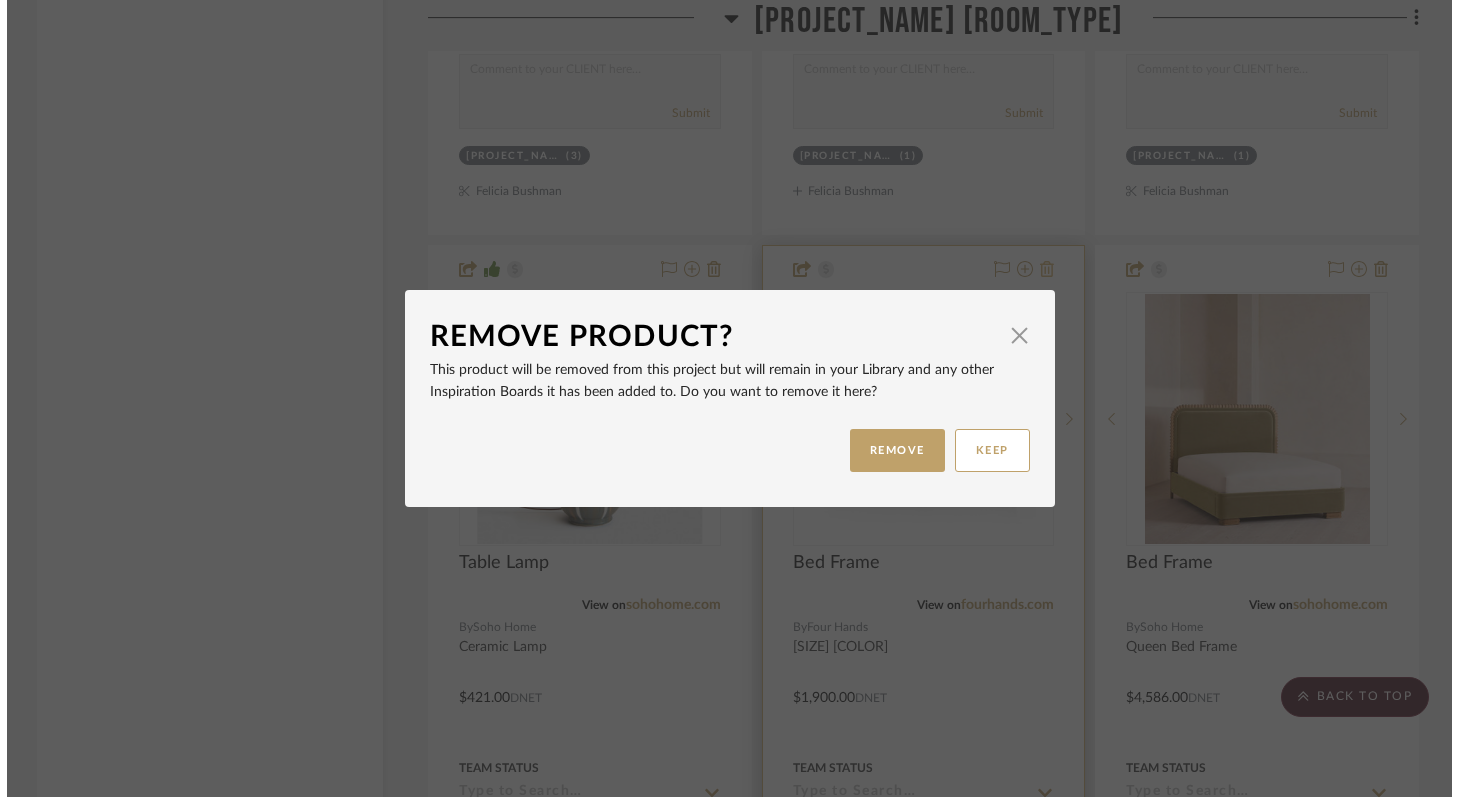 scroll, scrollTop: 0, scrollLeft: 0, axis: both 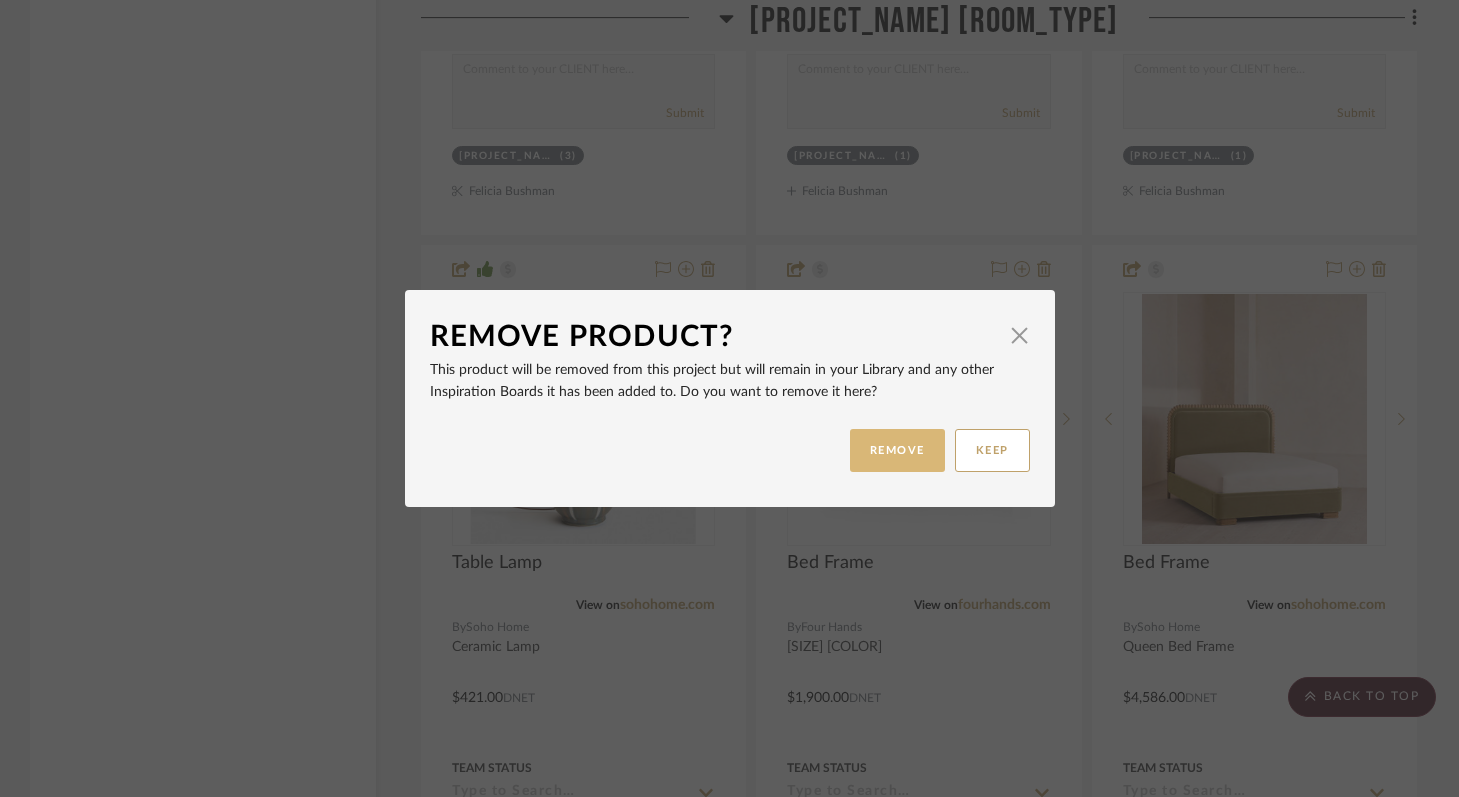 click on "REMOVE" at bounding box center (897, 450) 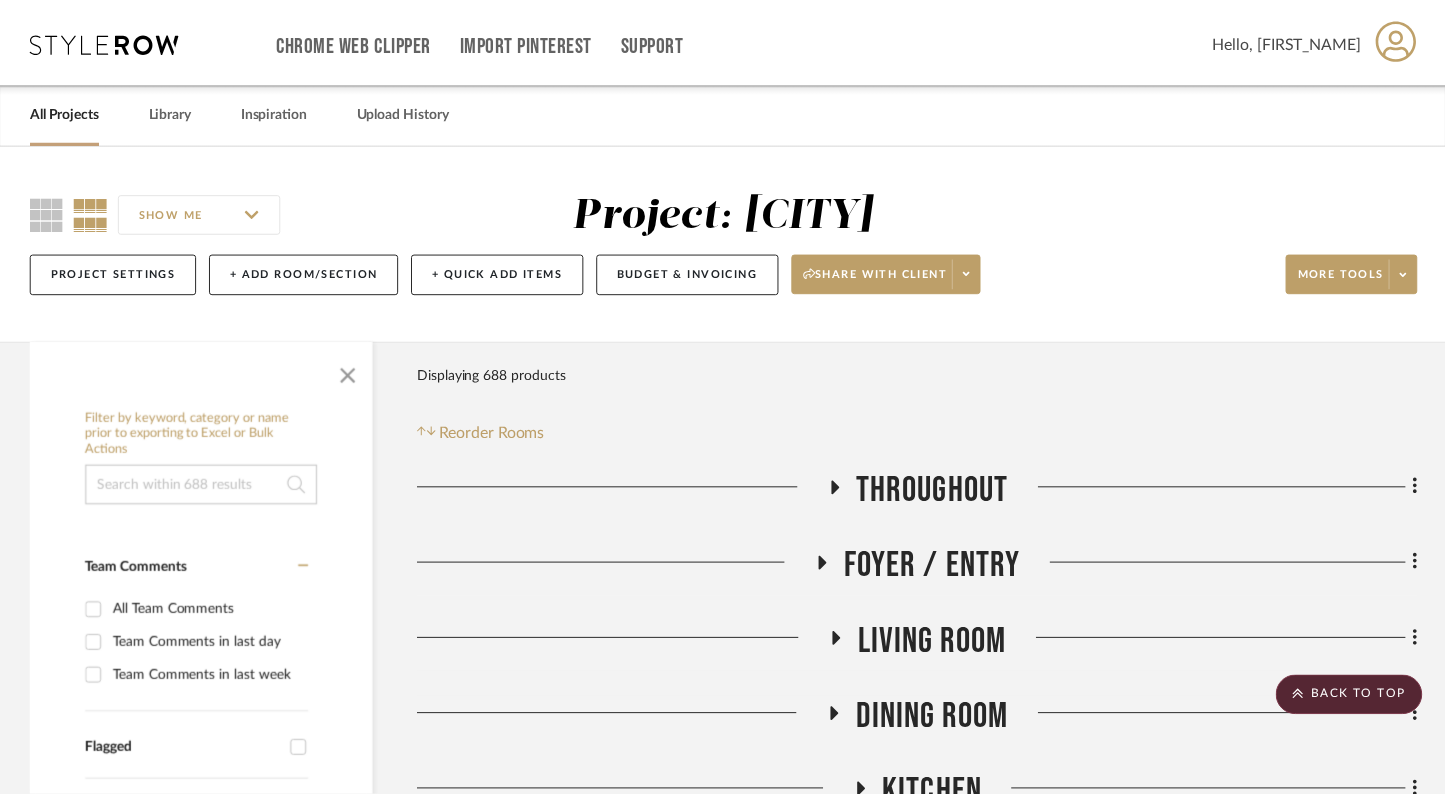 scroll, scrollTop: 9902, scrollLeft: 0, axis: vertical 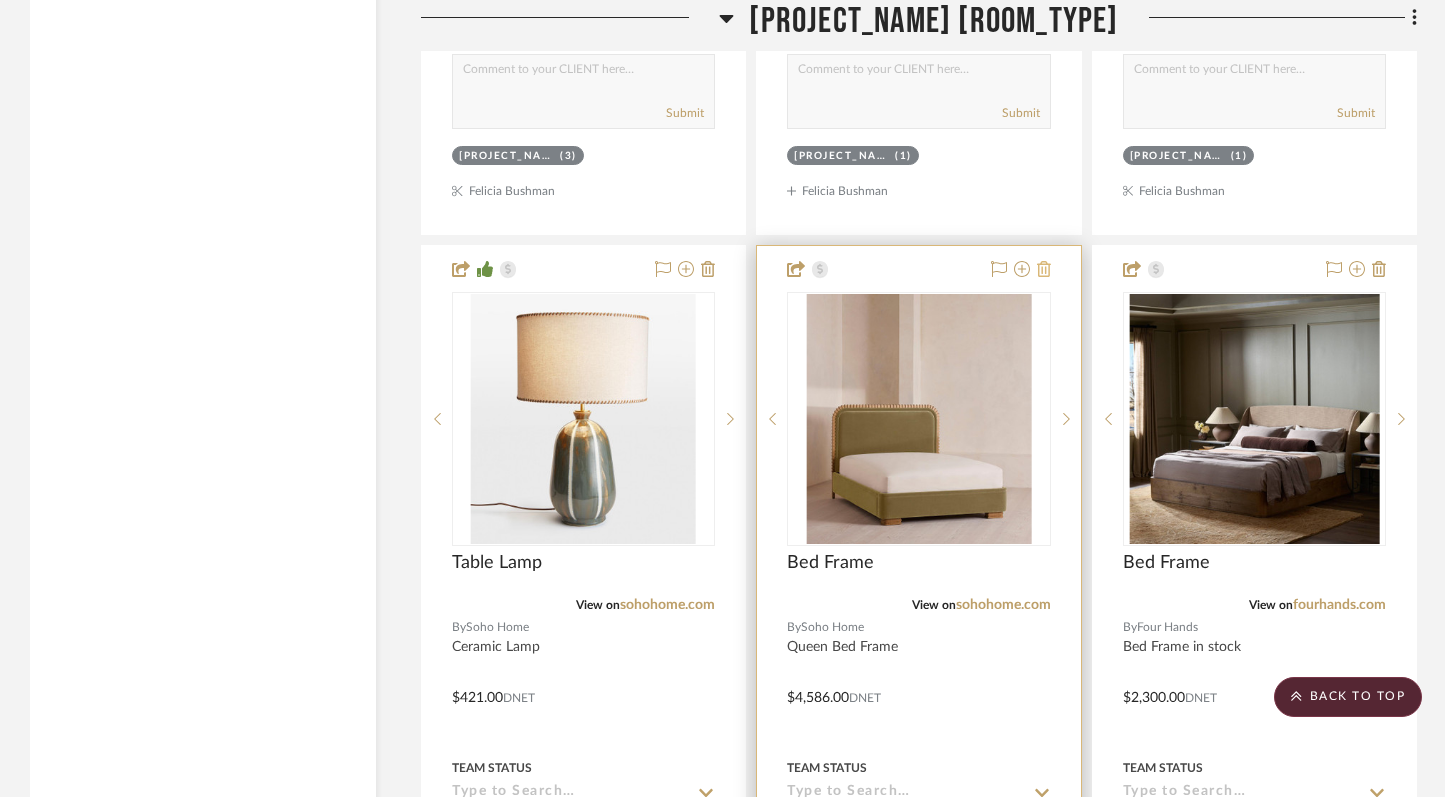 click 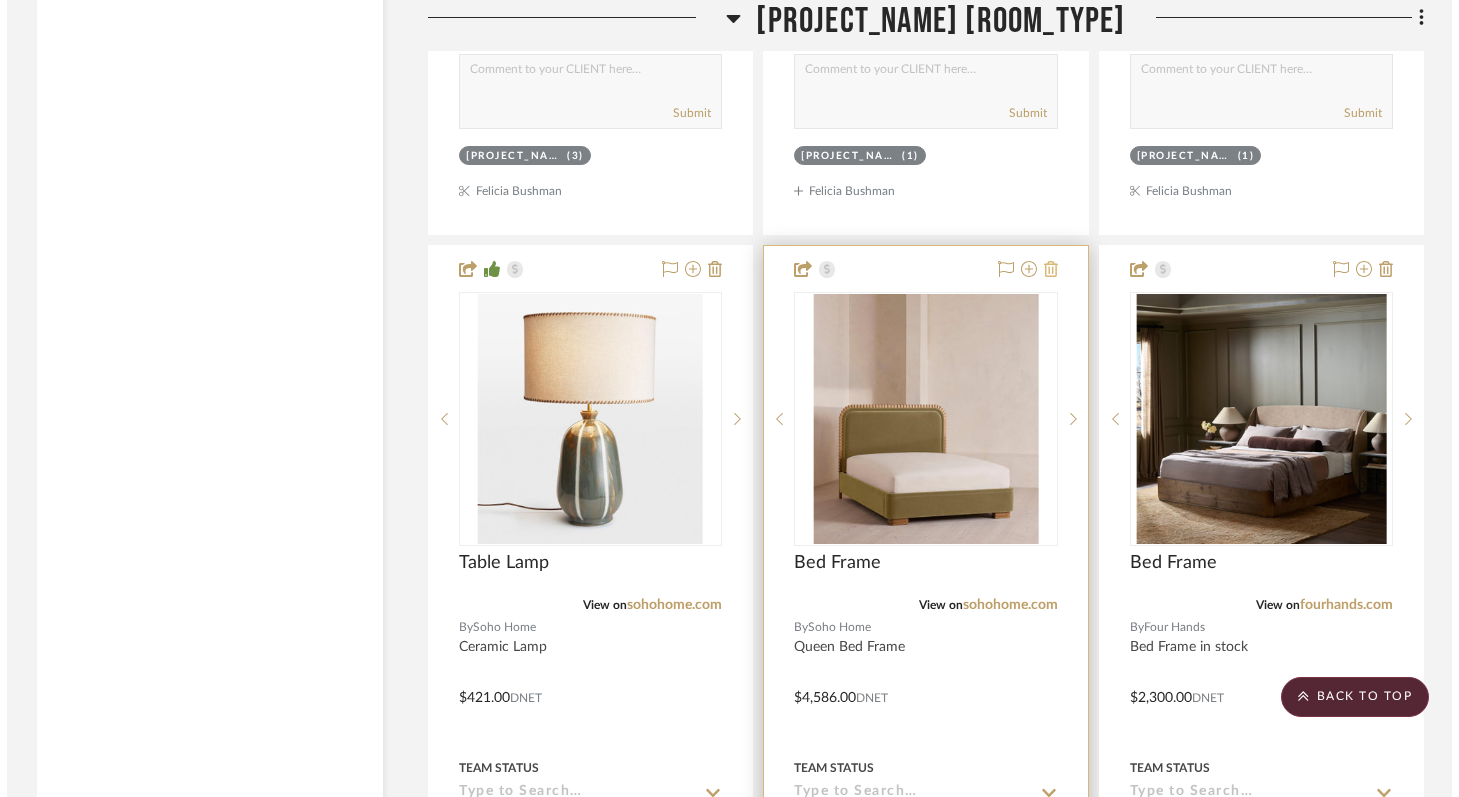 scroll, scrollTop: 0, scrollLeft: 0, axis: both 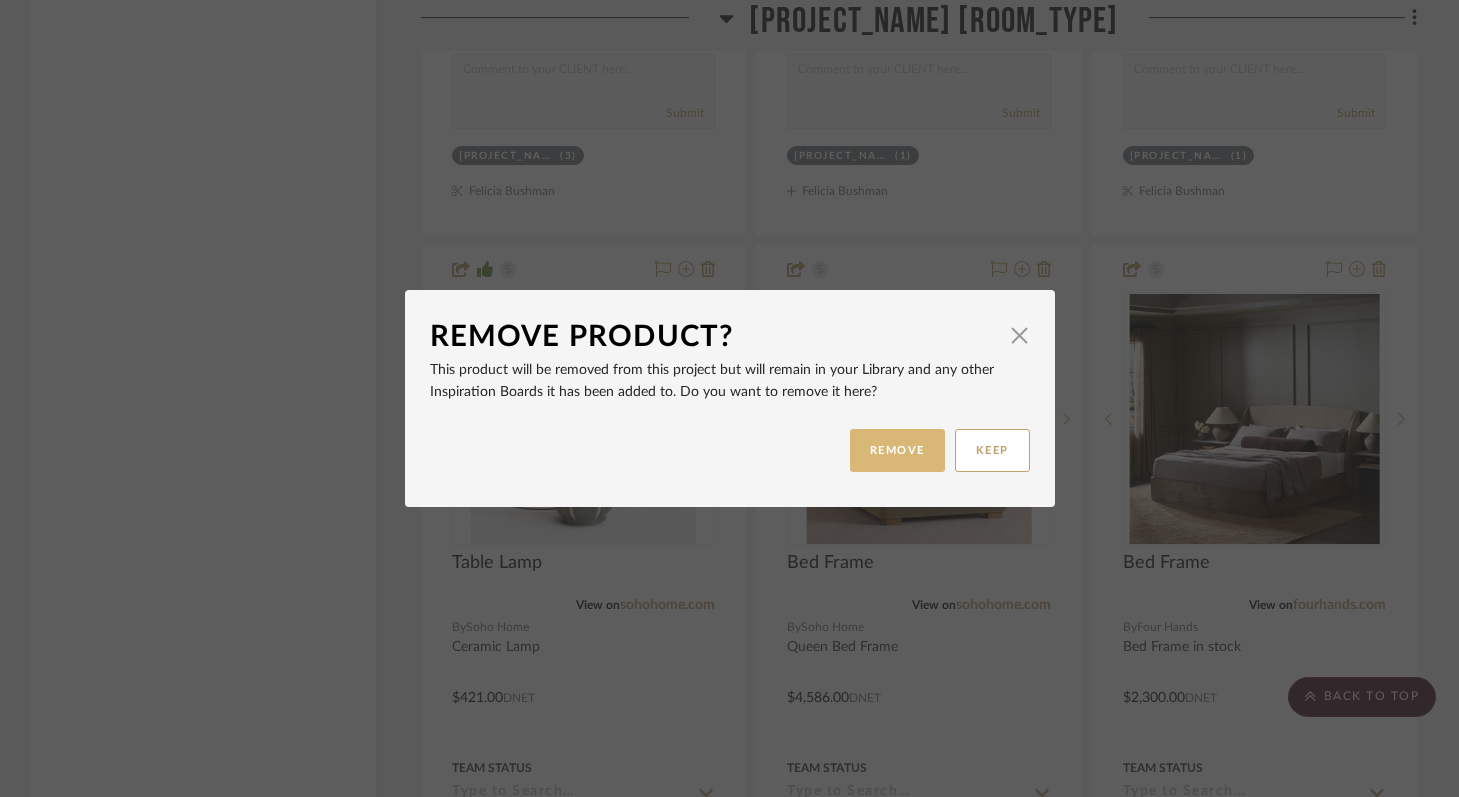 click on "REMOVE" at bounding box center (897, 450) 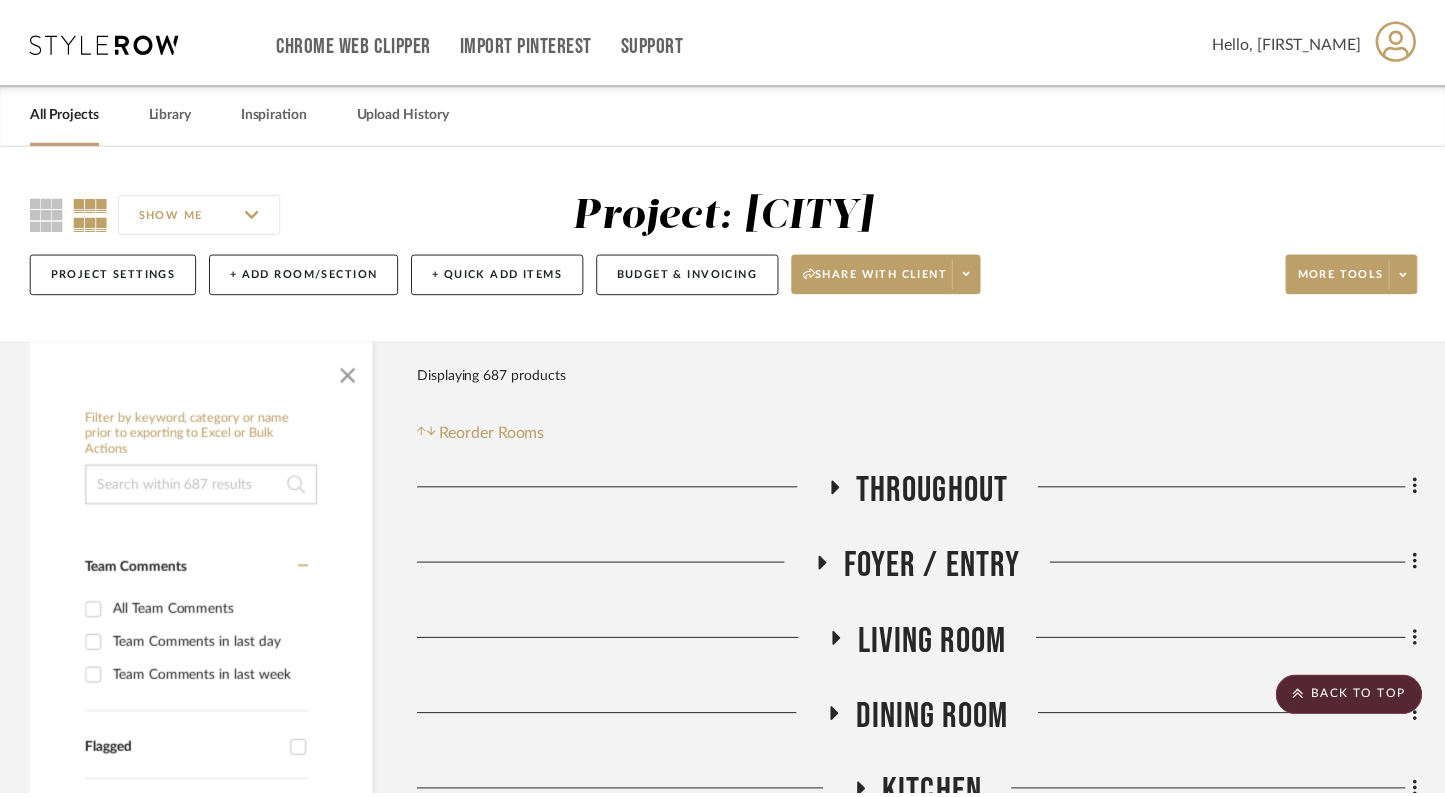 scroll, scrollTop: 9902, scrollLeft: 0, axis: vertical 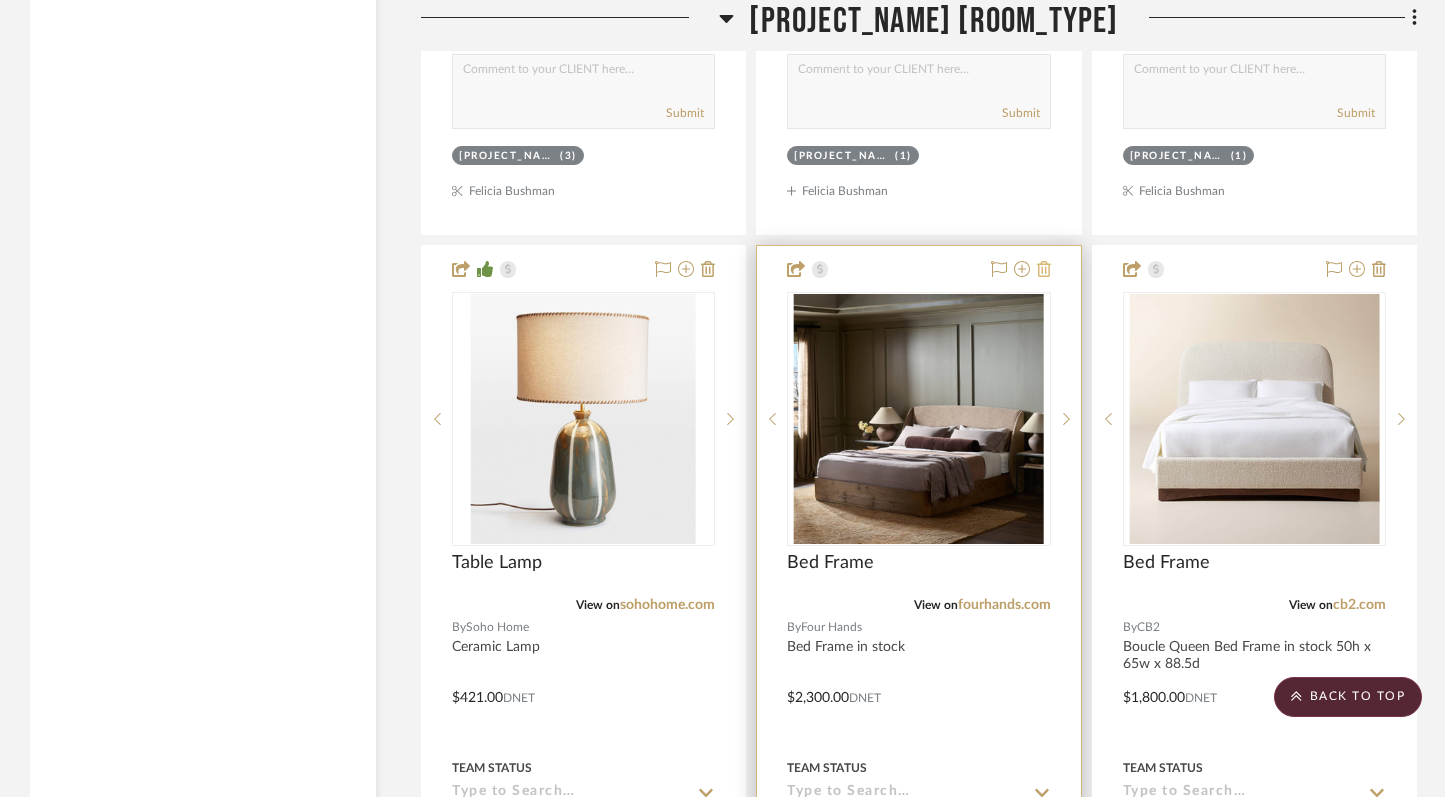 click 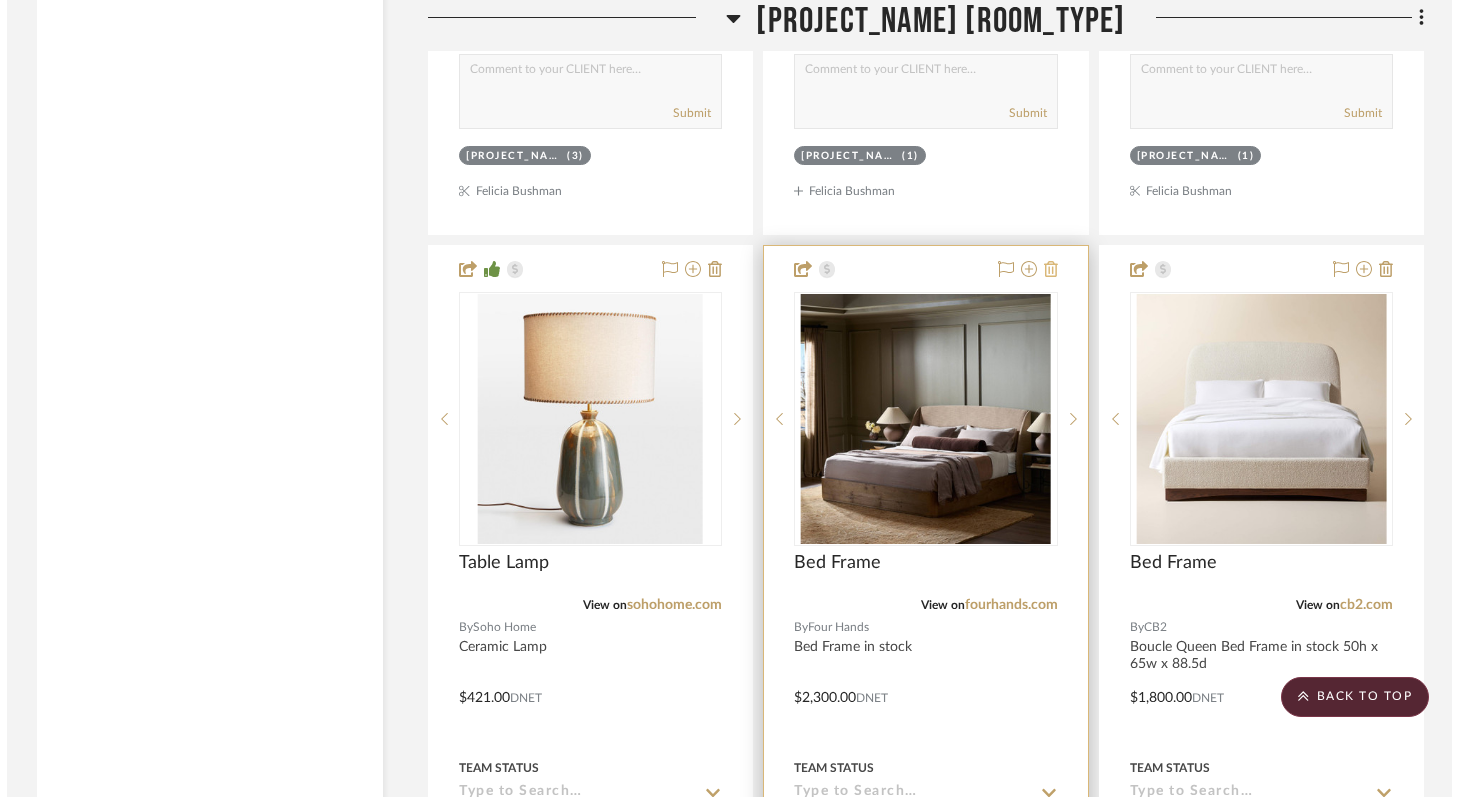scroll, scrollTop: 0, scrollLeft: 0, axis: both 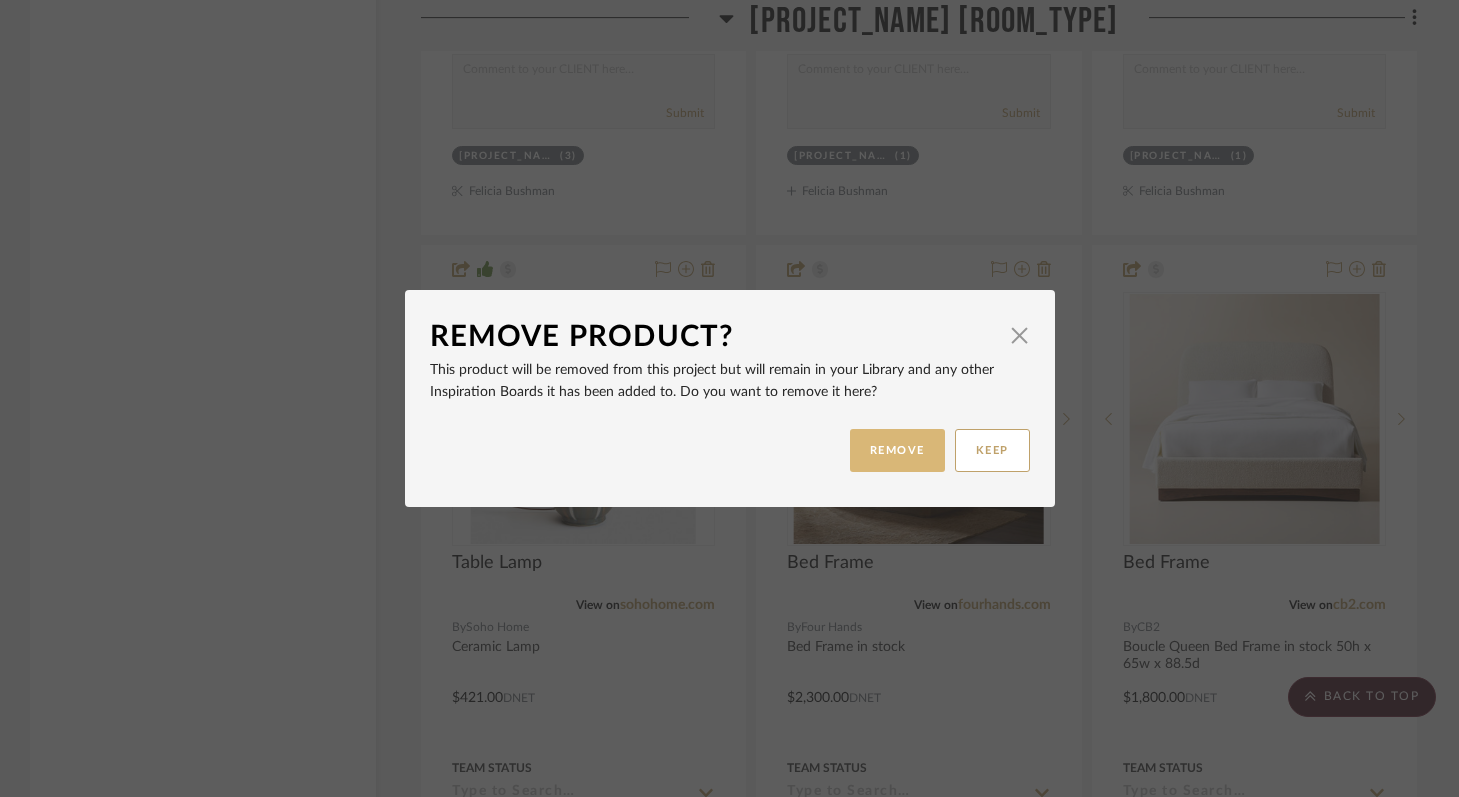 click on "REMOVE" at bounding box center [897, 450] 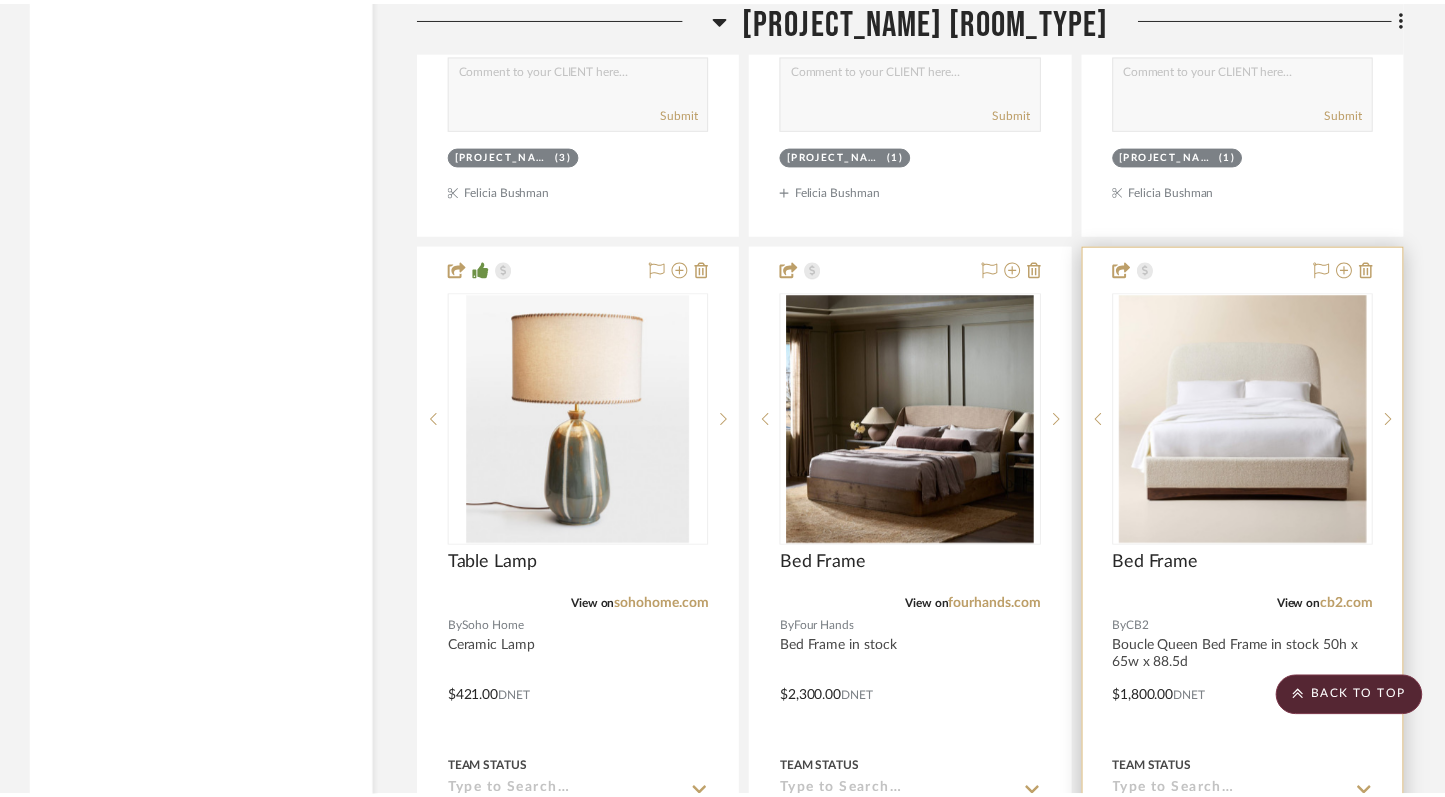 scroll, scrollTop: 9902, scrollLeft: 0, axis: vertical 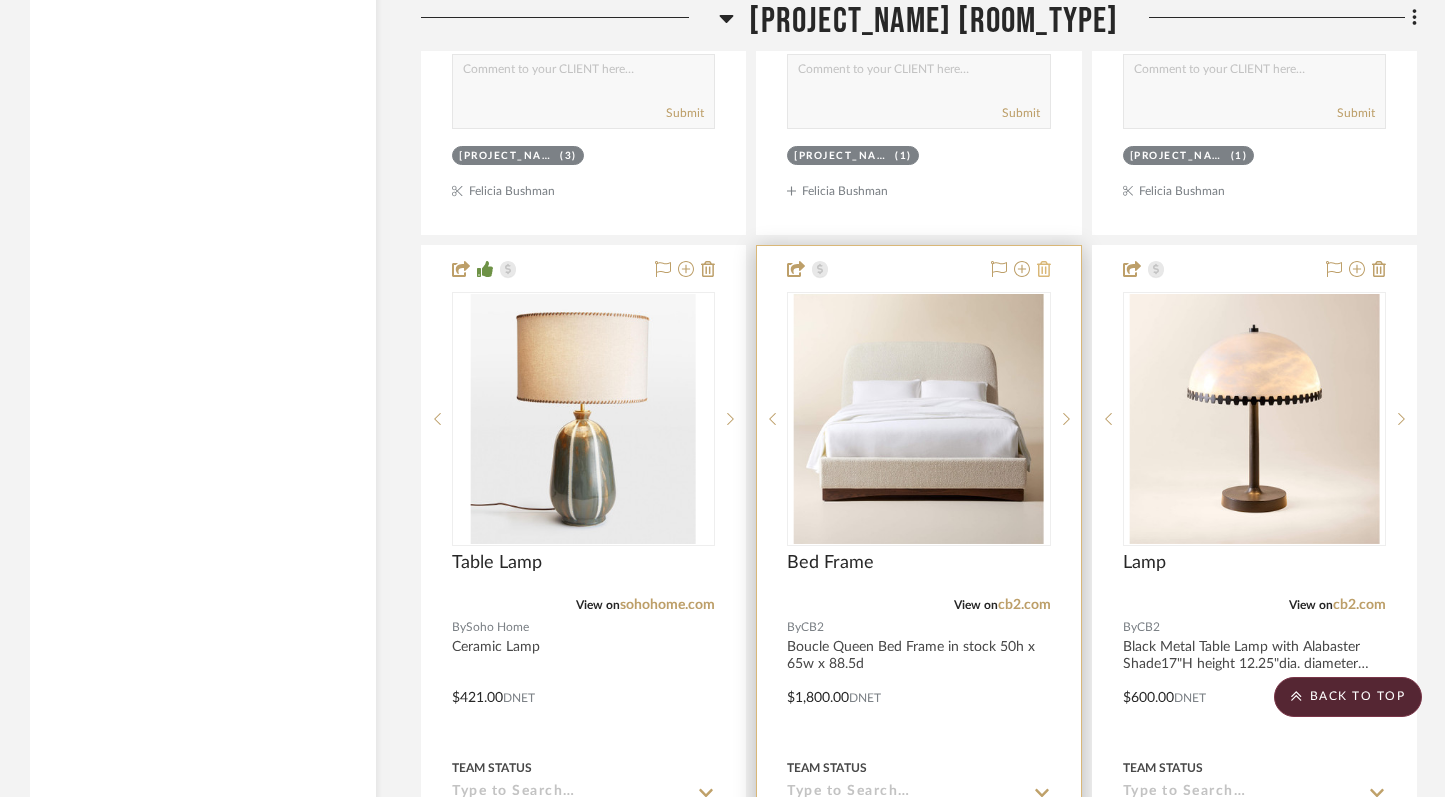 click 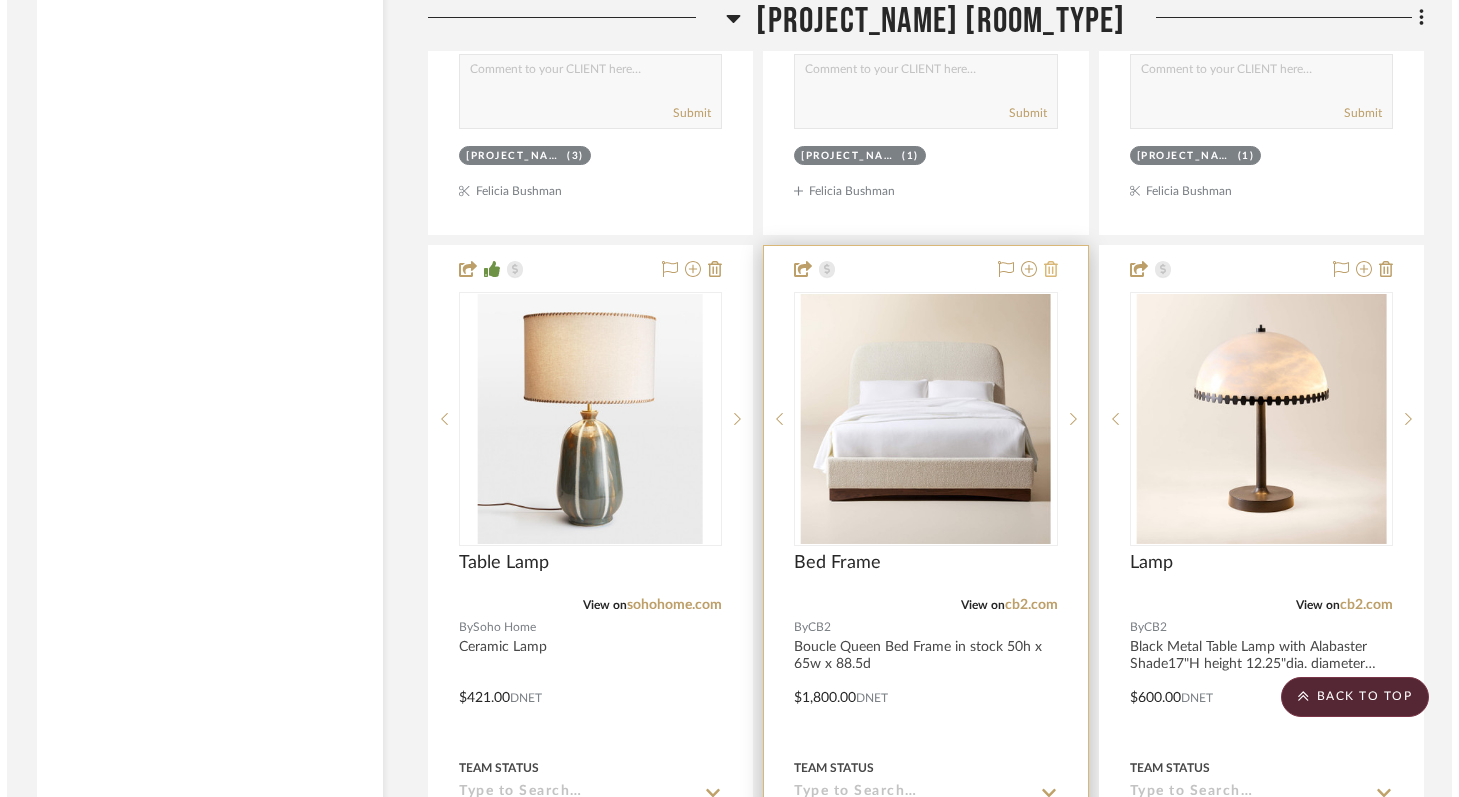 scroll, scrollTop: 0, scrollLeft: 0, axis: both 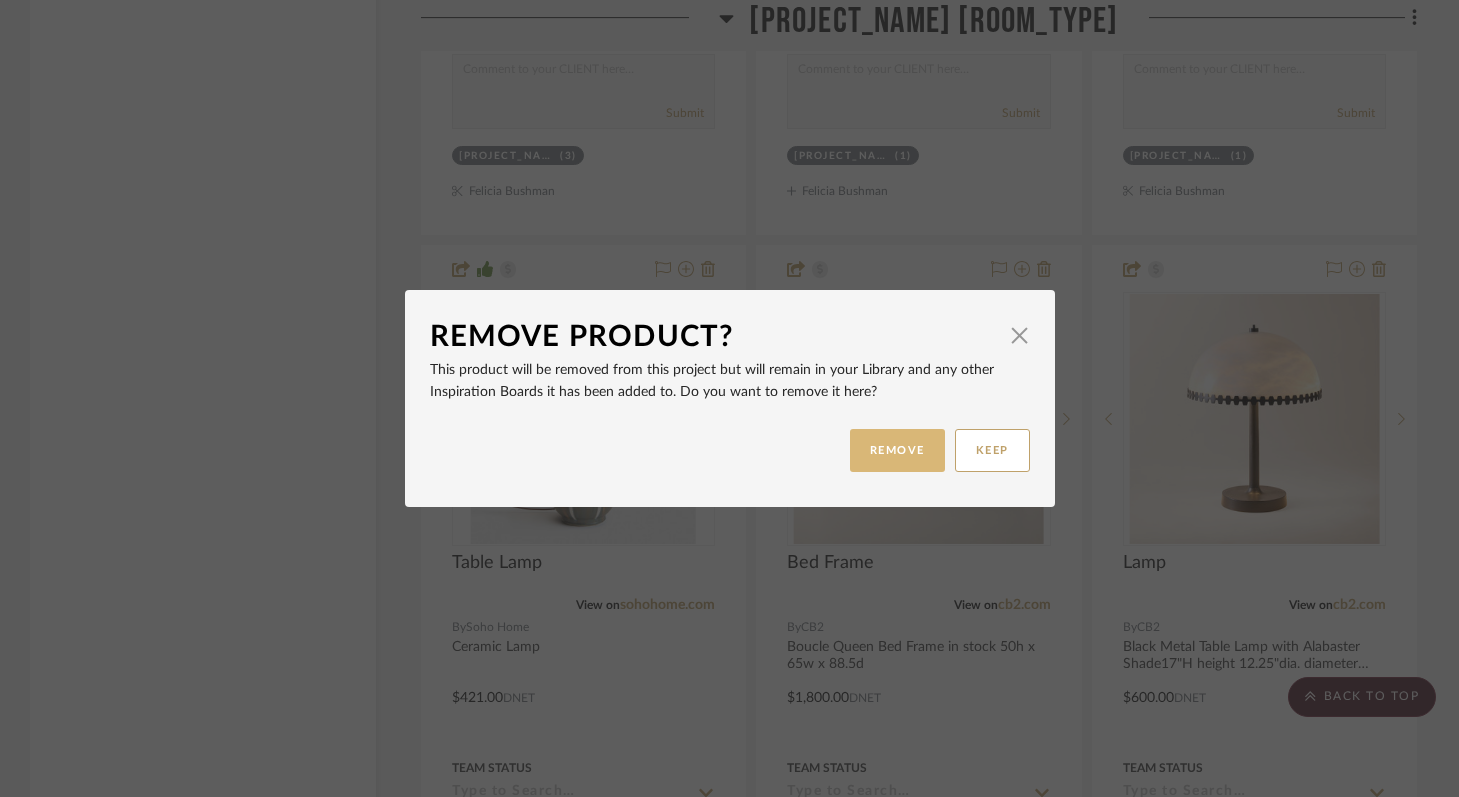 click on "REMOVE" at bounding box center [897, 450] 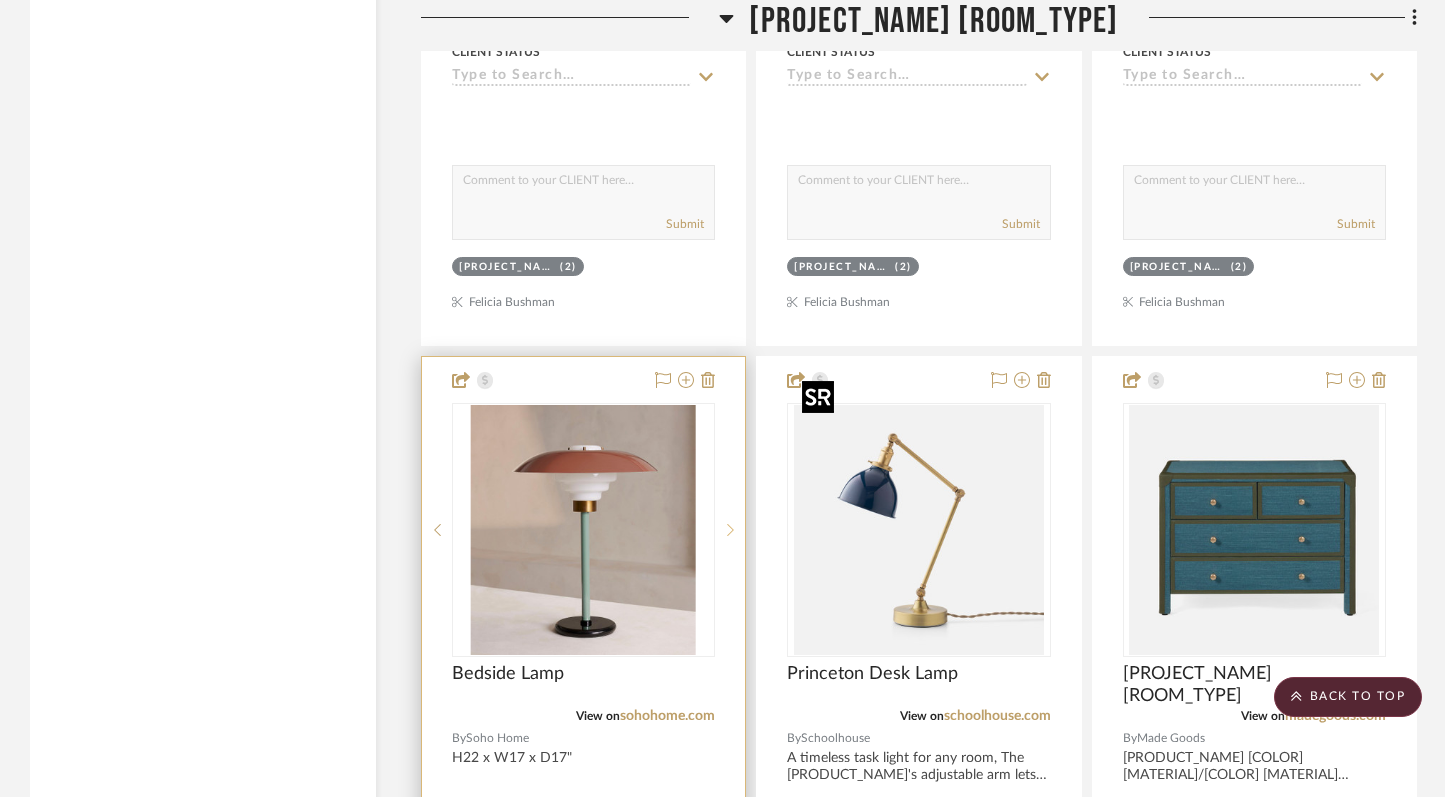 scroll, scrollTop: 11564, scrollLeft: 0, axis: vertical 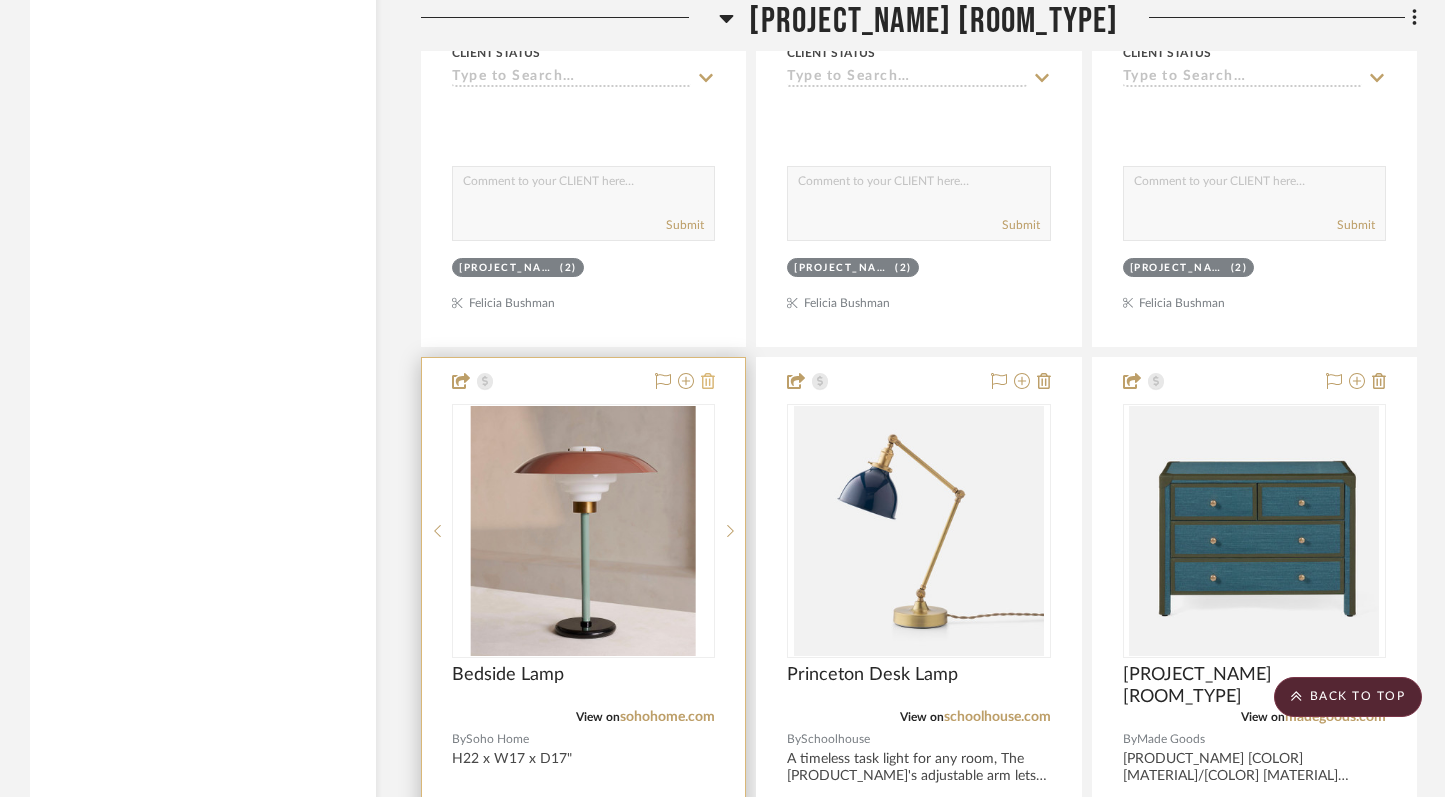 click 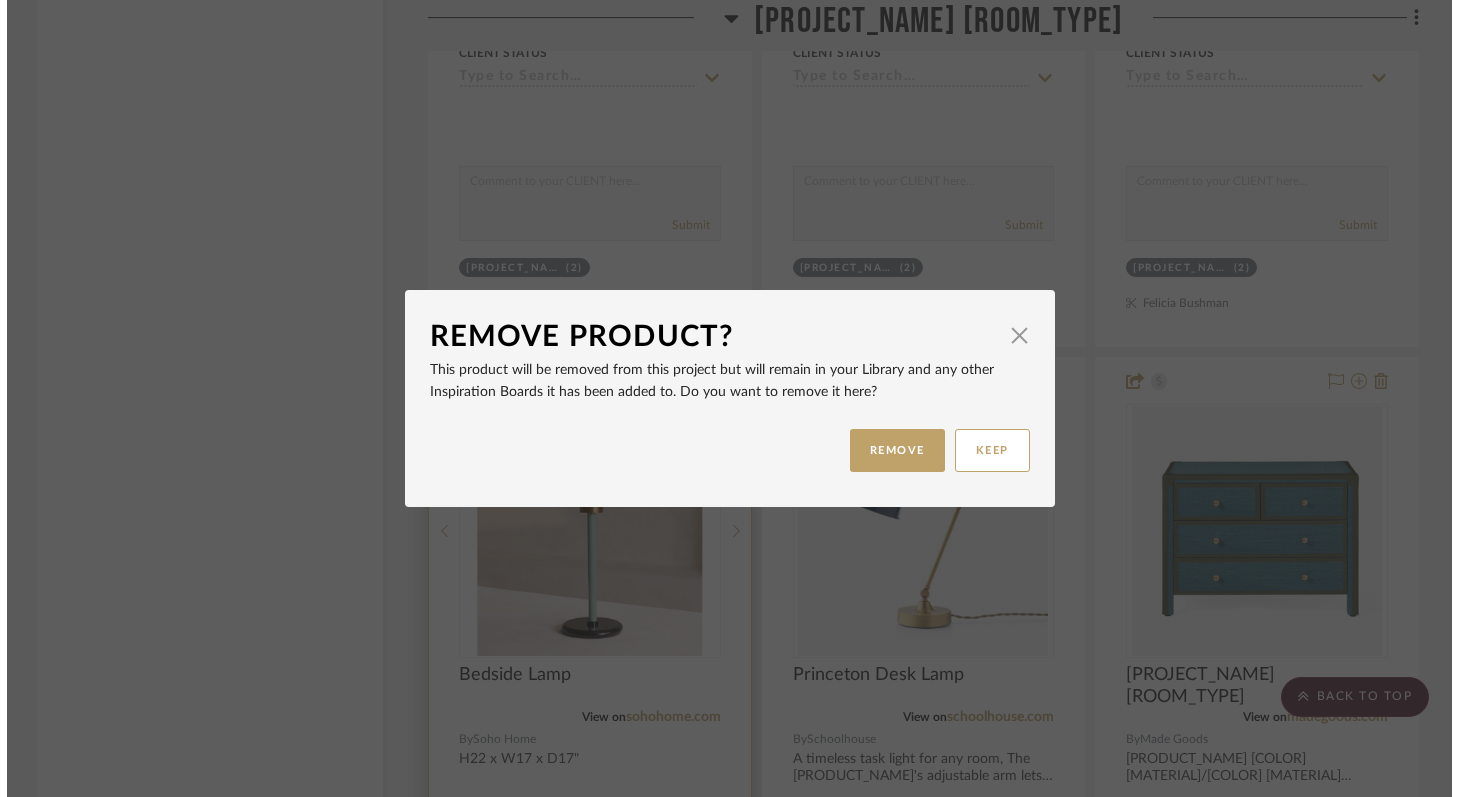 scroll, scrollTop: 0, scrollLeft: 0, axis: both 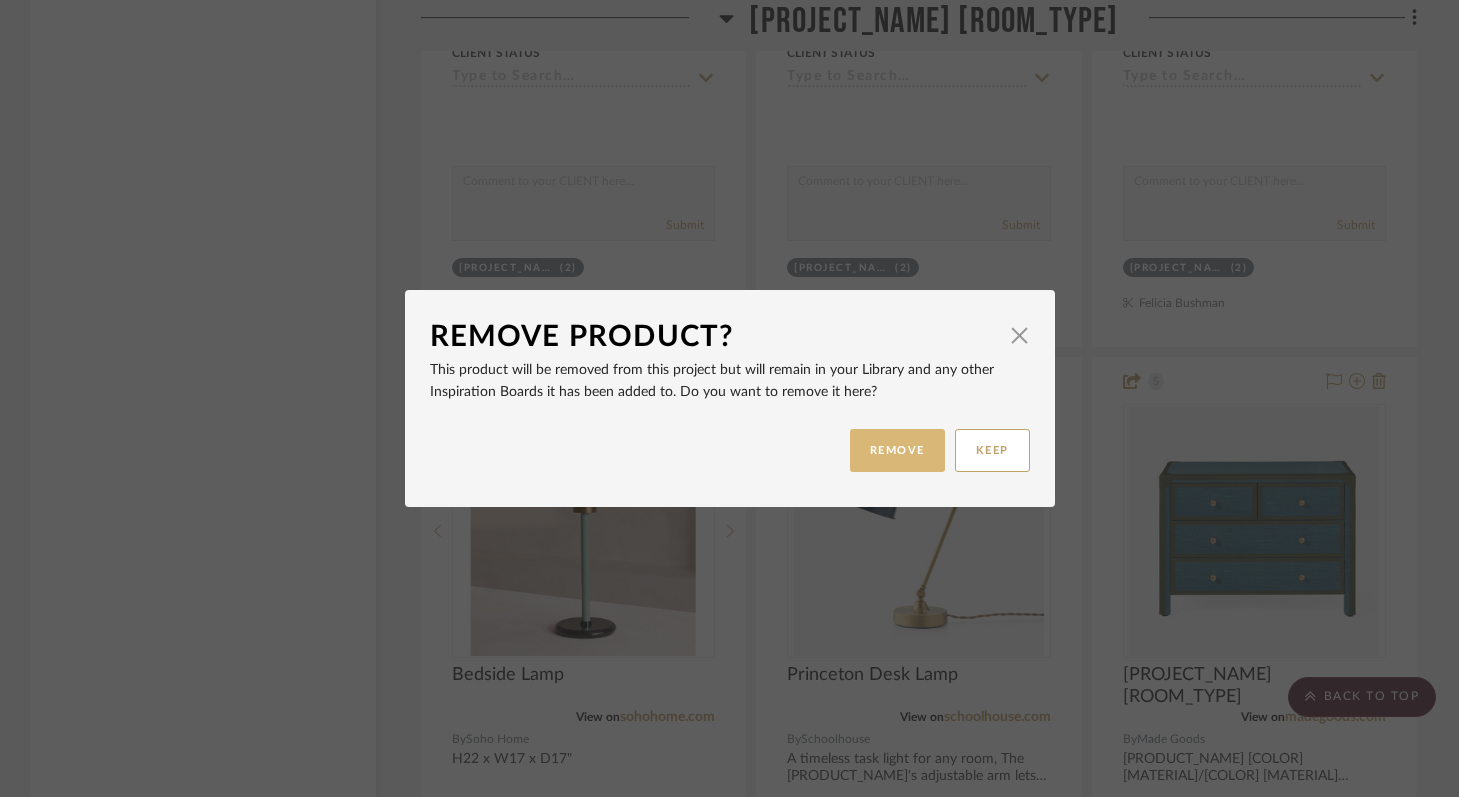 click on "REMOVE" at bounding box center (897, 450) 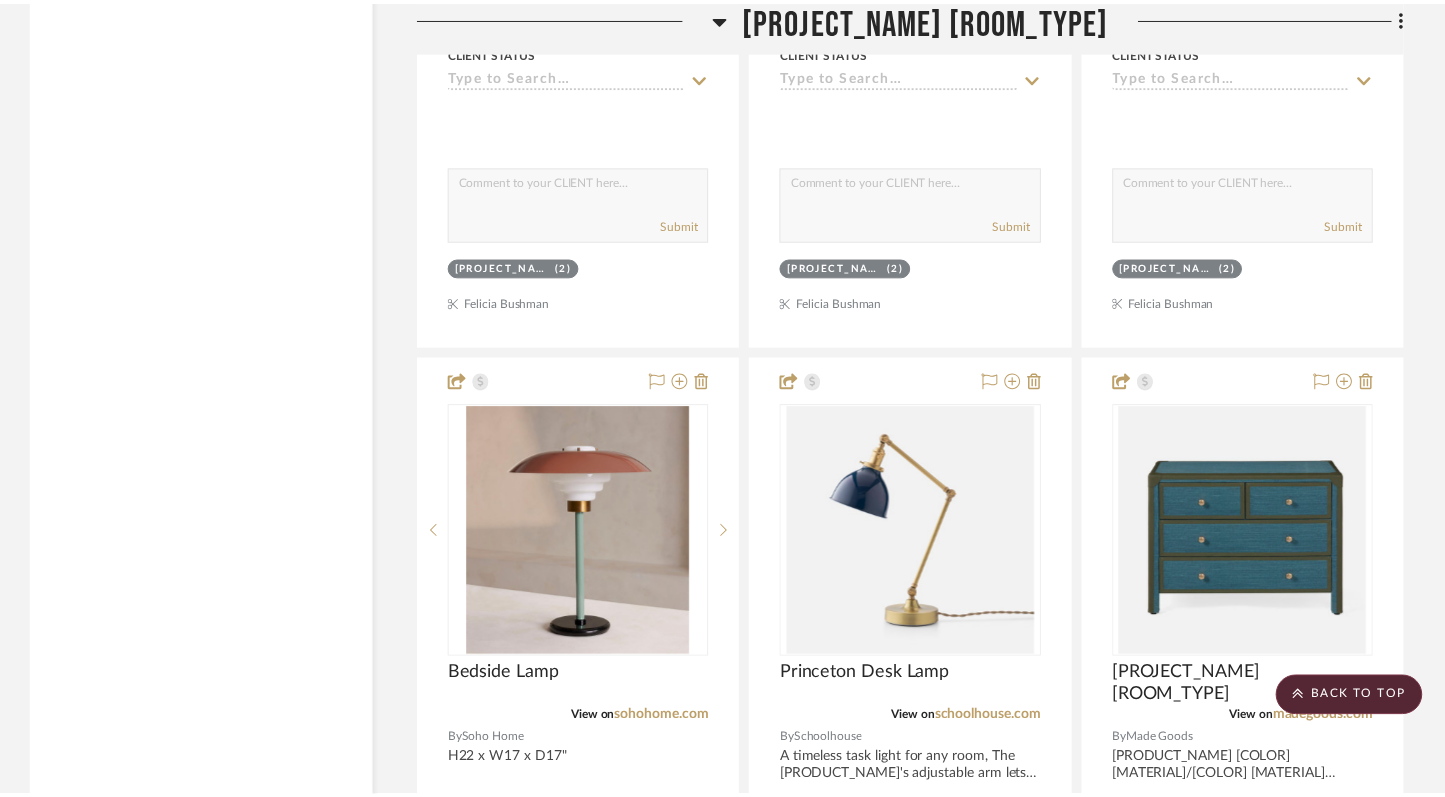 scroll, scrollTop: 11564, scrollLeft: 0, axis: vertical 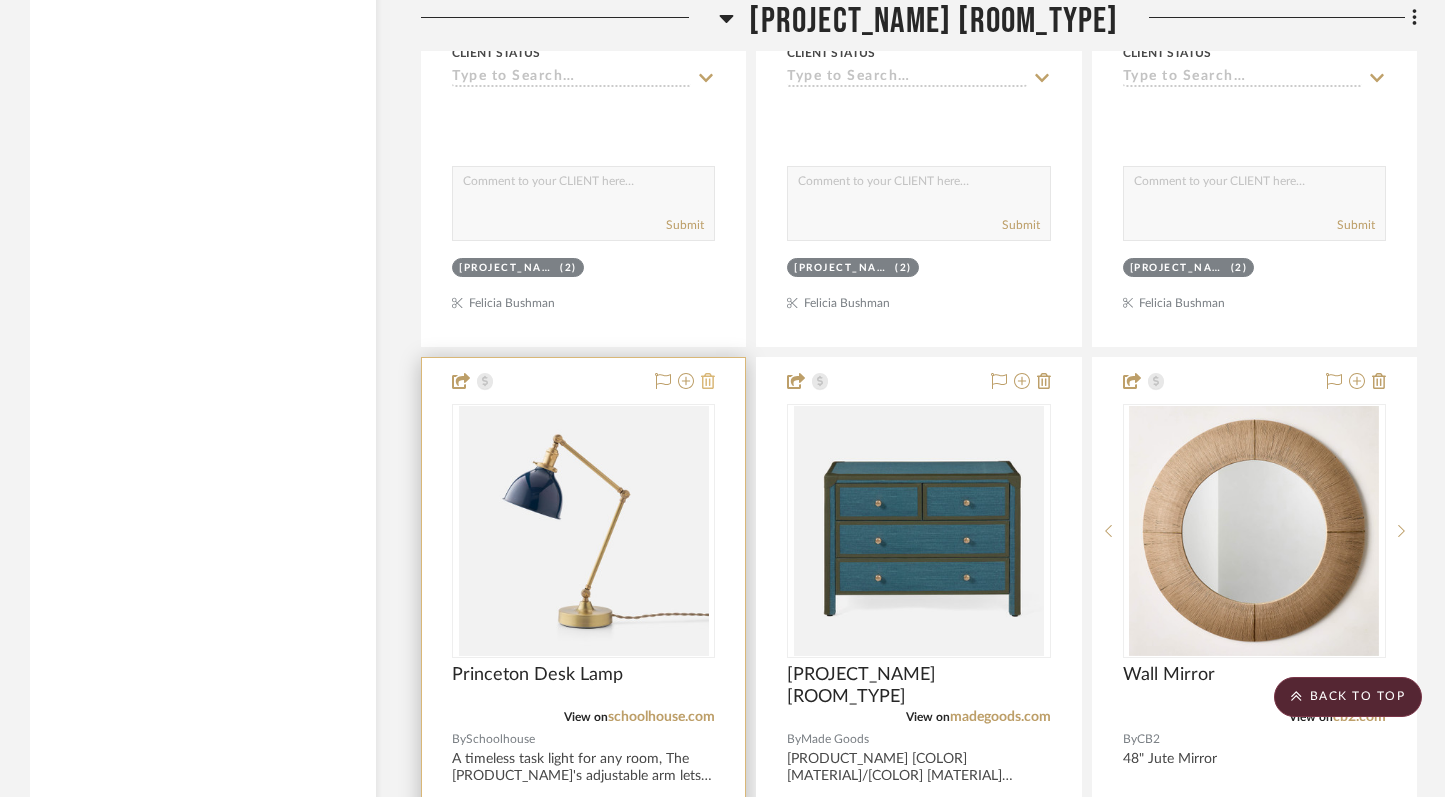 click 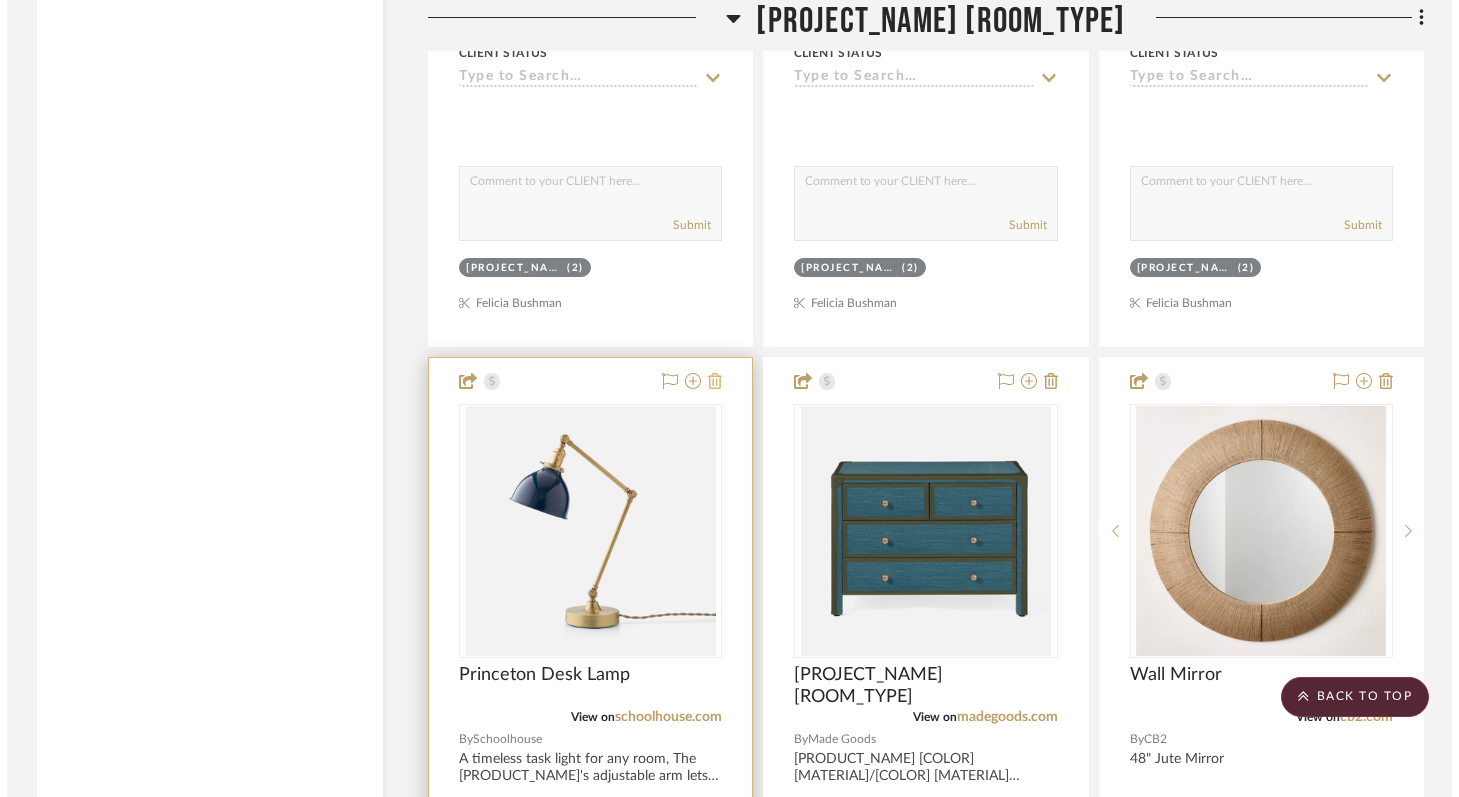 scroll, scrollTop: 0, scrollLeft: 0, axis: both 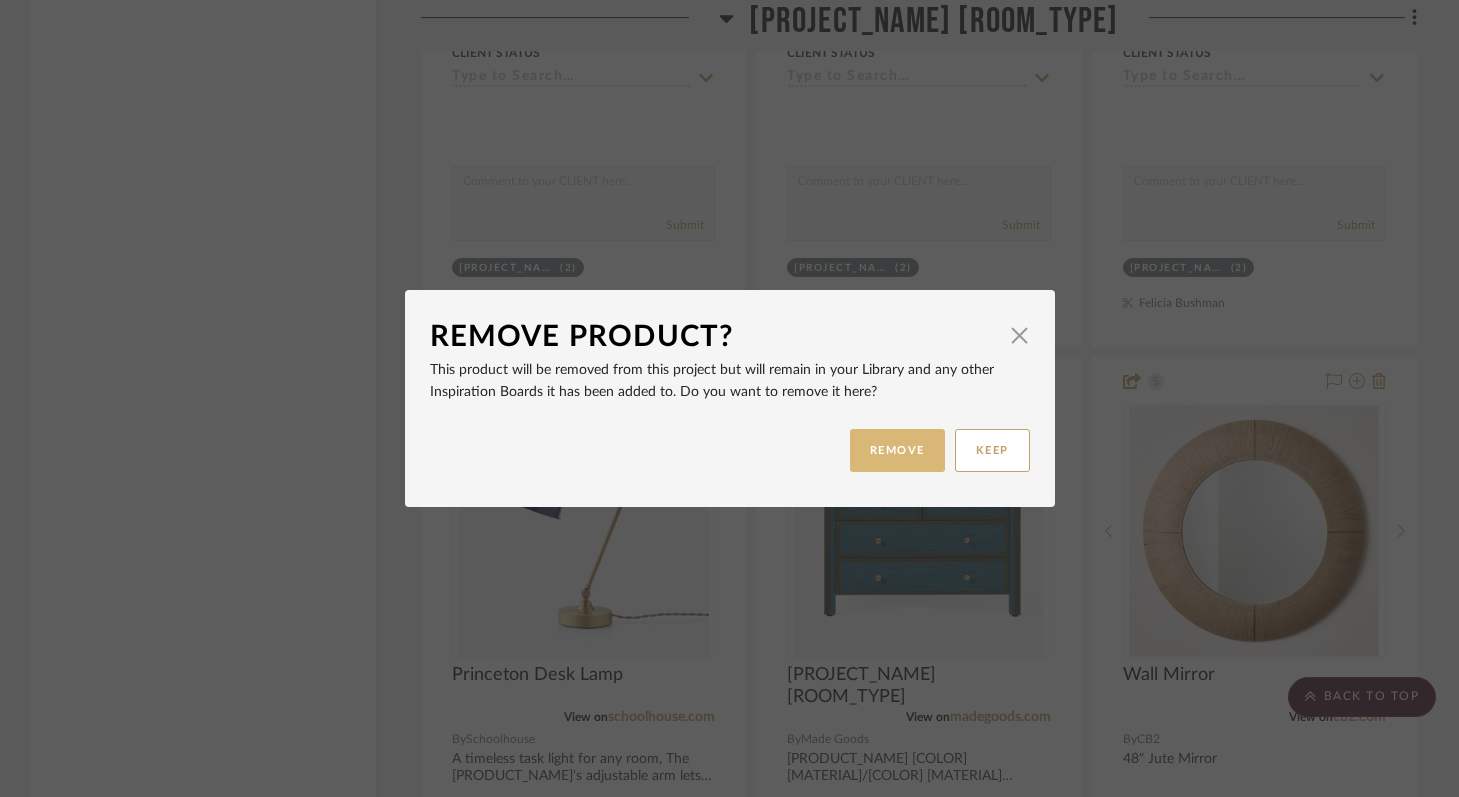 click on "REMOVE" at bounding box center [897, 450] 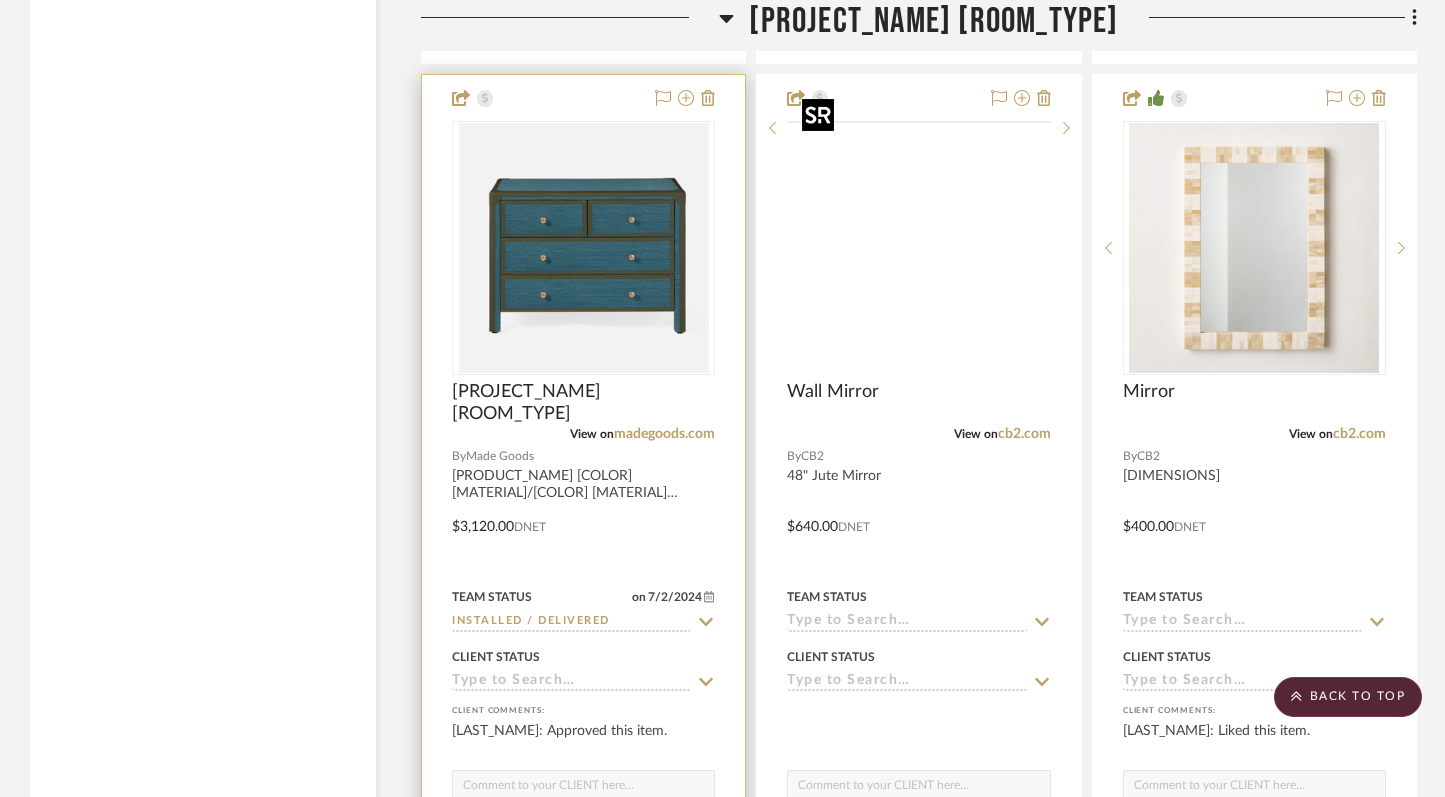 scroll, scrollTop: 11474, scrollLeft: 0, axis: vertical 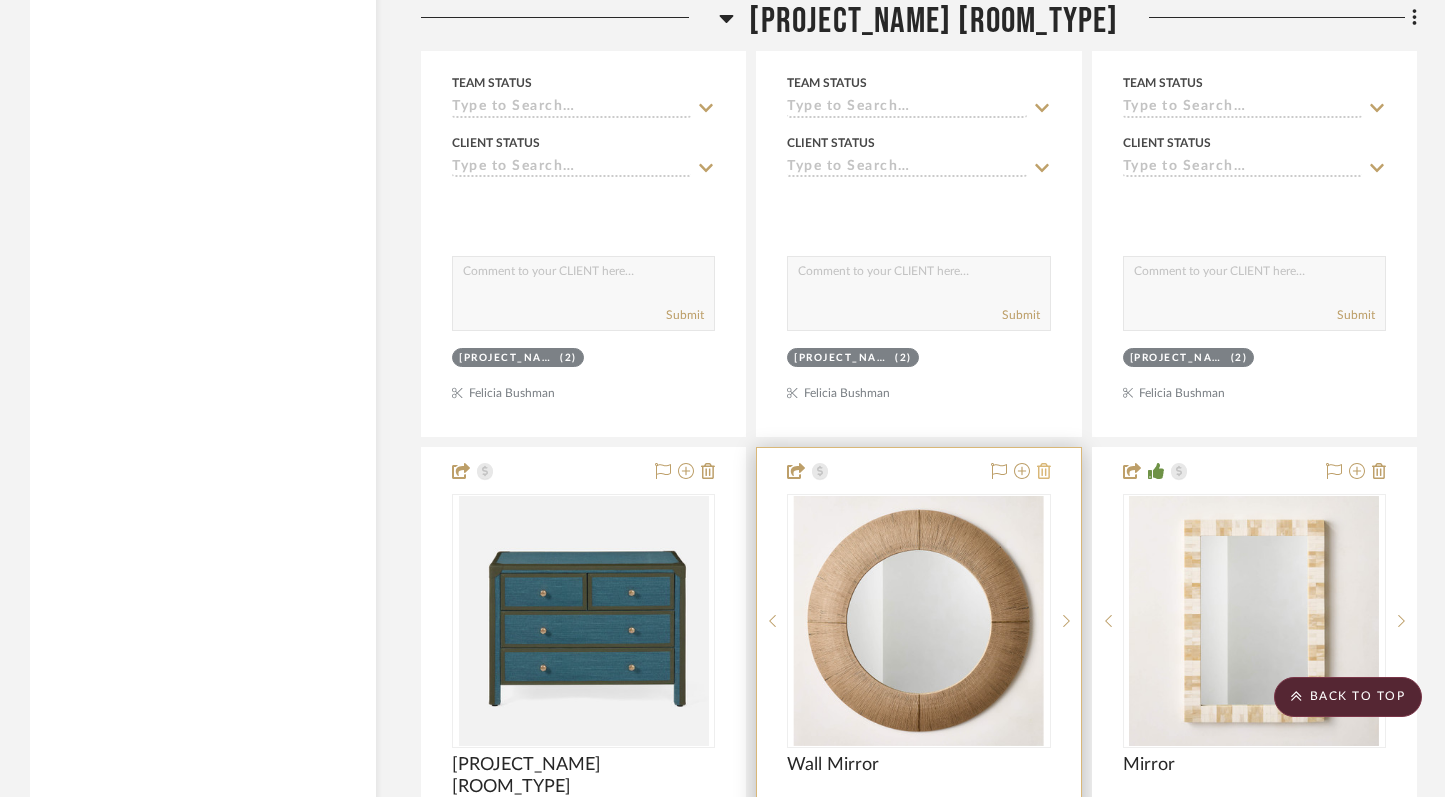 click 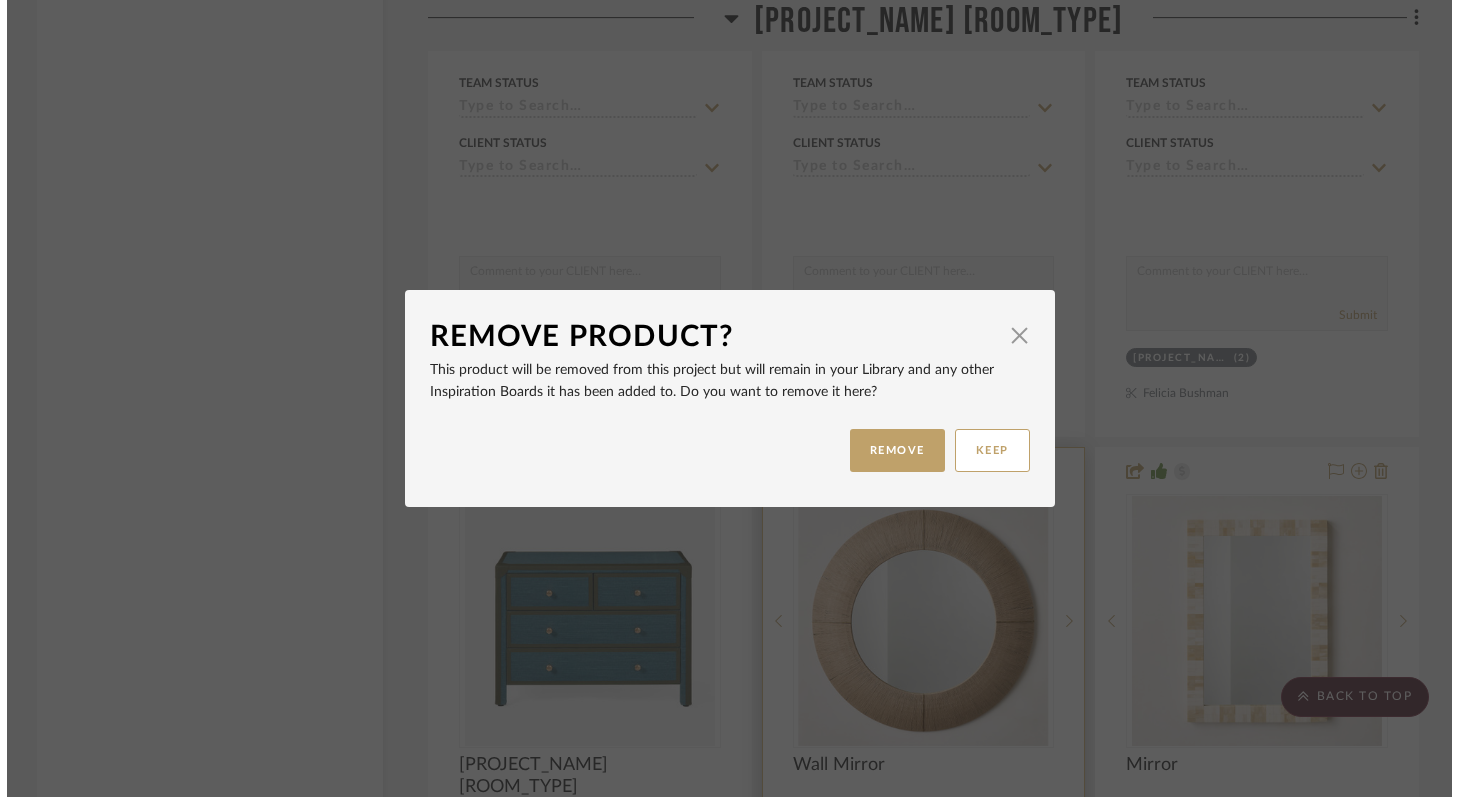 scroll, scrollTop: 0, scrollLeft: 0, axis: both 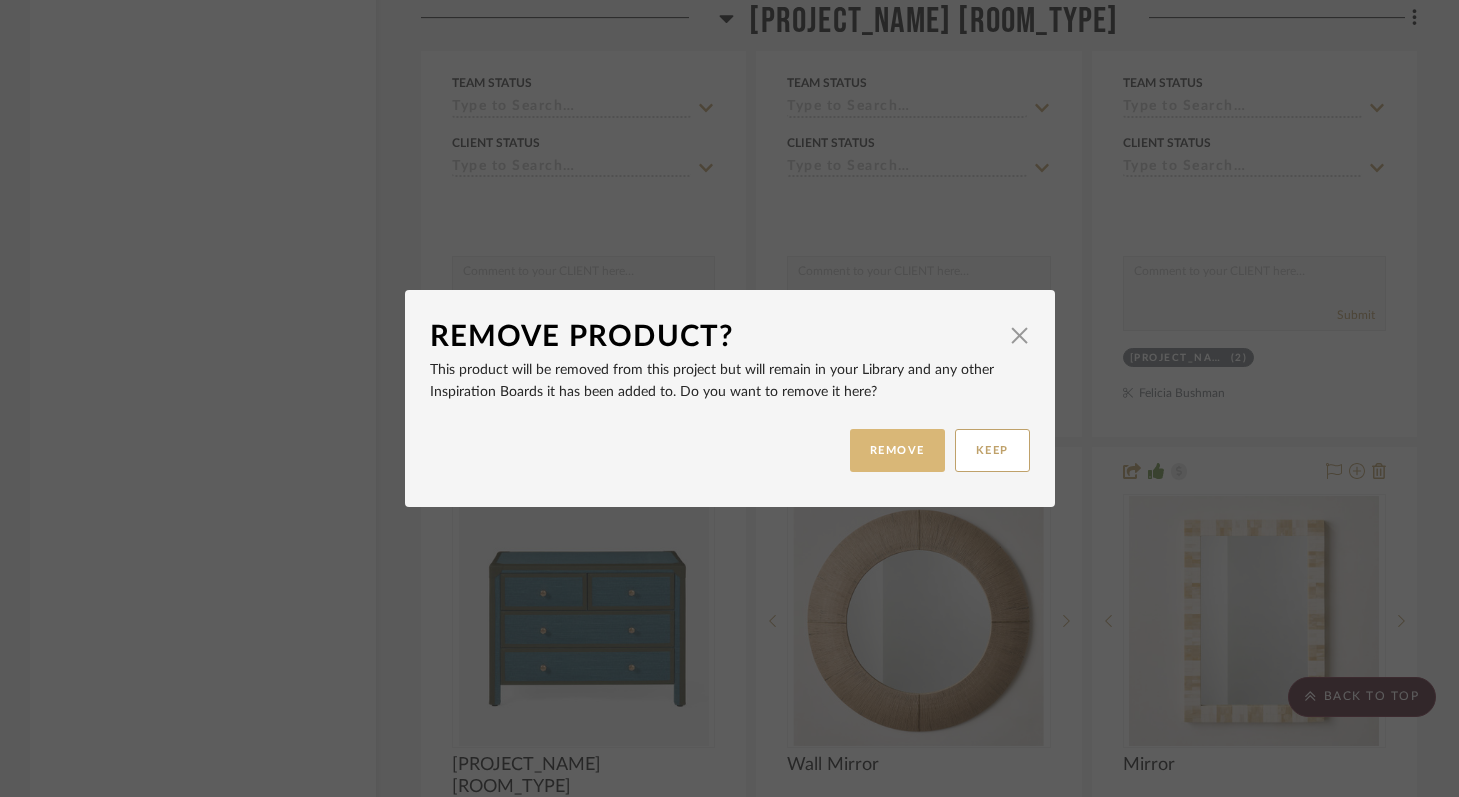 click on "REMOVE" at bounding box center [897, 450] 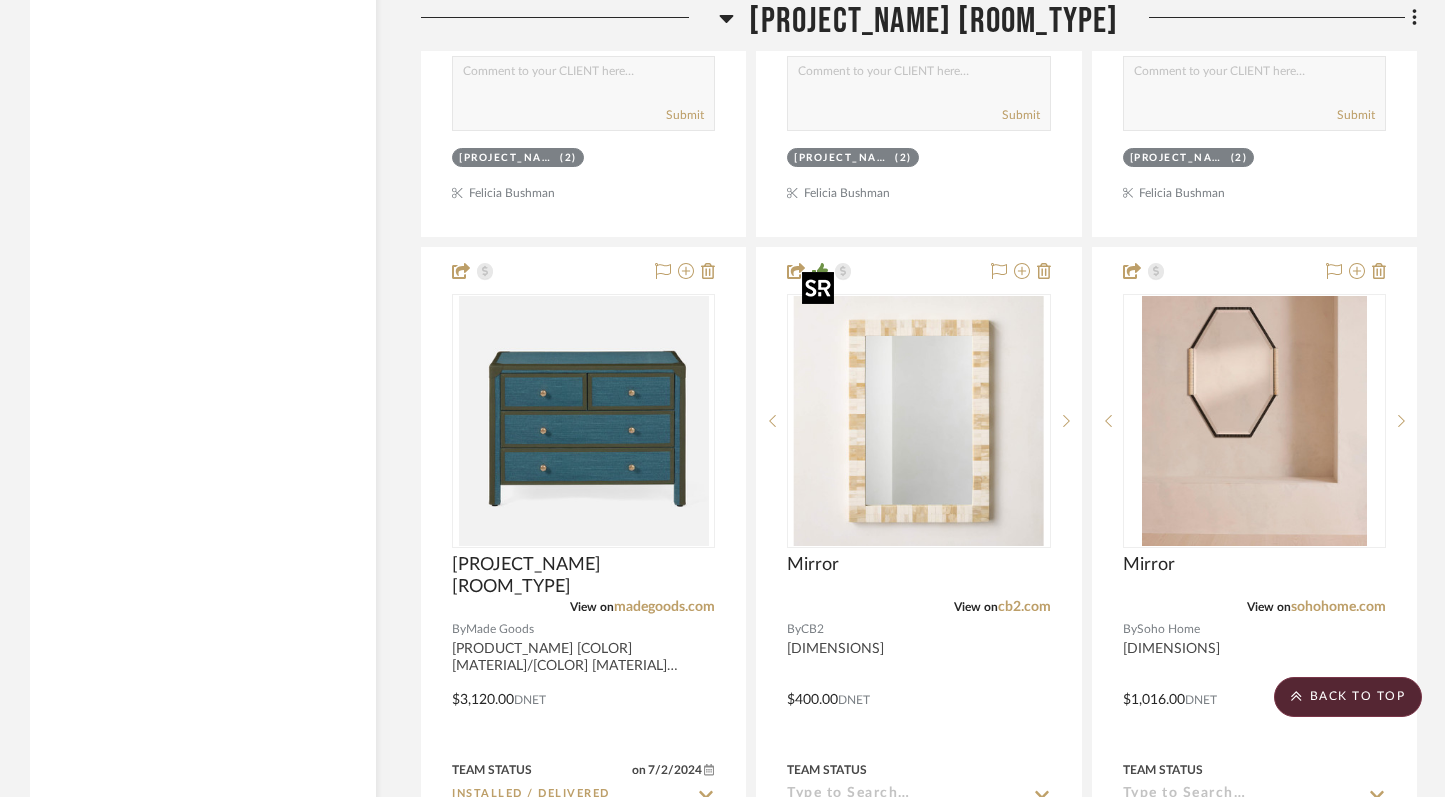 scroll, scrollTop: 11673, scrollLeft: 0, axis: vertical 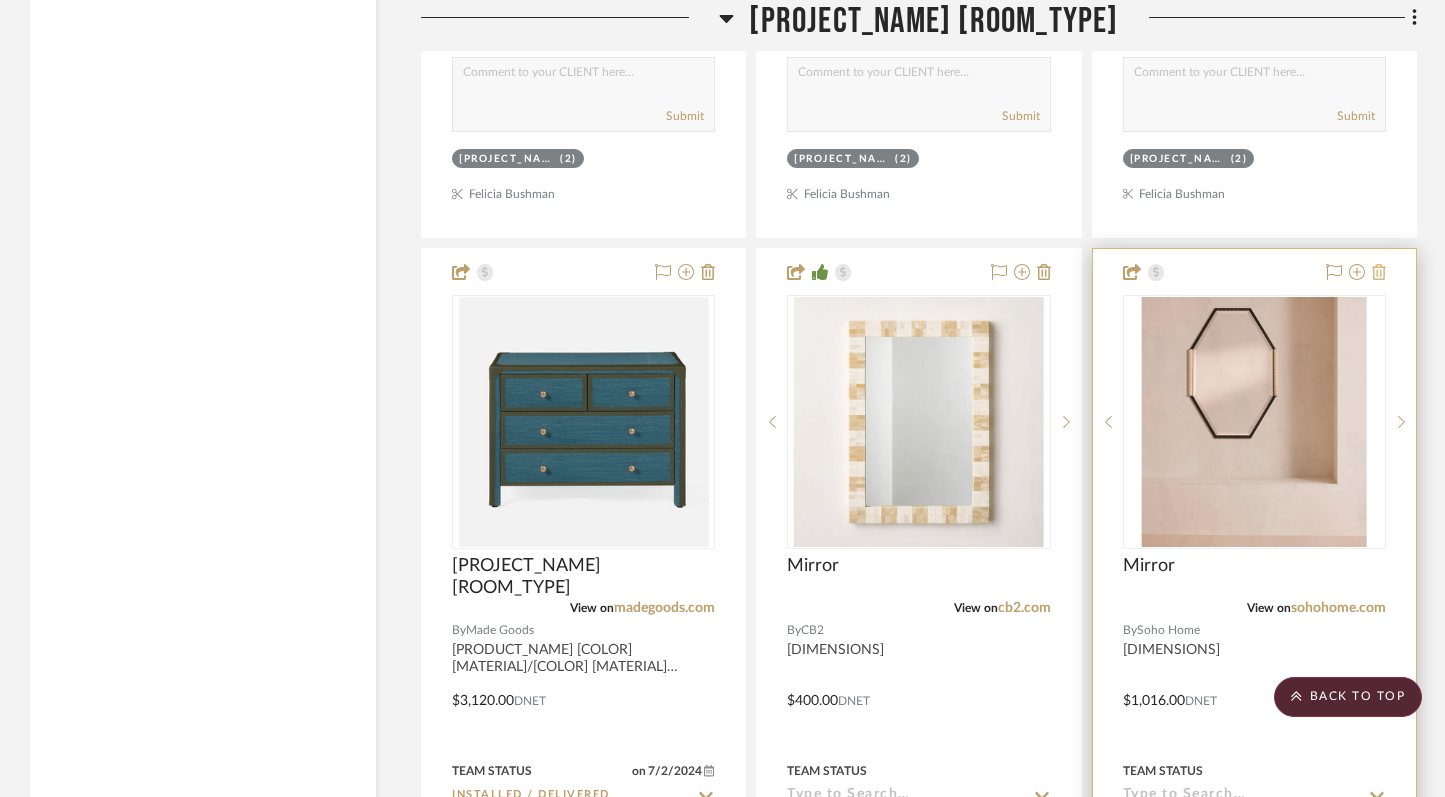 click 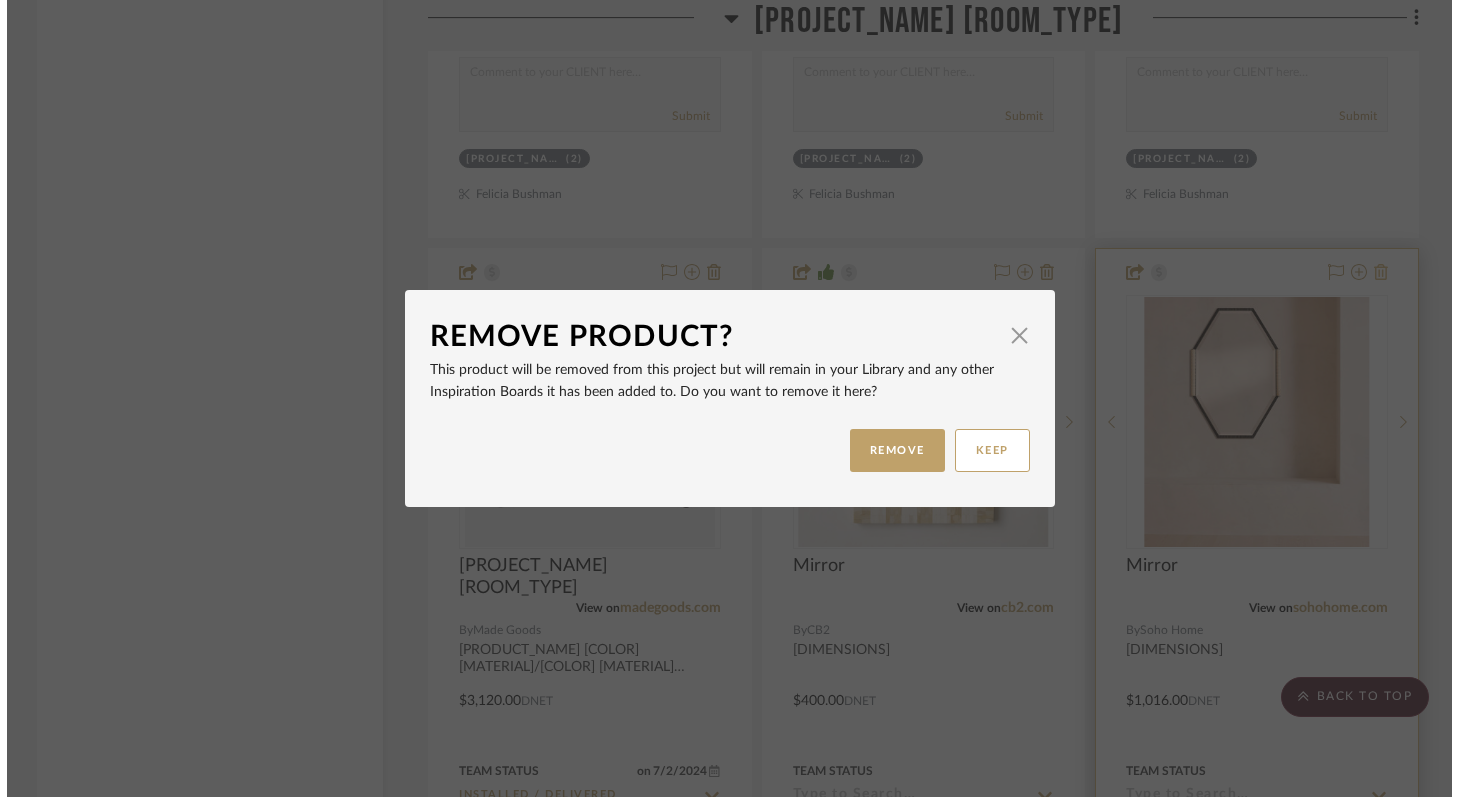 scroll, scrollTop: 0, scrollLeft: 0, axis: both 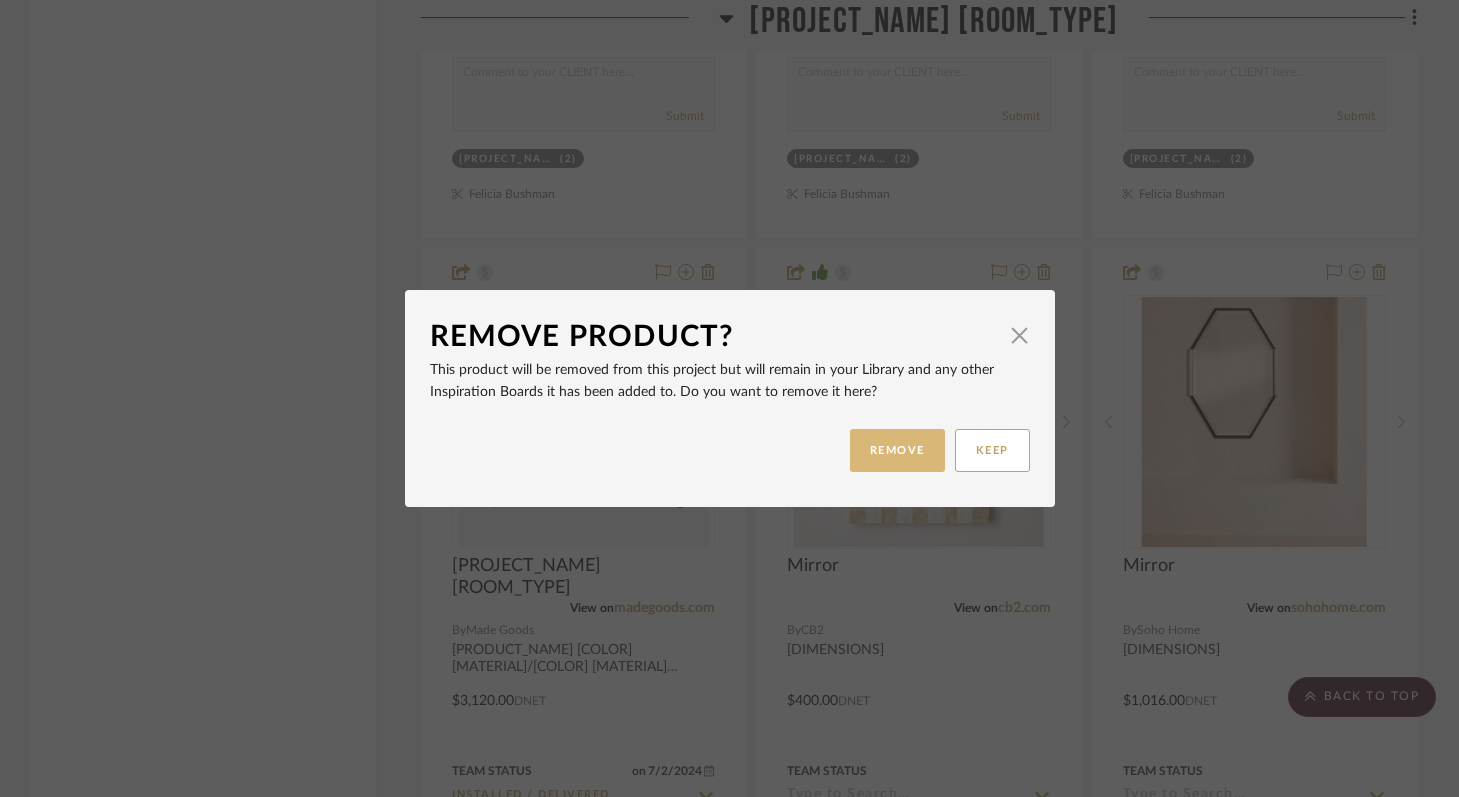 click on "REMOVE" at bounding box center (897, 450) 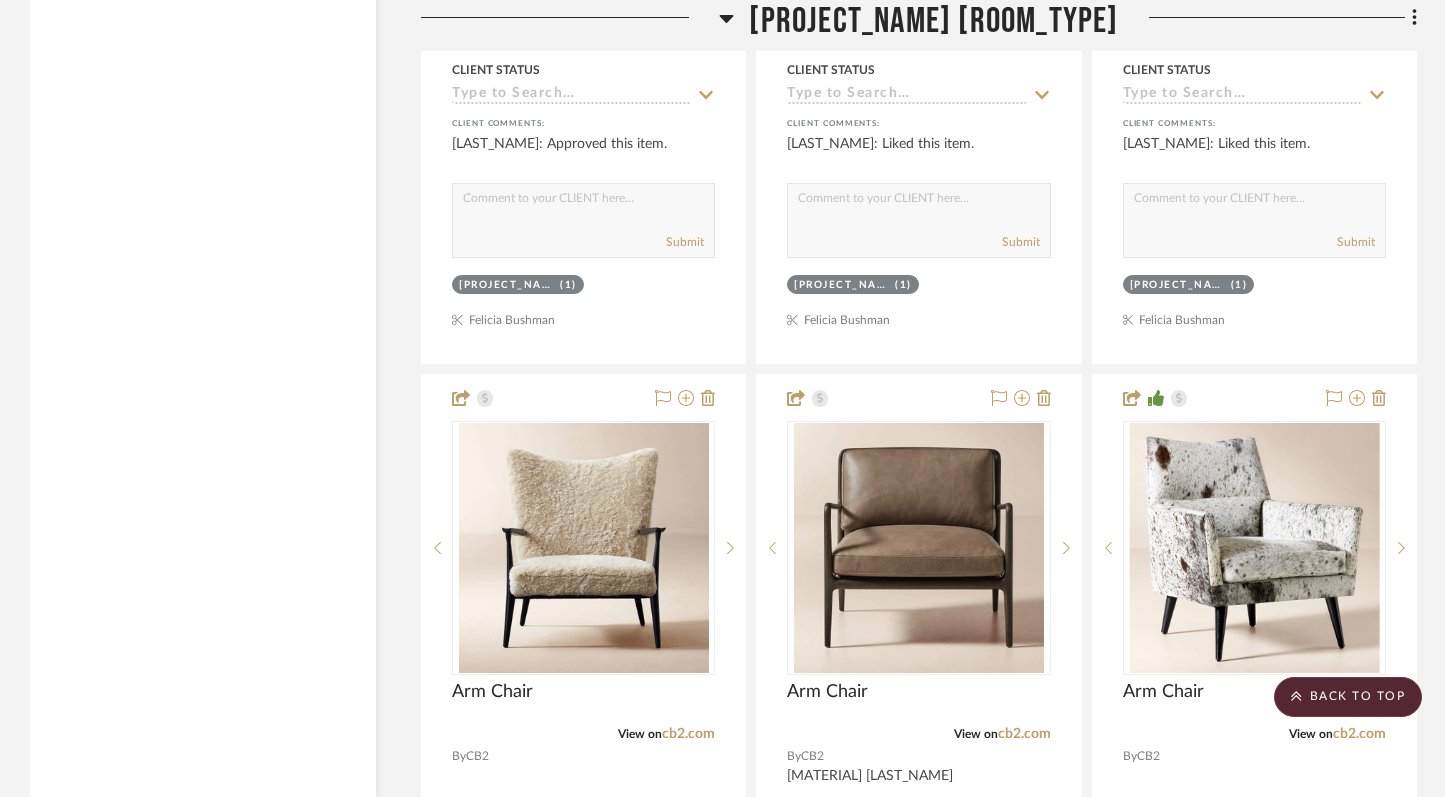 scroll, scrollTop: 12421, scrollLeft: 0, axis: vertical 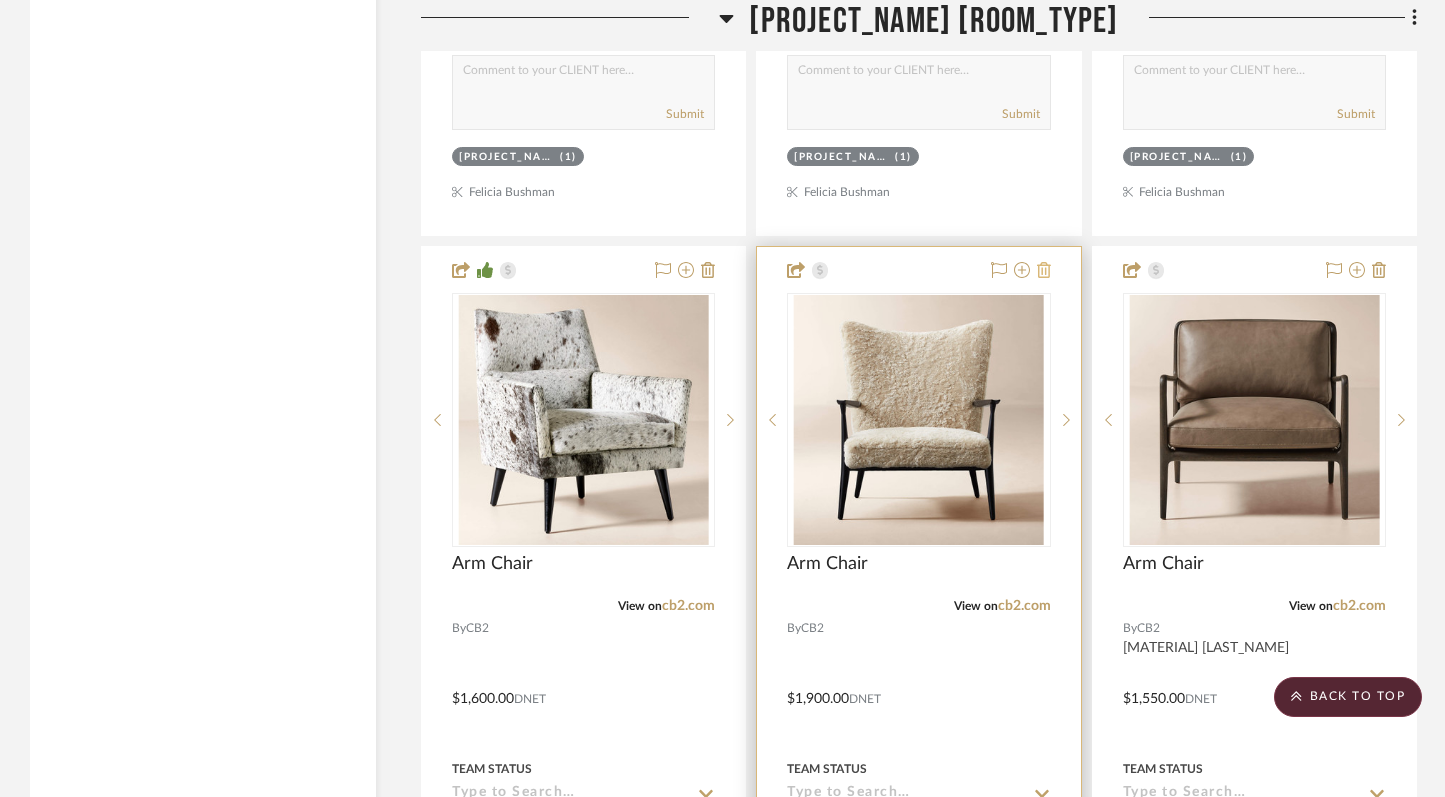 click 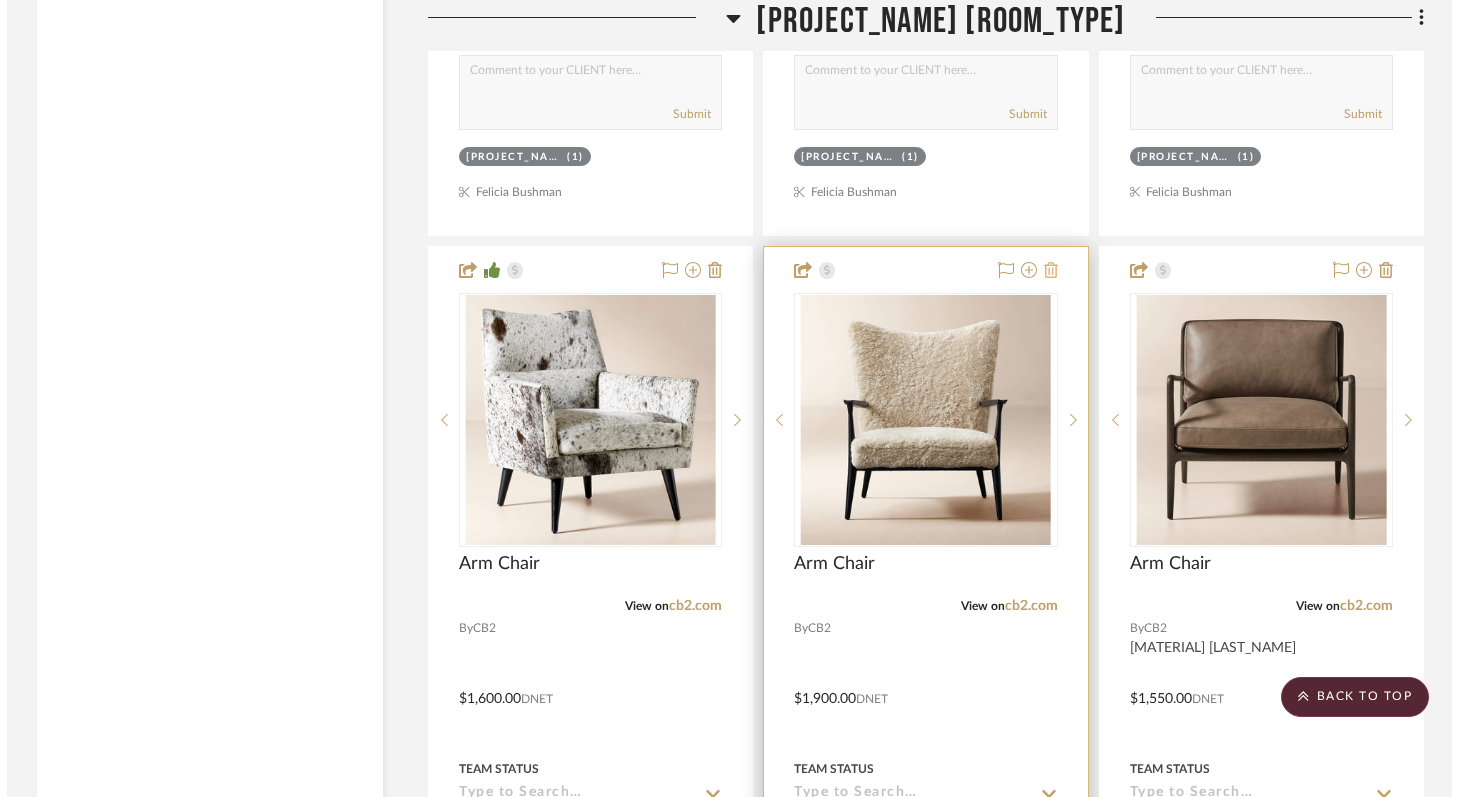 scroll, scrollTop: 0, scrollLeft: 0, axis: both 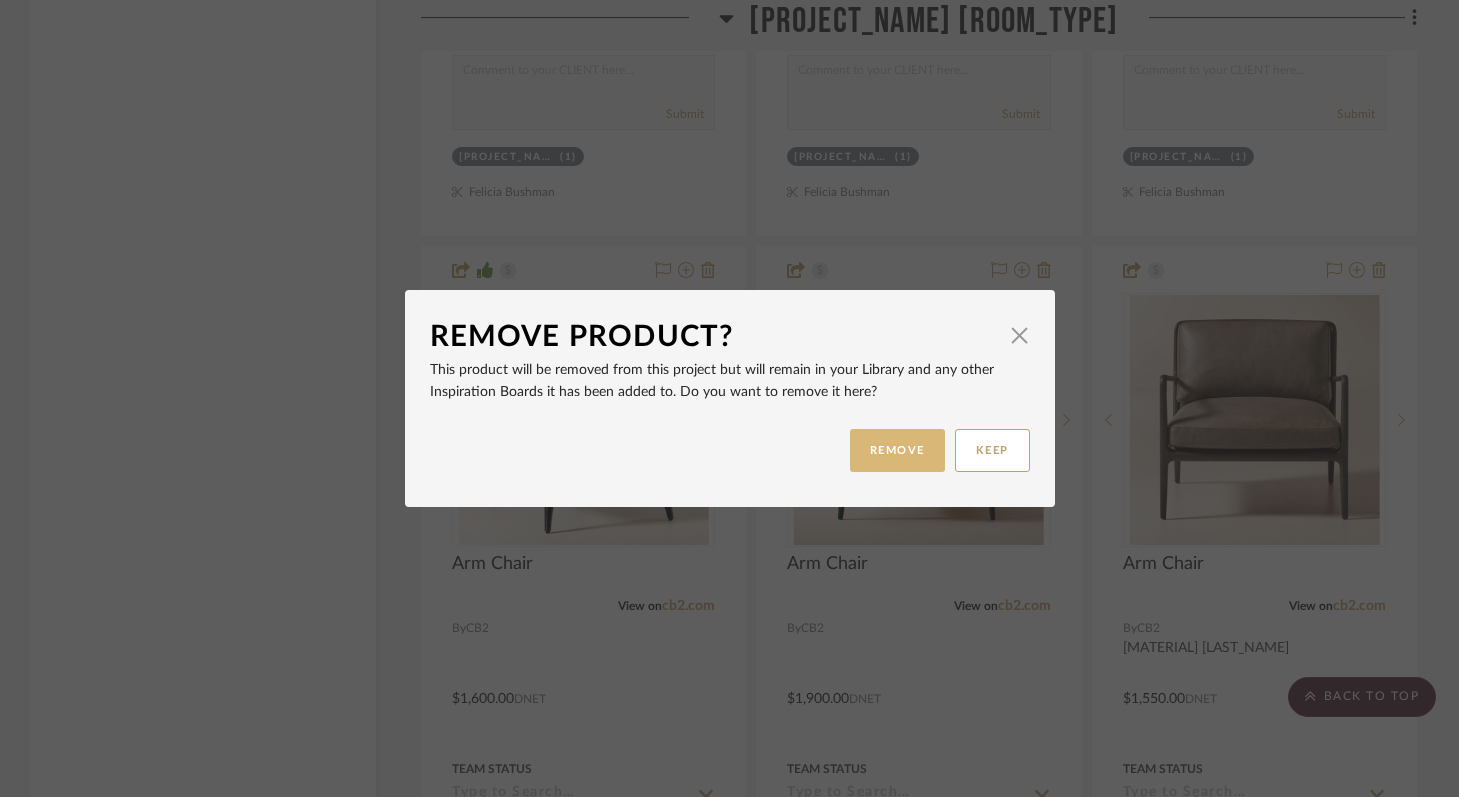 click on "REMOVE" at bounding box center (897, 450) 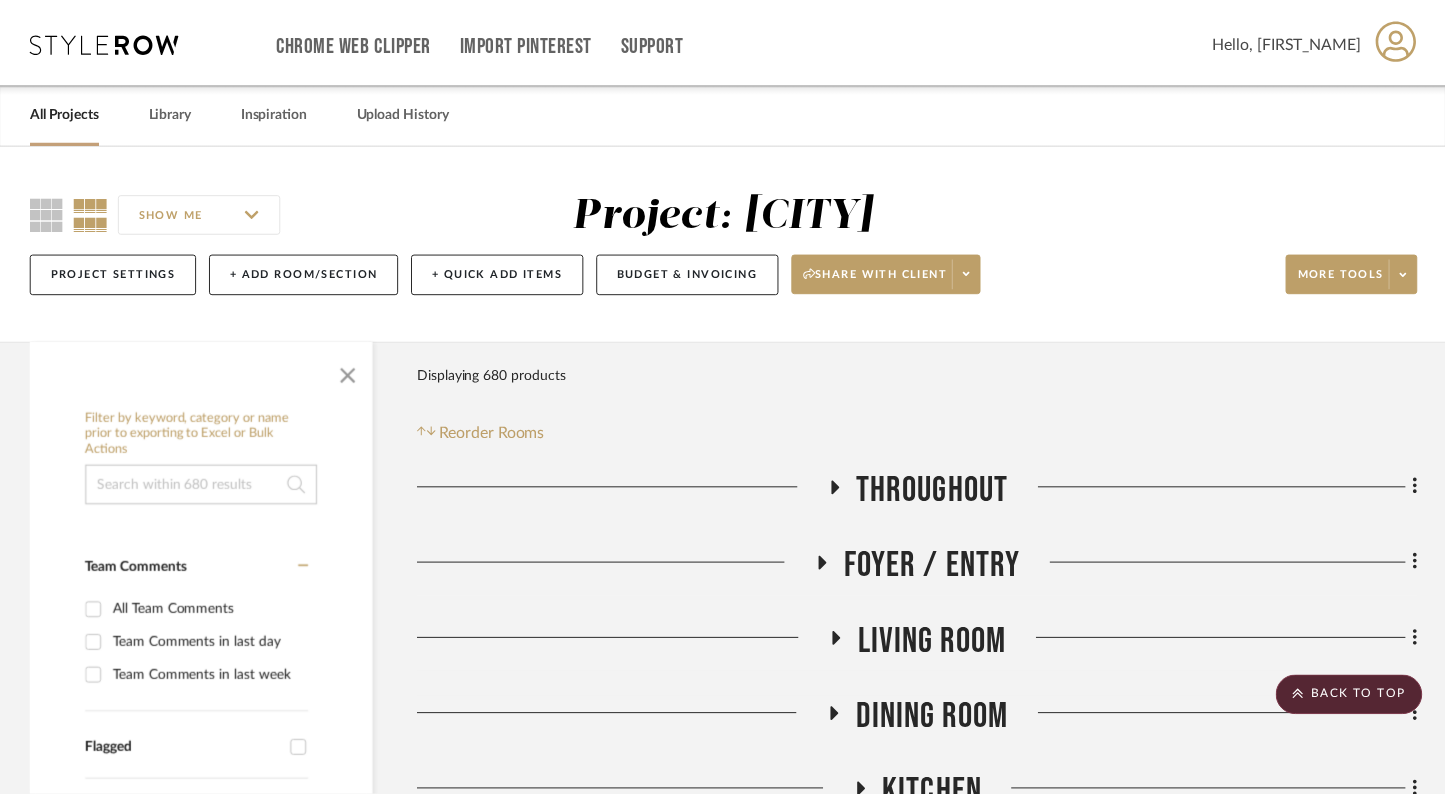 scroll, scrollTop: 12562, scrollLeft: 0, axis: vertical 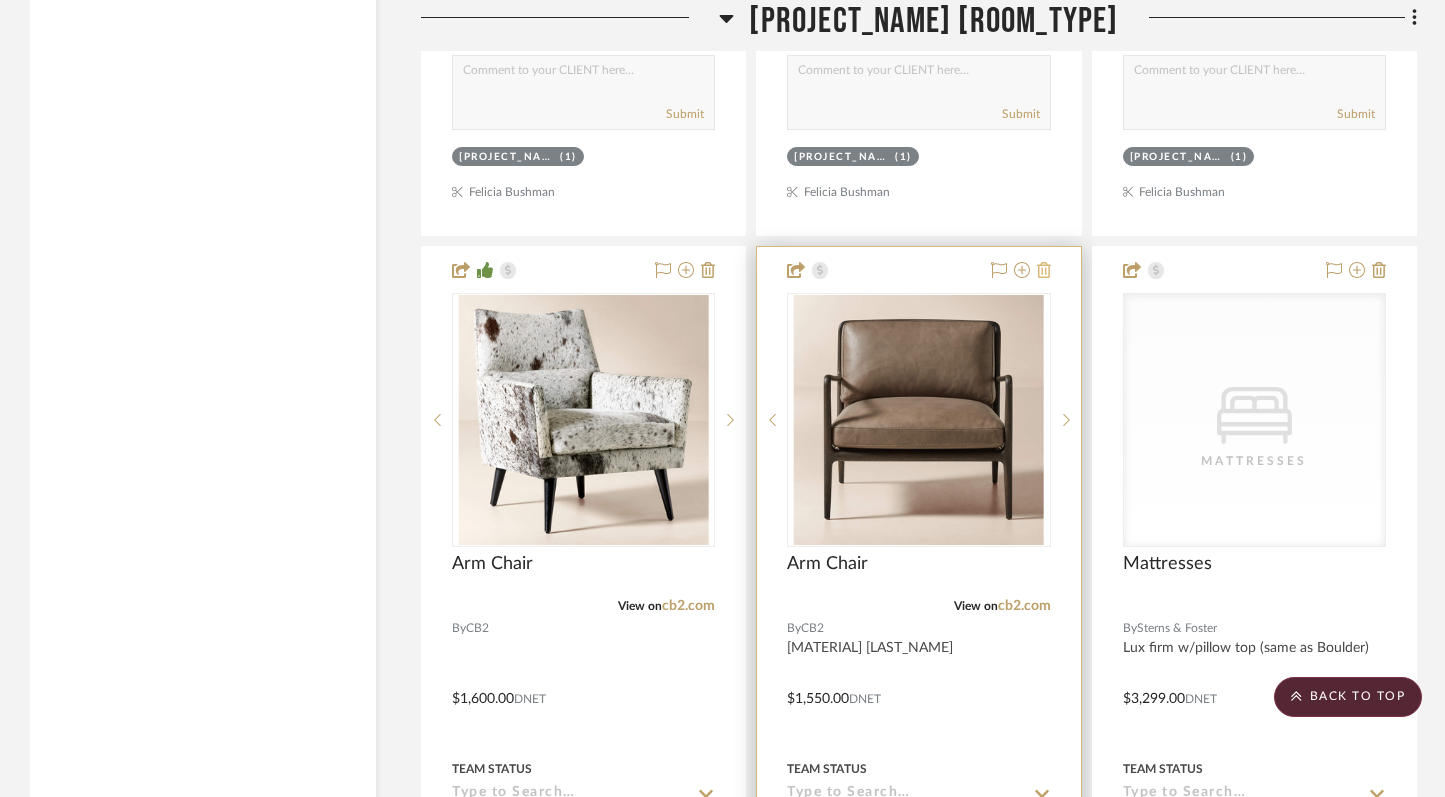 click 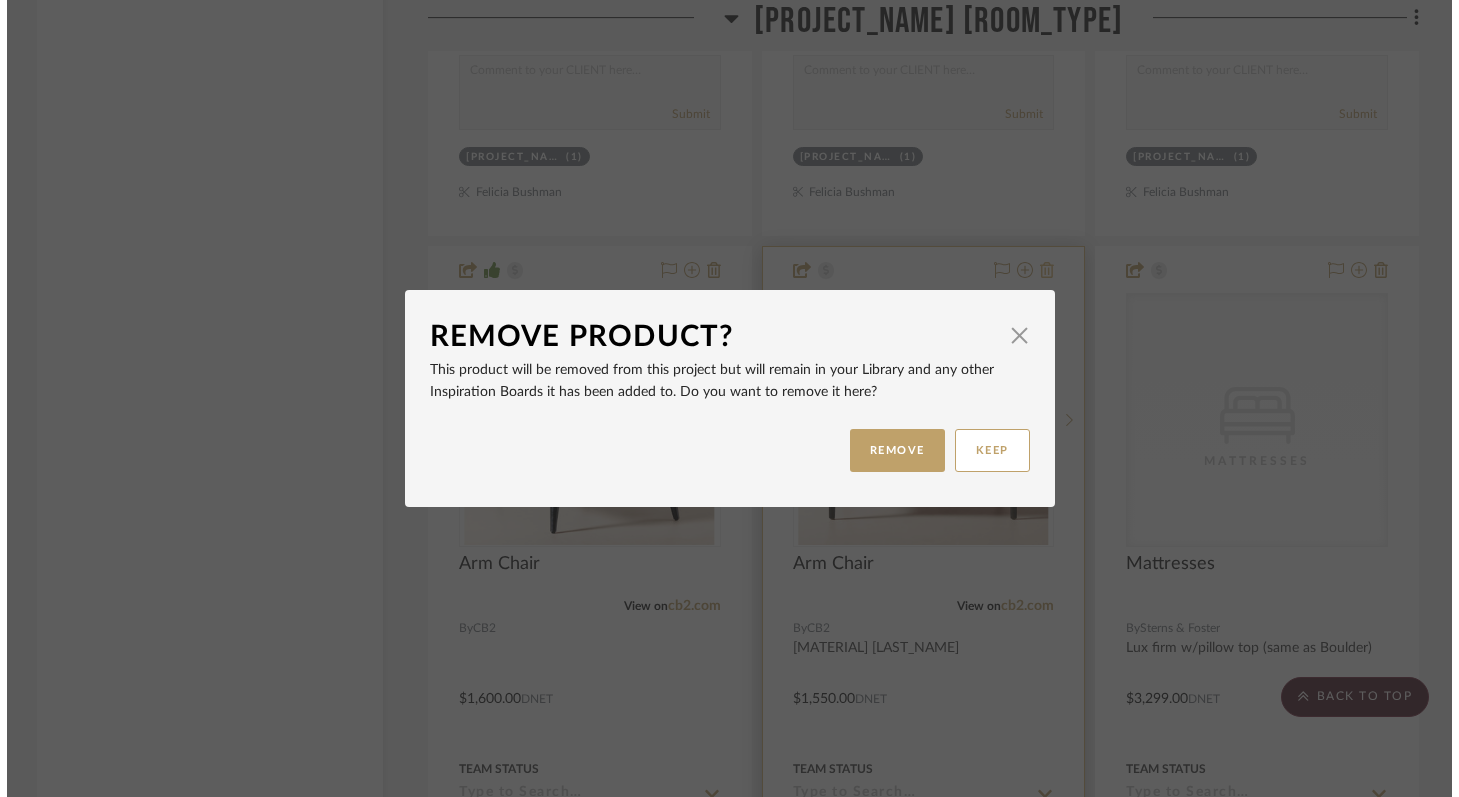 scroll, scrollTop: 0, scrollLeft: 0, axis: both 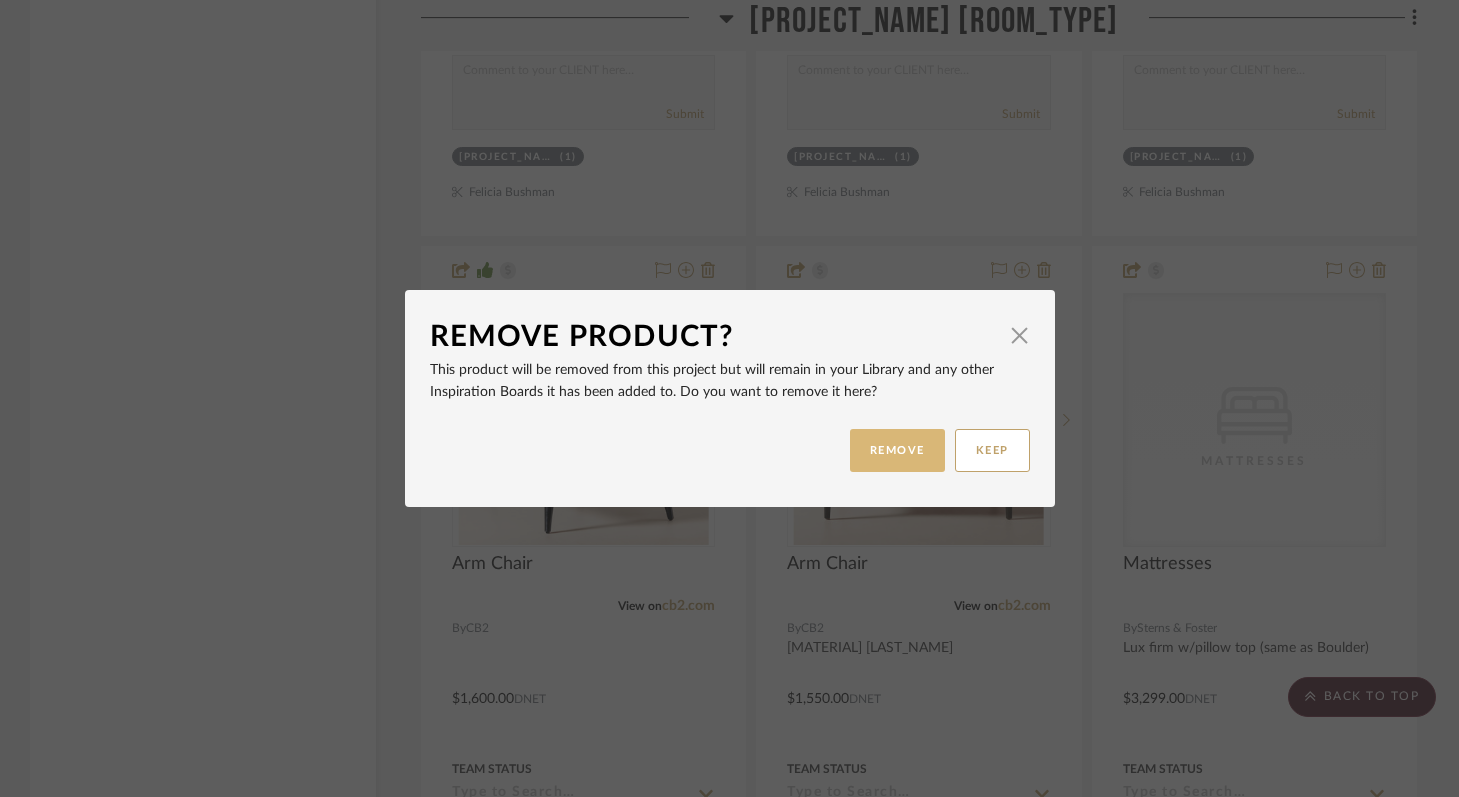 click on "REMOVE" at bounding box center [897, 450] 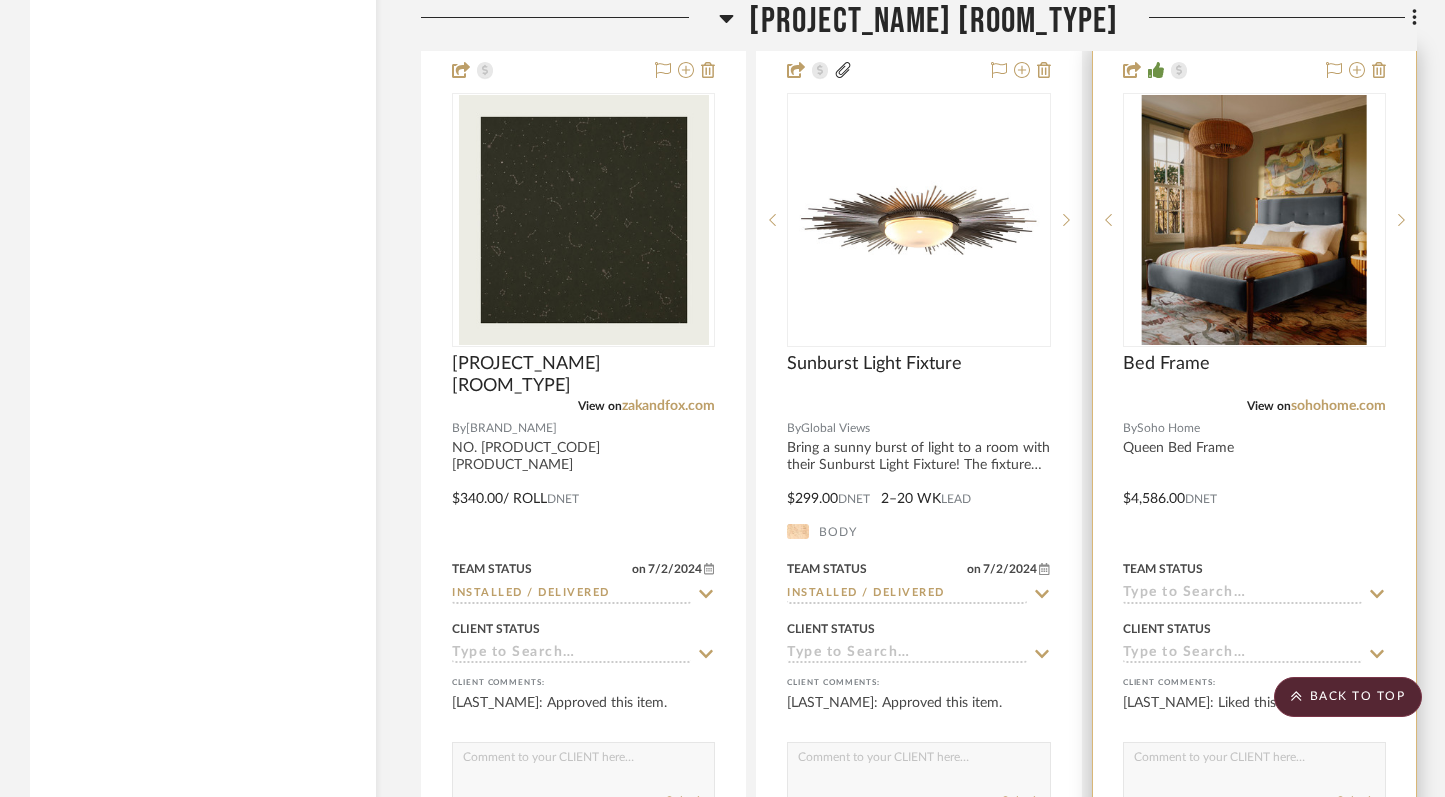 scroll, scrollTop: 9222, scrollLeft: 0, axis: vertical 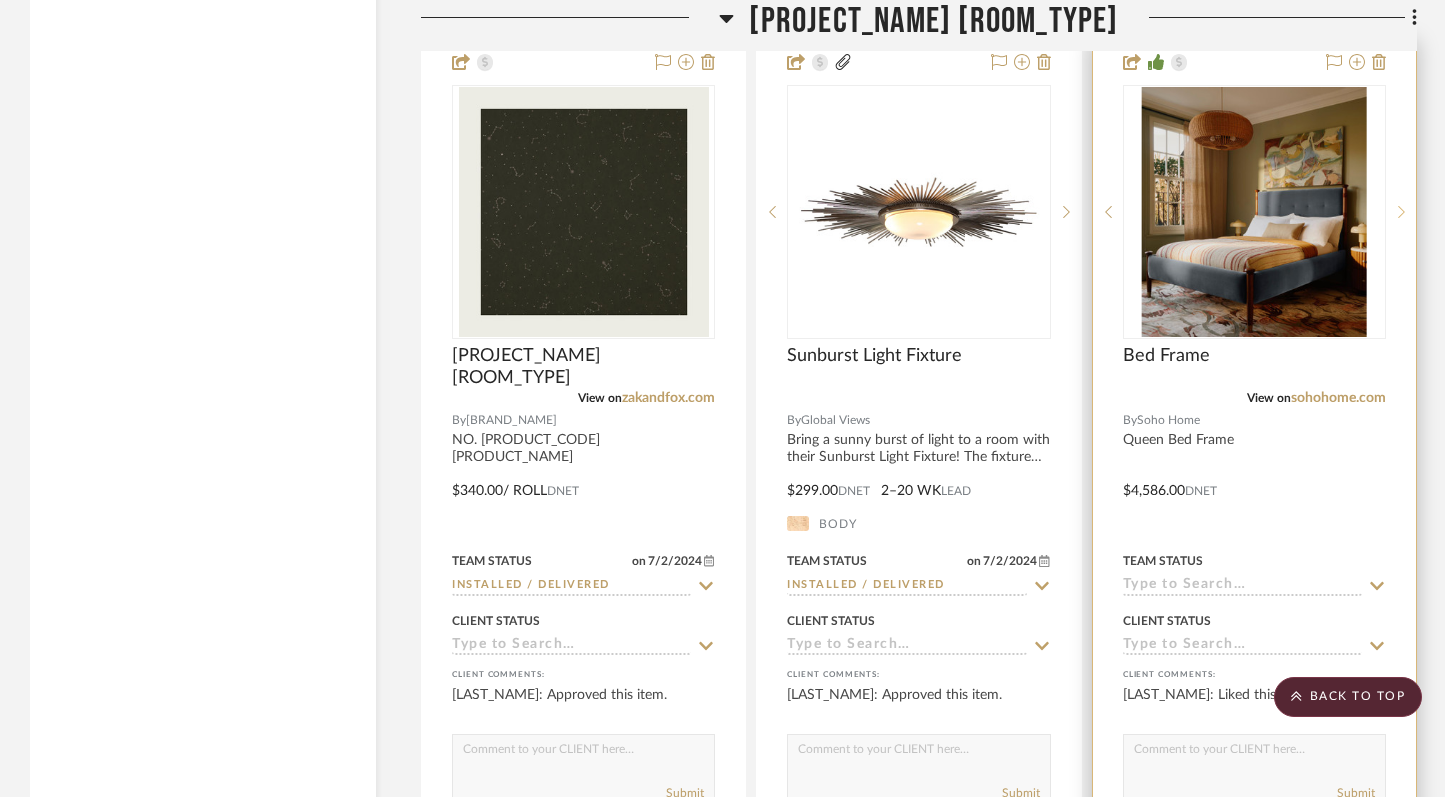 click 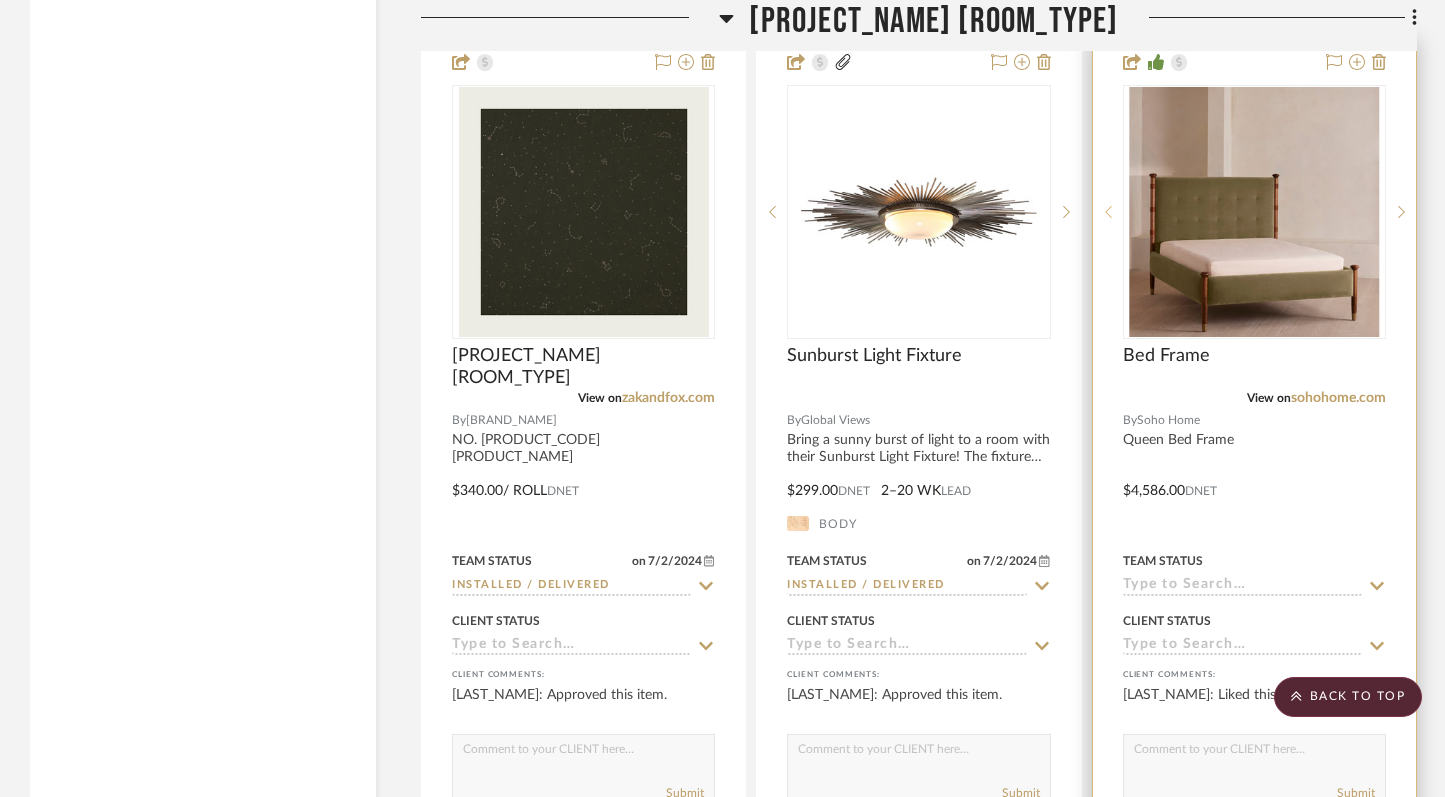 click at bounding box center [1108, 212] 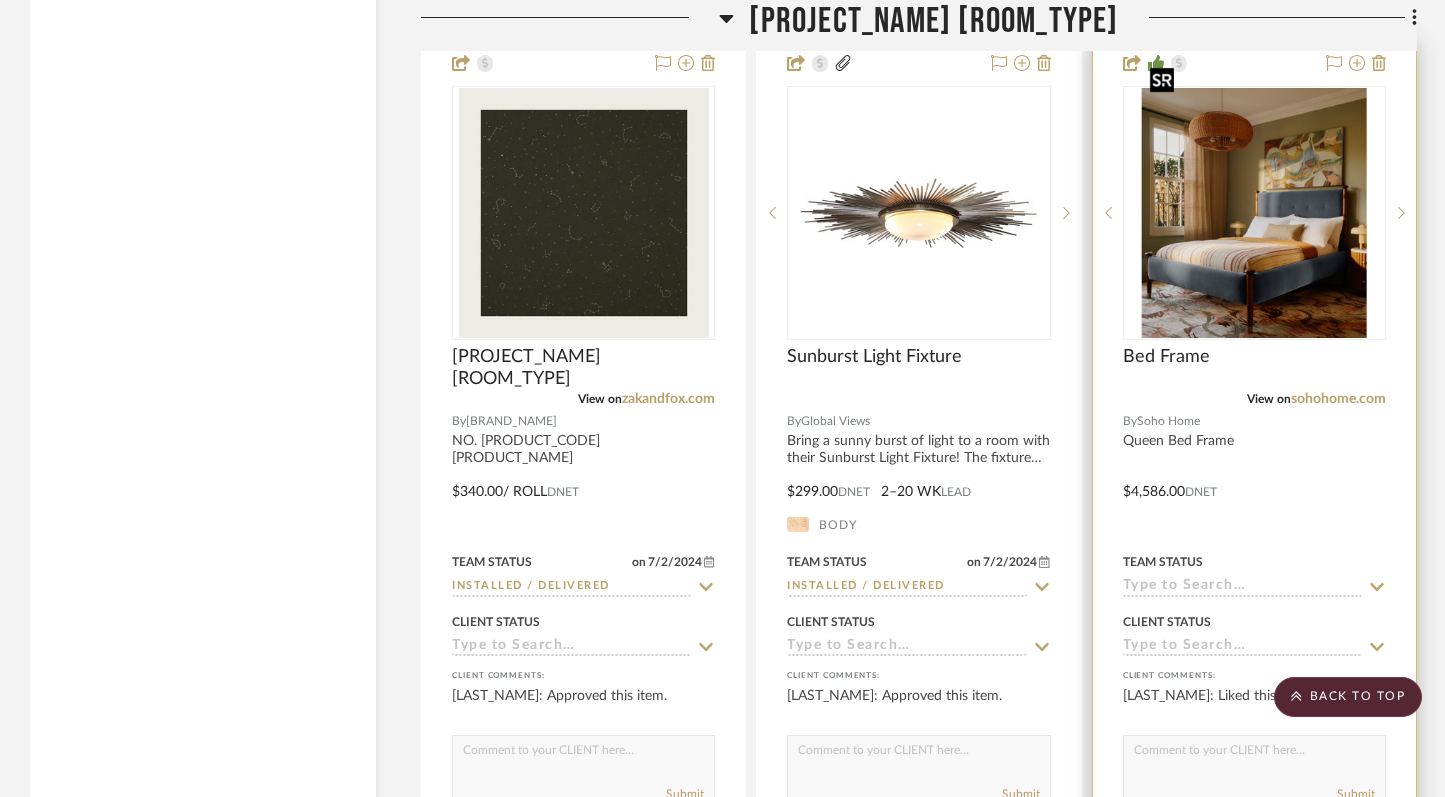 scroll, scrollTop: 9184, scrollLeft: 0, axis: vertical 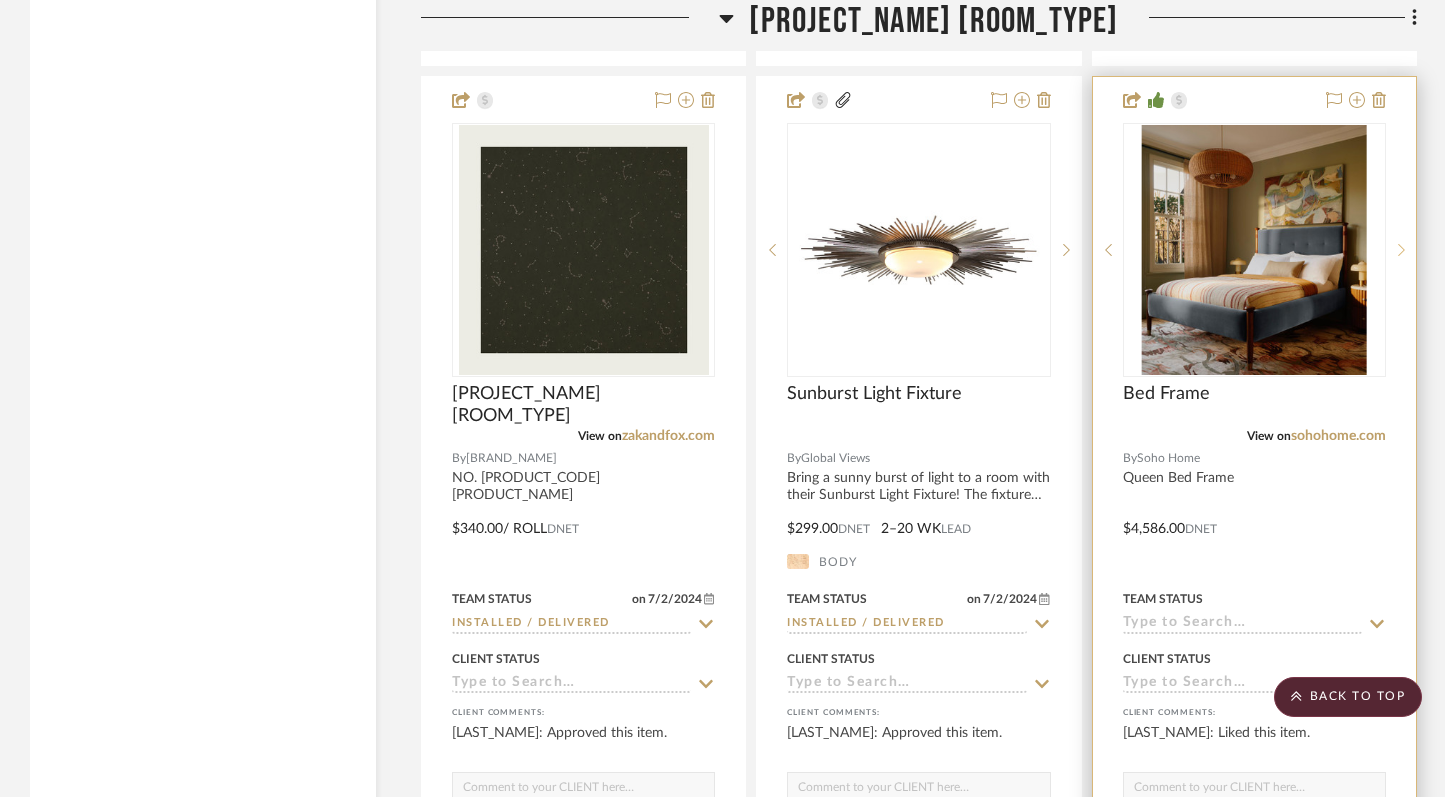 click at bounding box center [1401, 250] 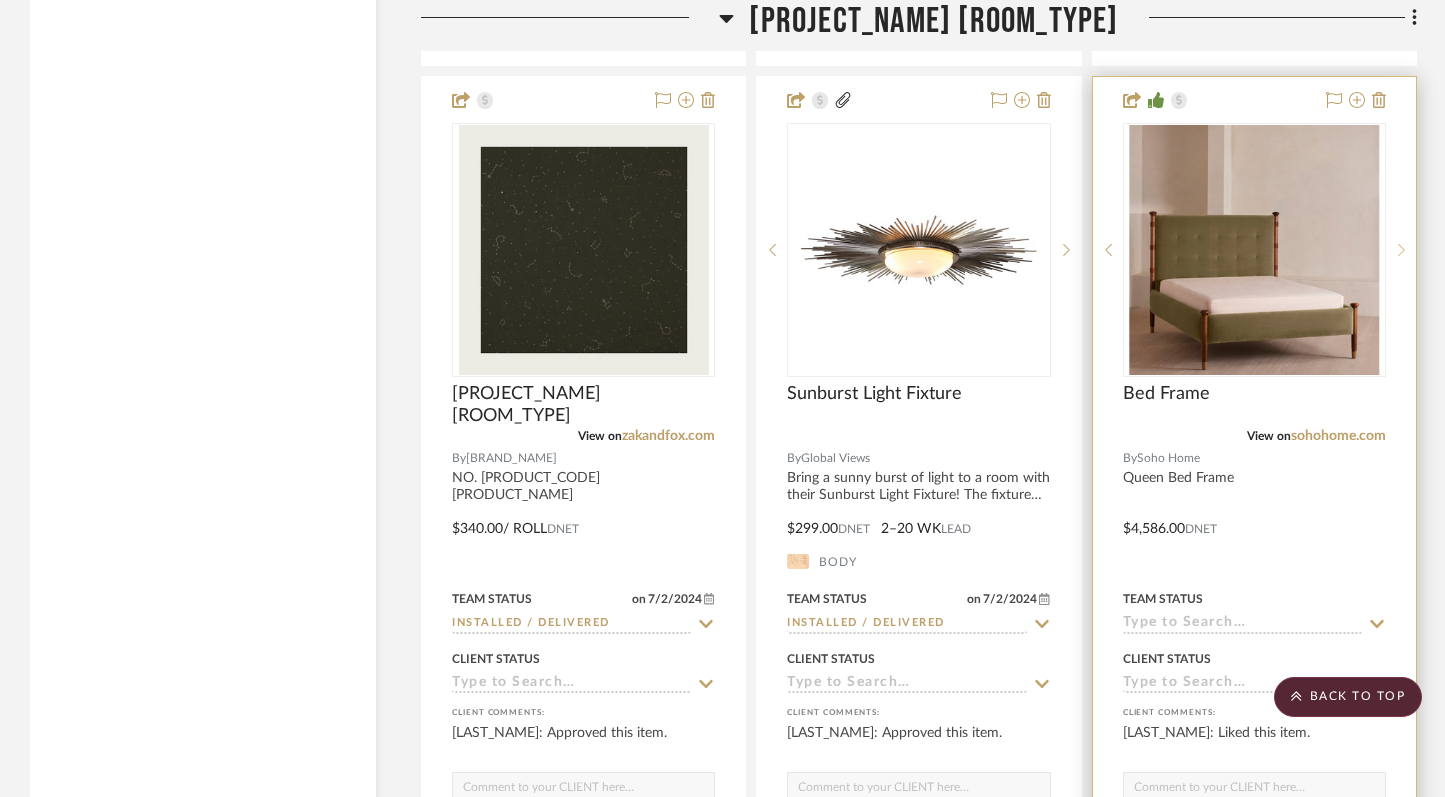 click at bounding box center [1401, 250] 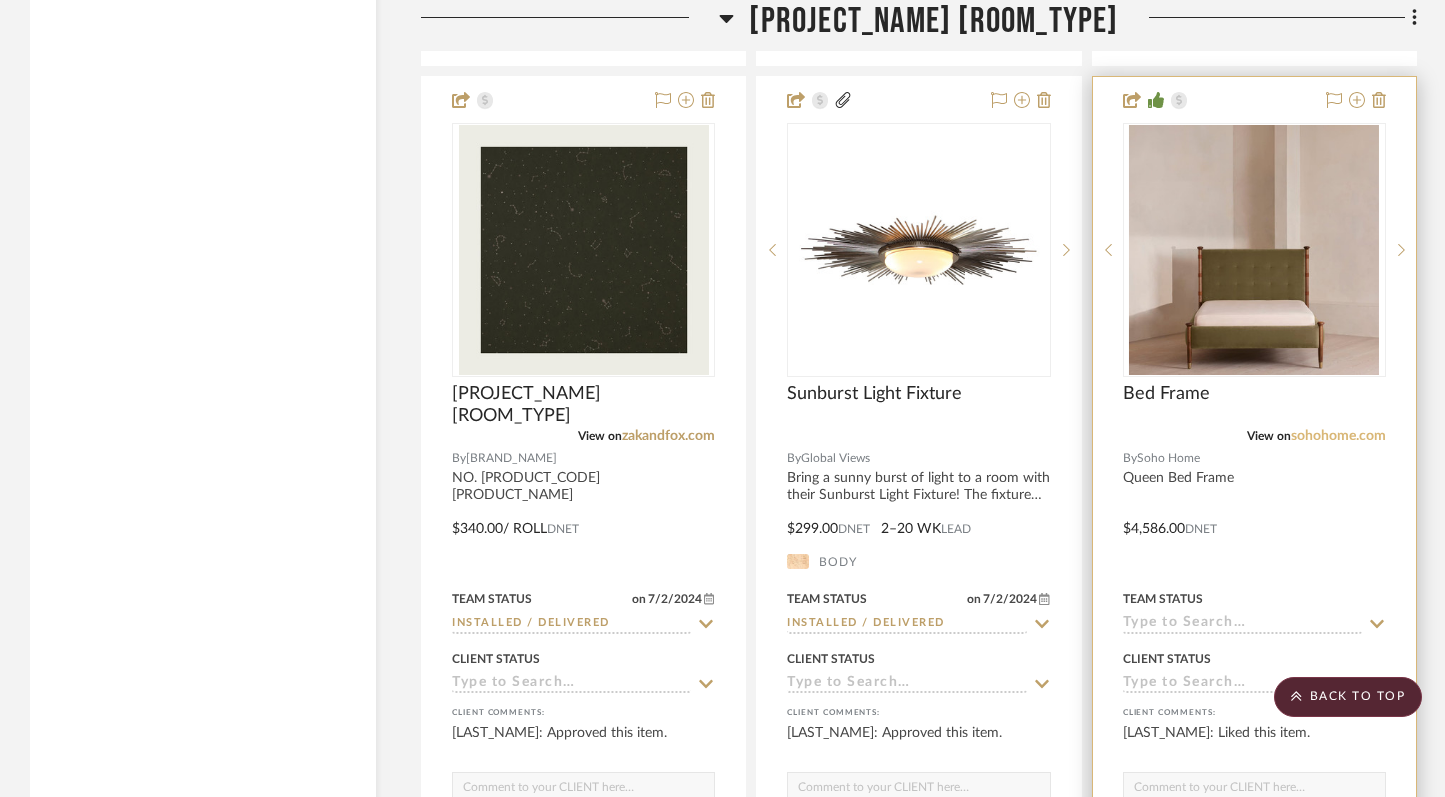 click on "[COMPANY].com" at bounding box center (1338, 436) 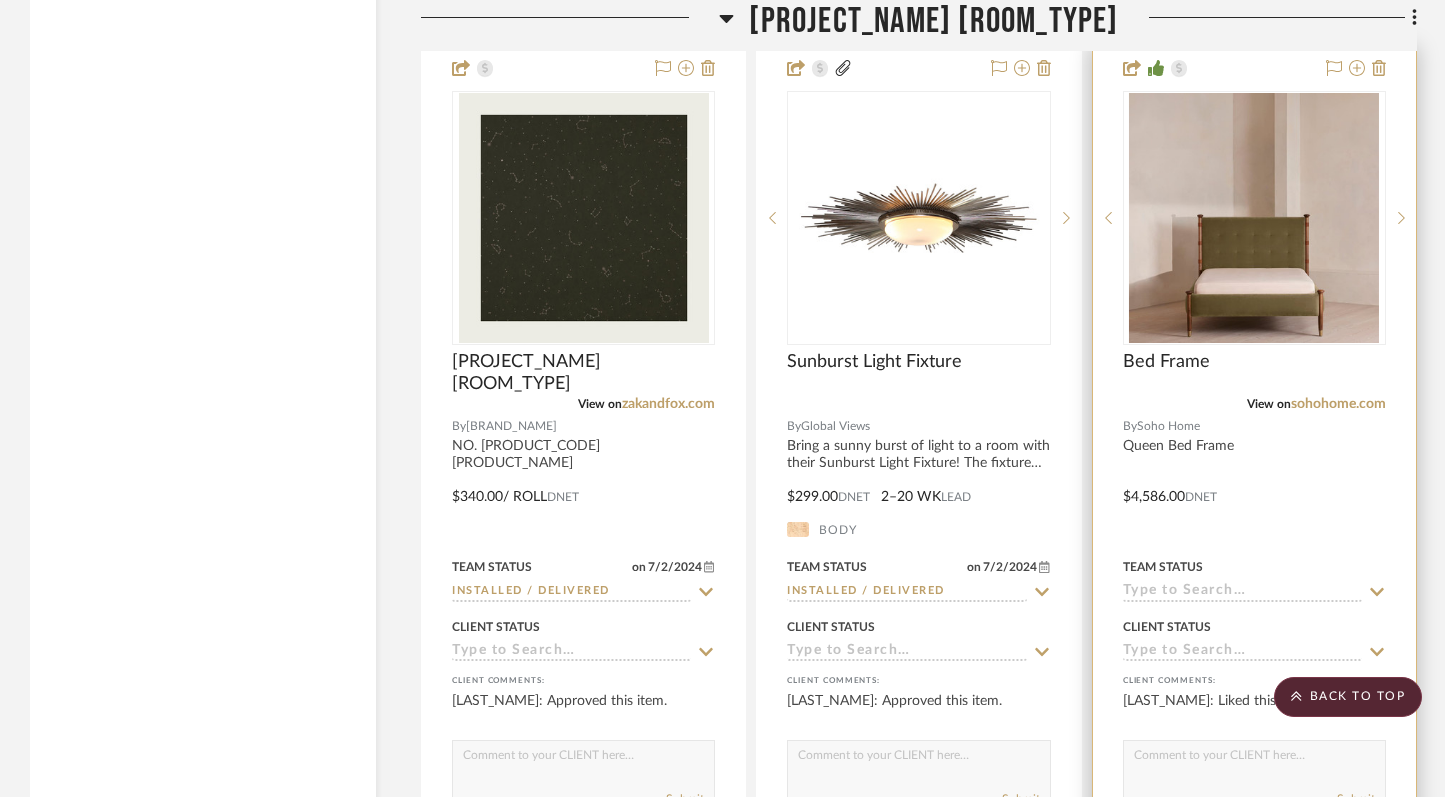 scroll, scrollTop: 9215, scrollLeft: 0, axis: vertical 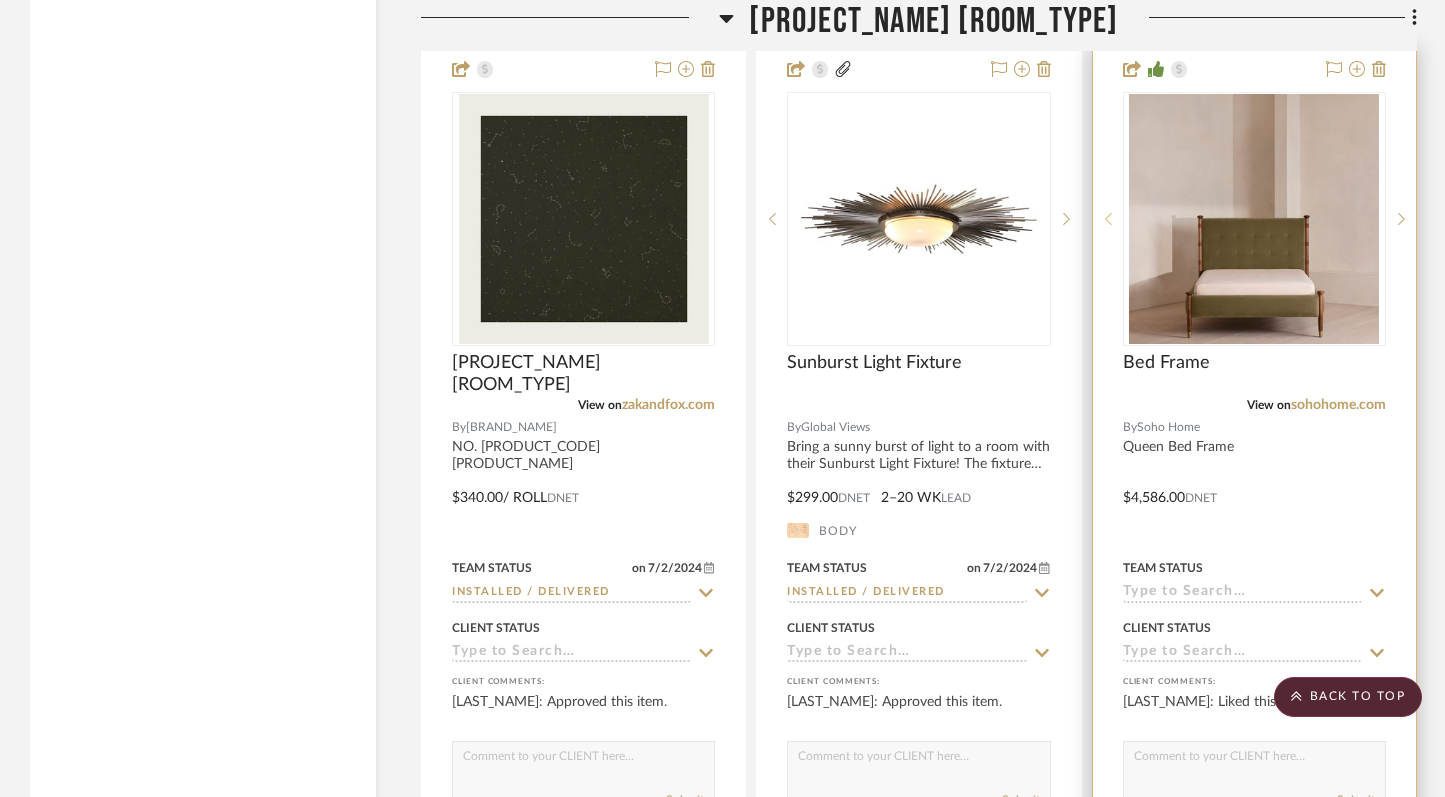 click 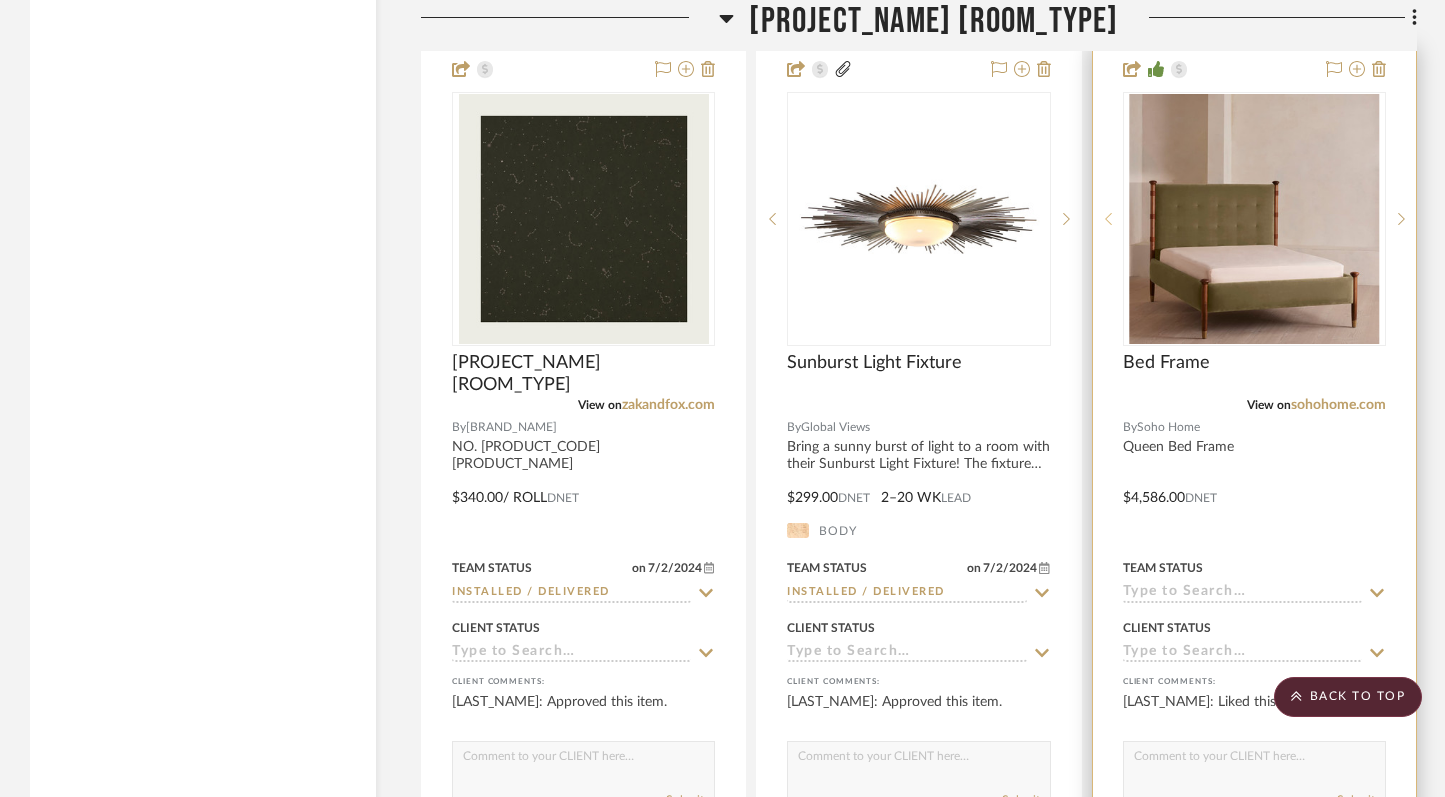 click 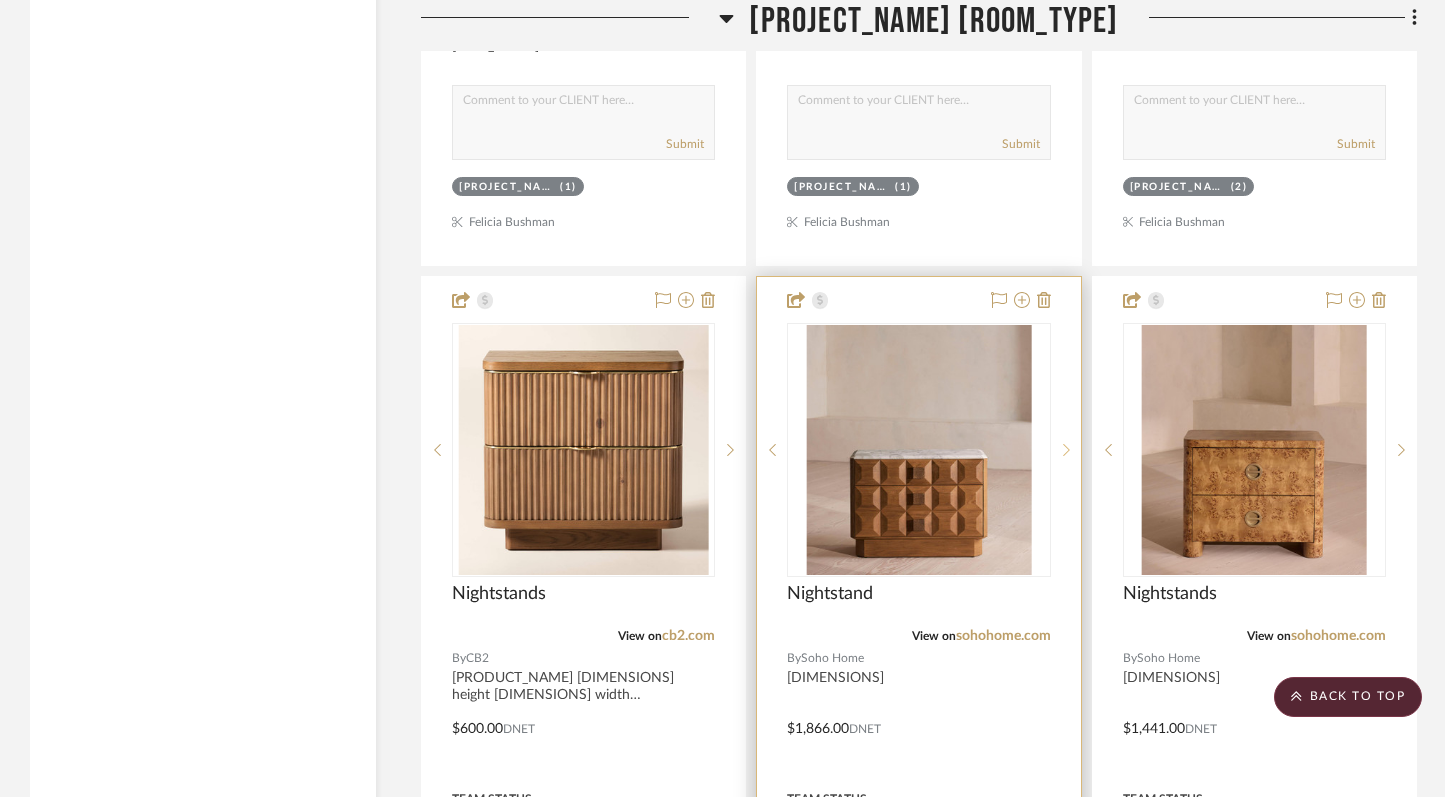 scroll, scrollTop: 10881, scrollLeft: 0, axis: vertical 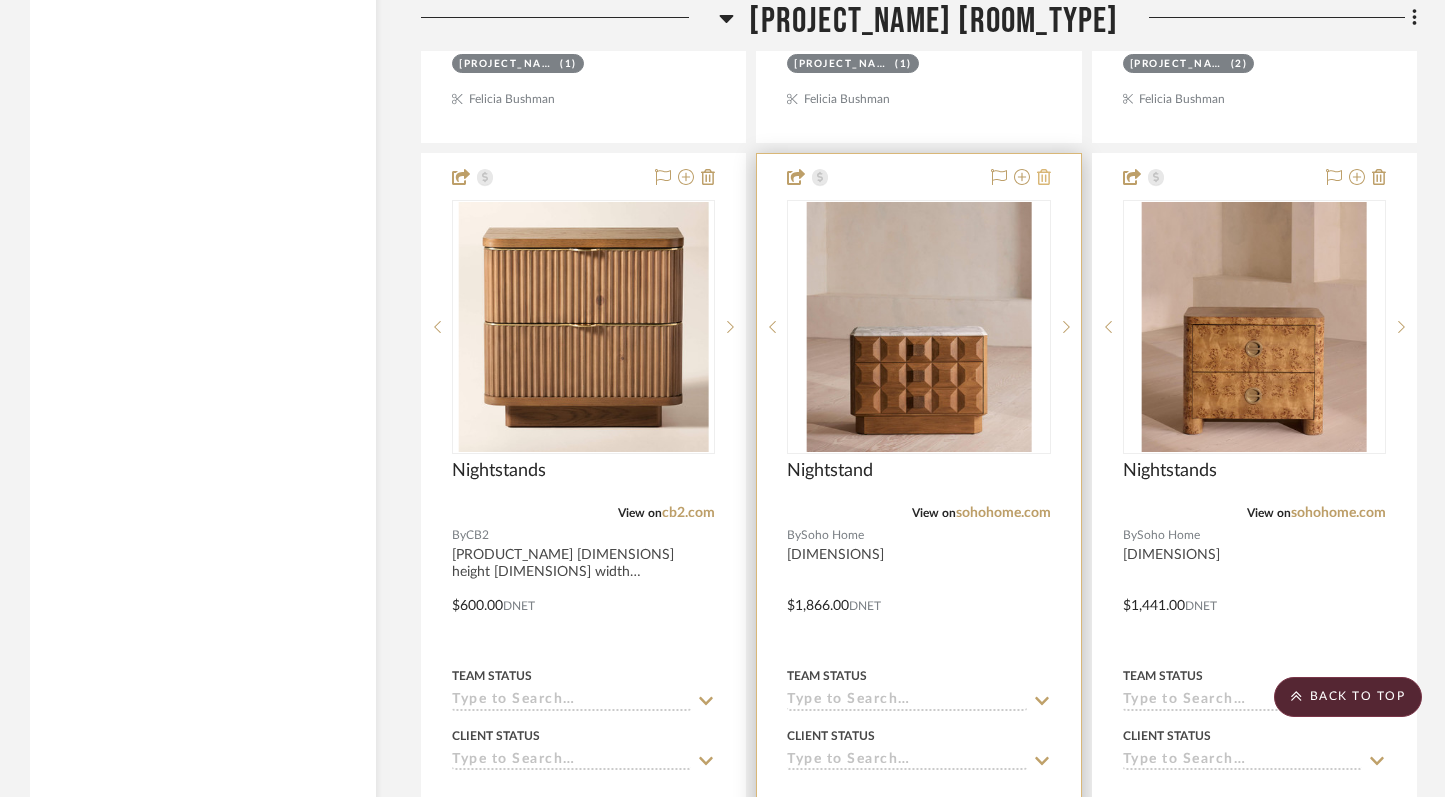 click 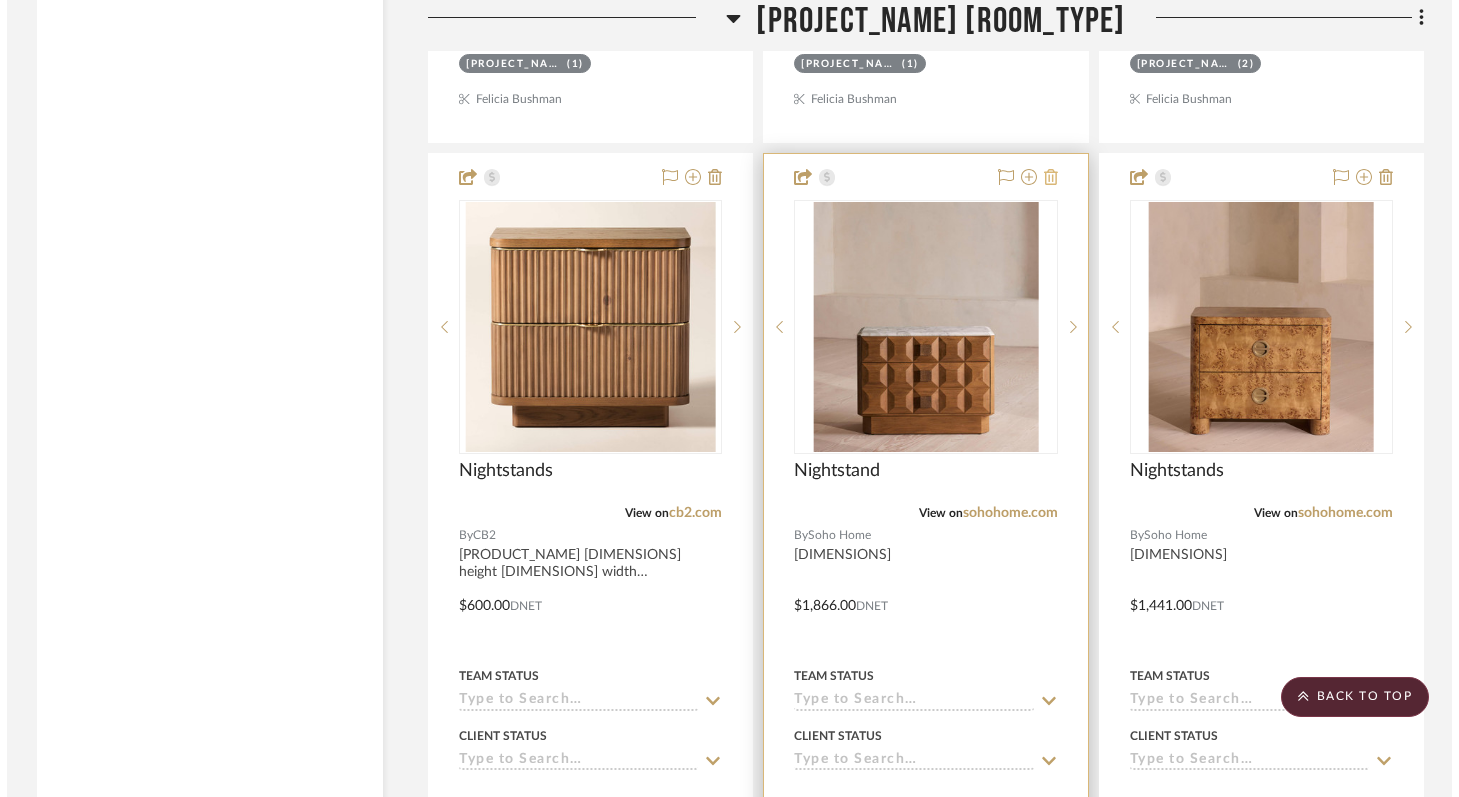 scroll, scrollTop: 0, scrollLeft: 0, axis: both 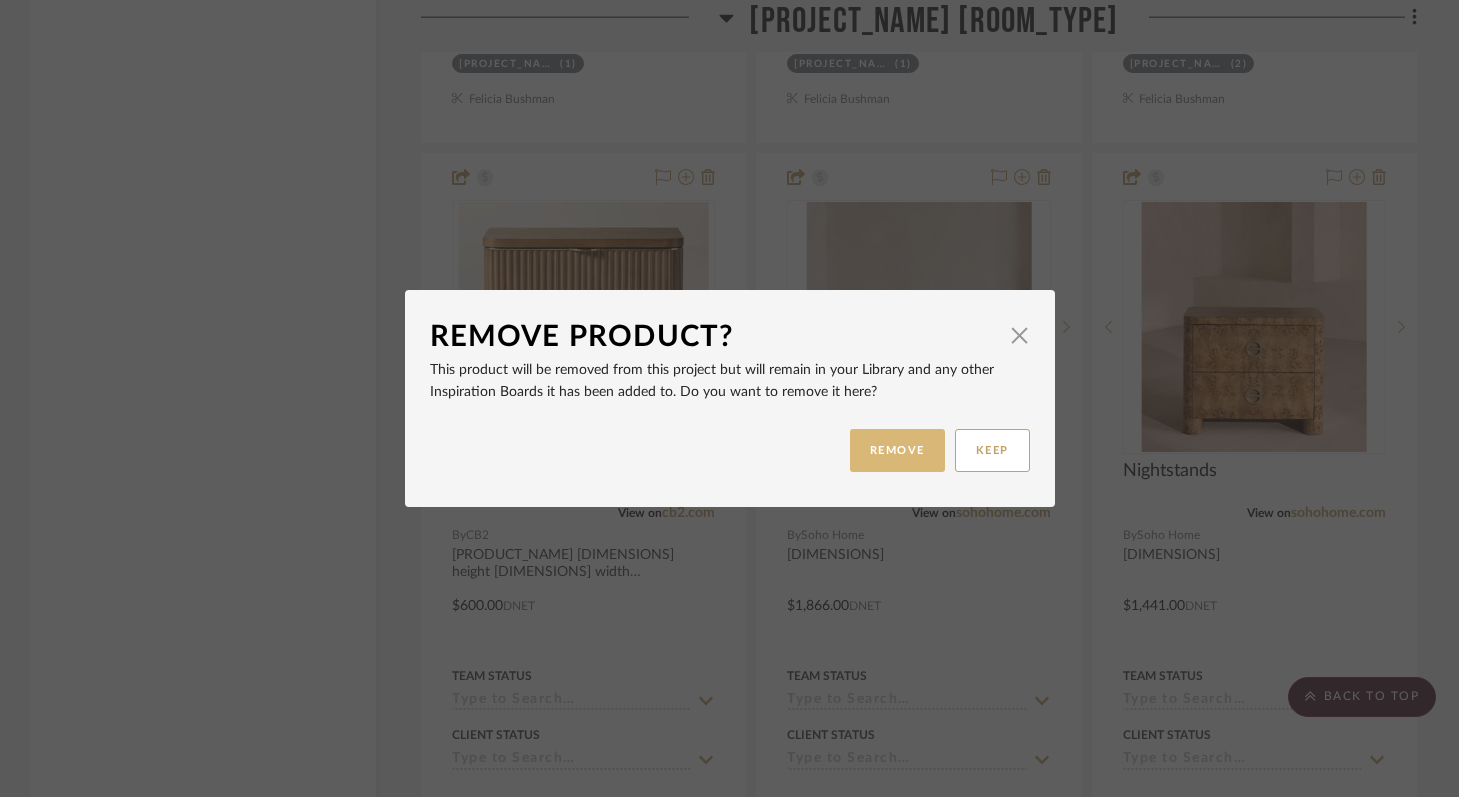click on "REMOVE" at bounding box center (897, 450) 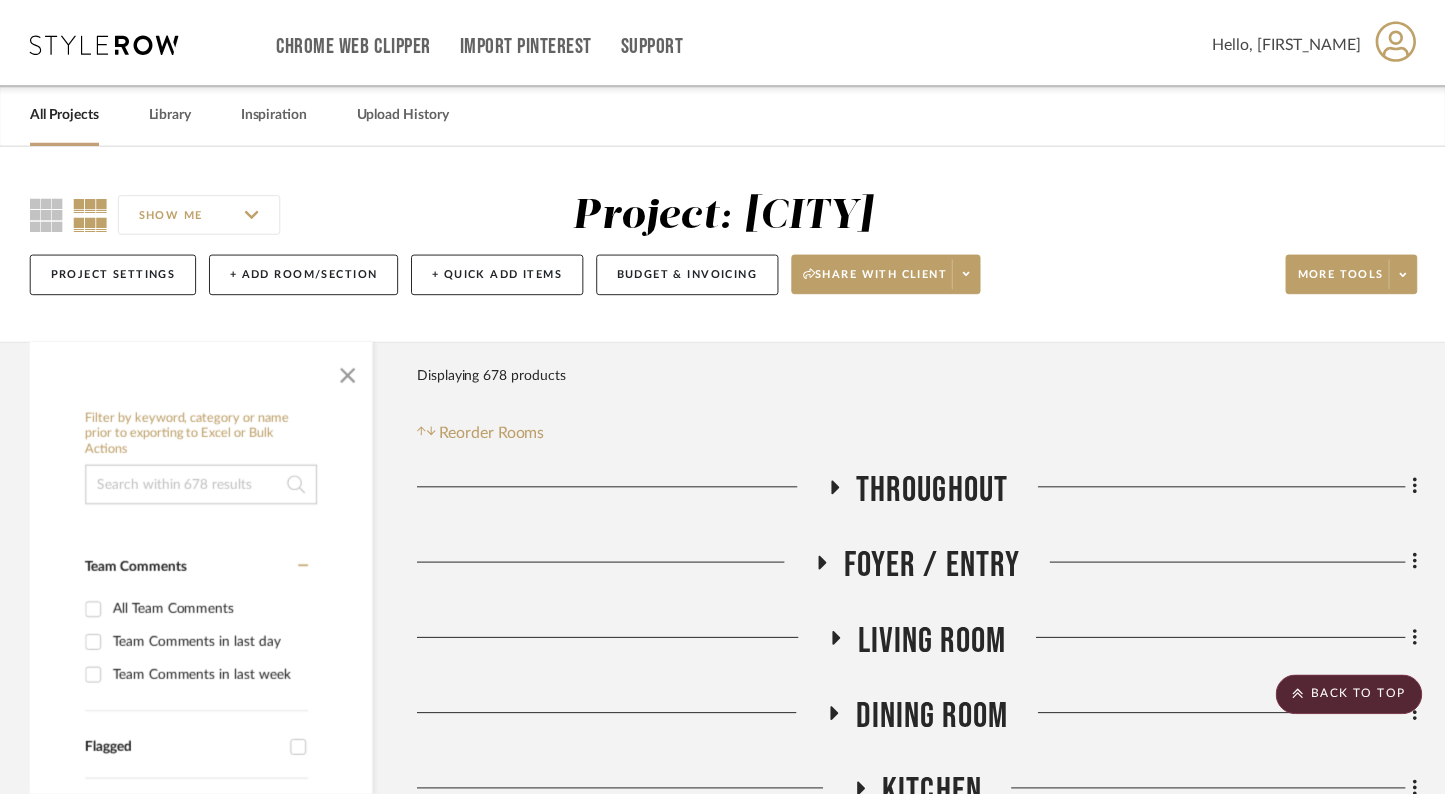 scroll, scrollTop: 10881, scrollLeft: 0, axis: vertical 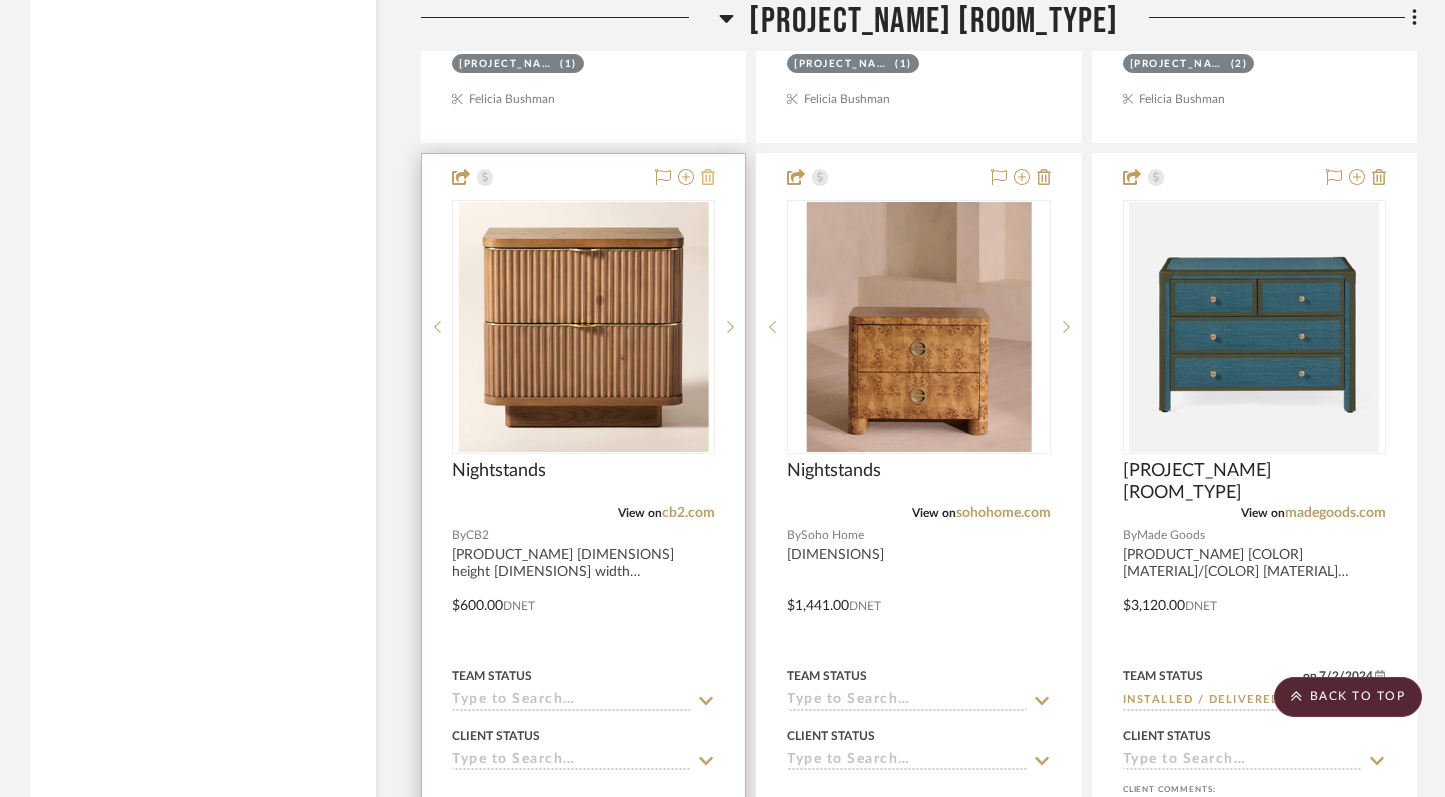 click 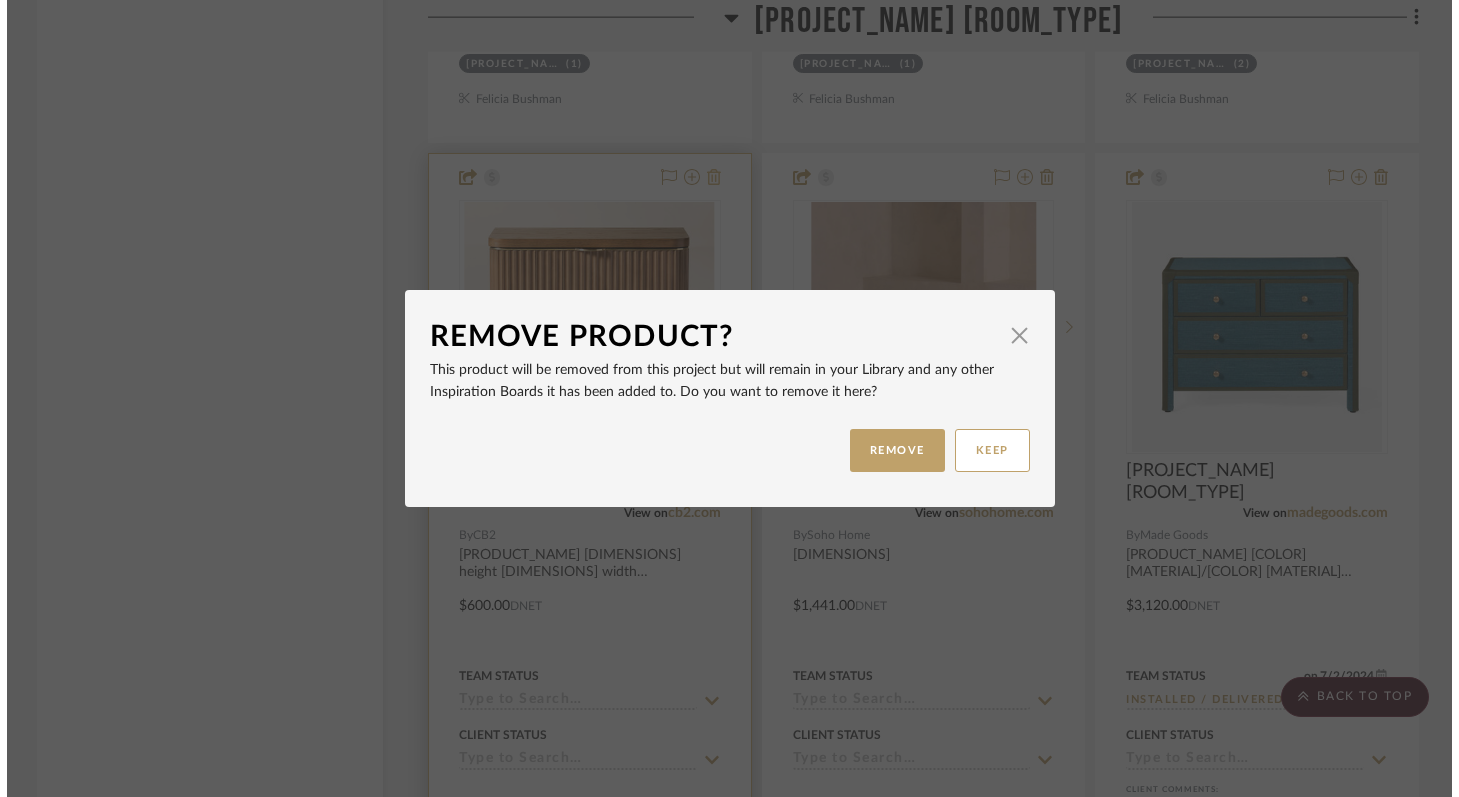 scroll, scrollTop: 0, scrollLeft: 0, axis: both 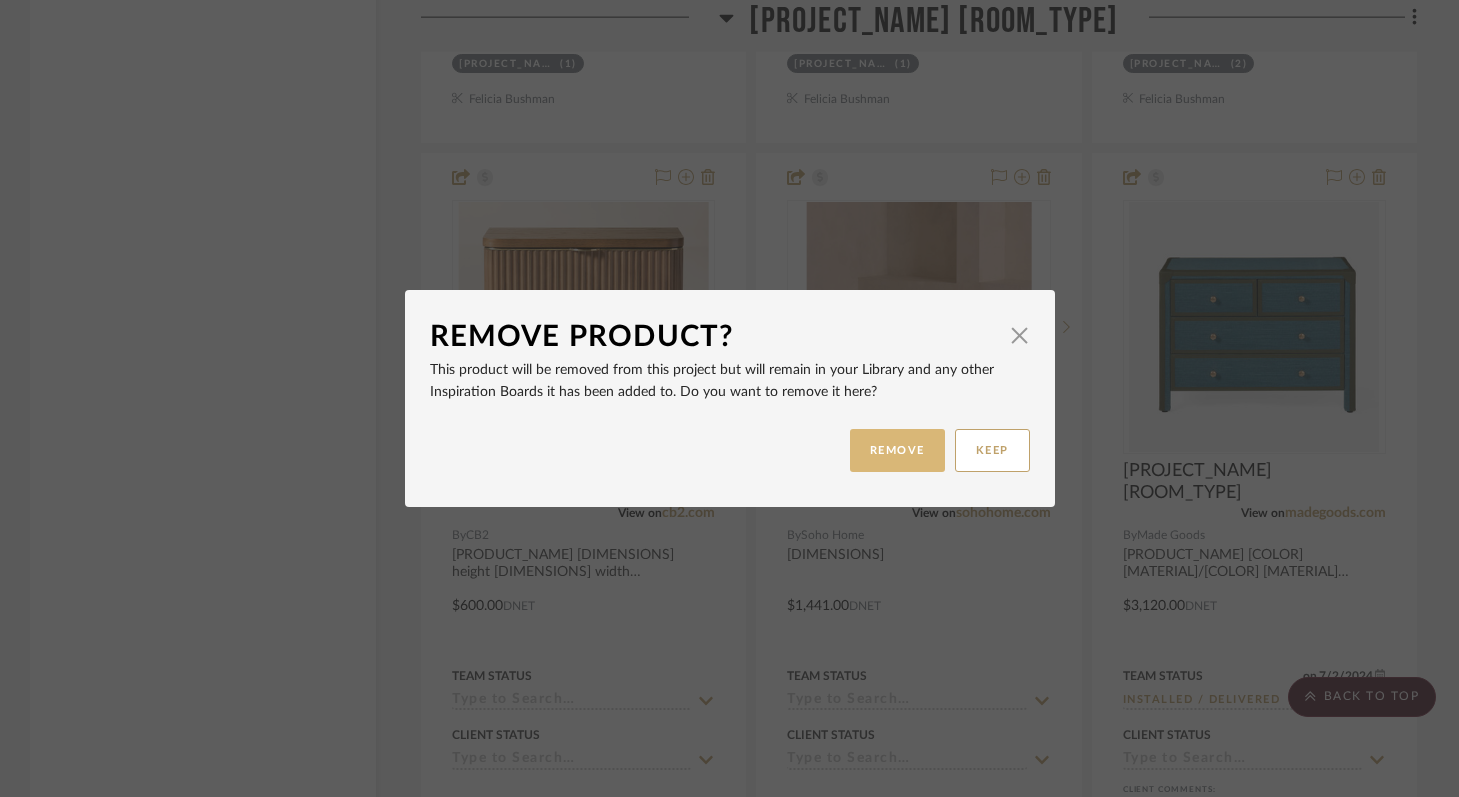 click on "REMOVE" at bounding box center [897, 450] 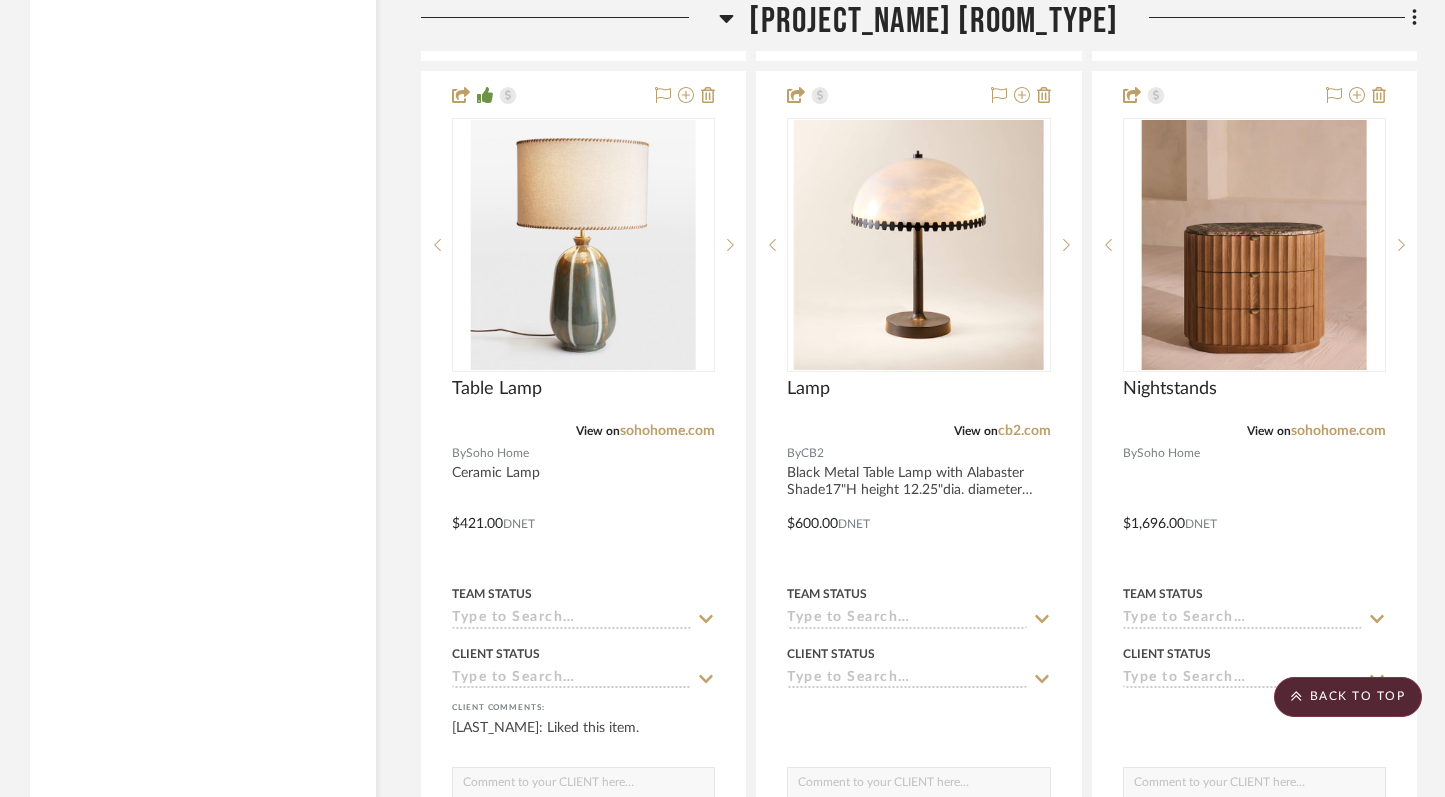 scroll, scrollTop: 9880, scrollLeft: 0, axis: vertical 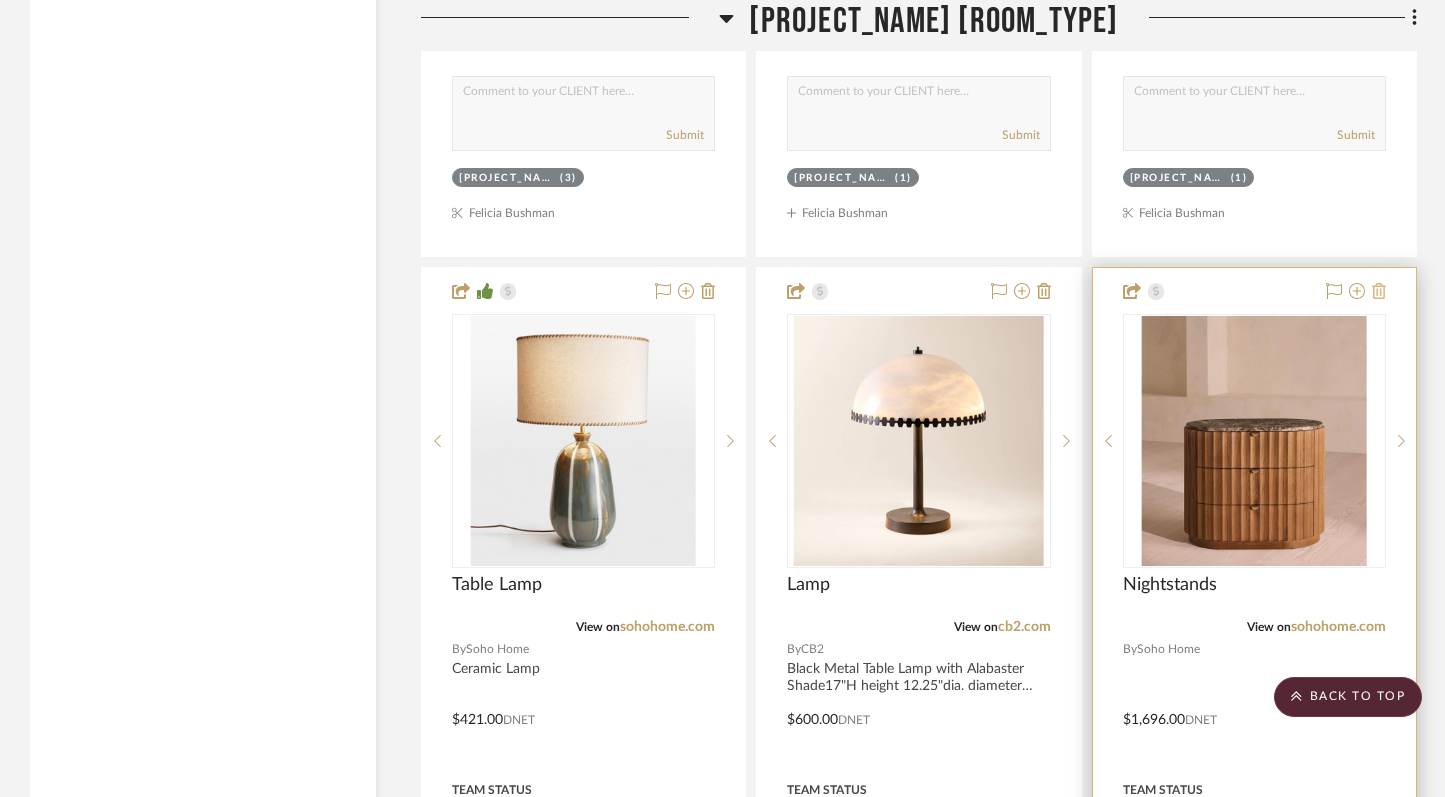 click 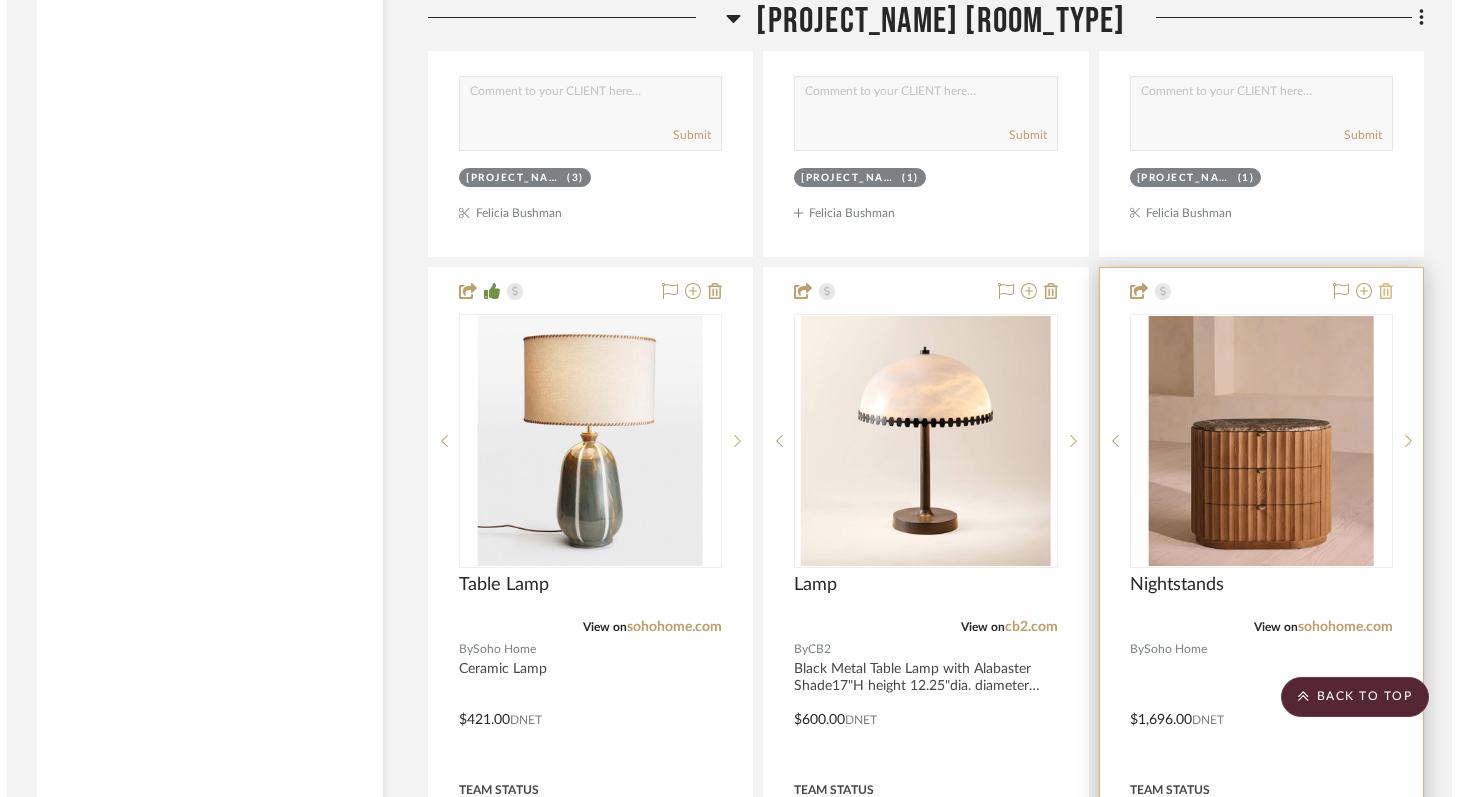 scroll, scrollTop: 0, scrollLeft: 0, axis: both 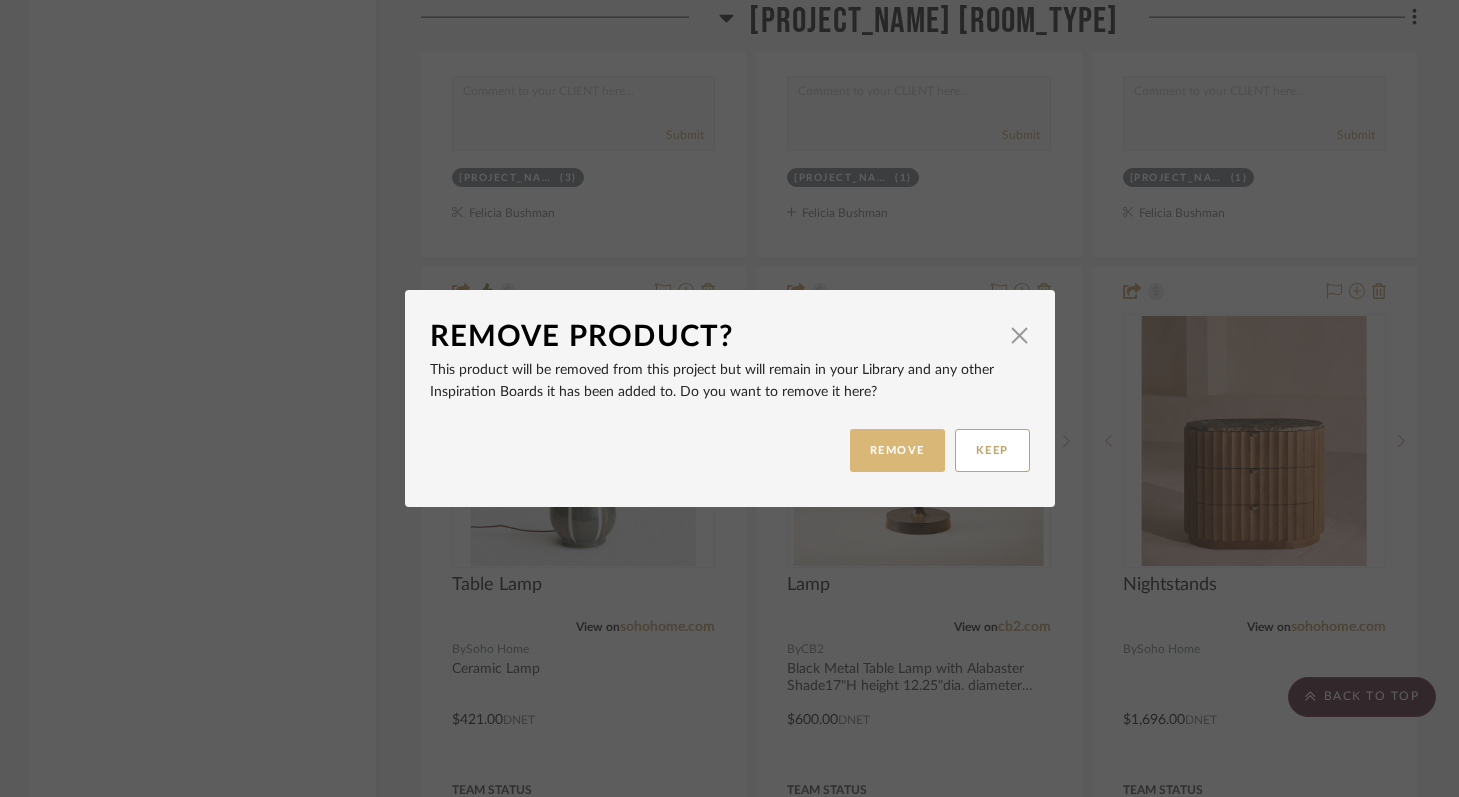 click on "REMOVE" at bounding box center [897, 450] 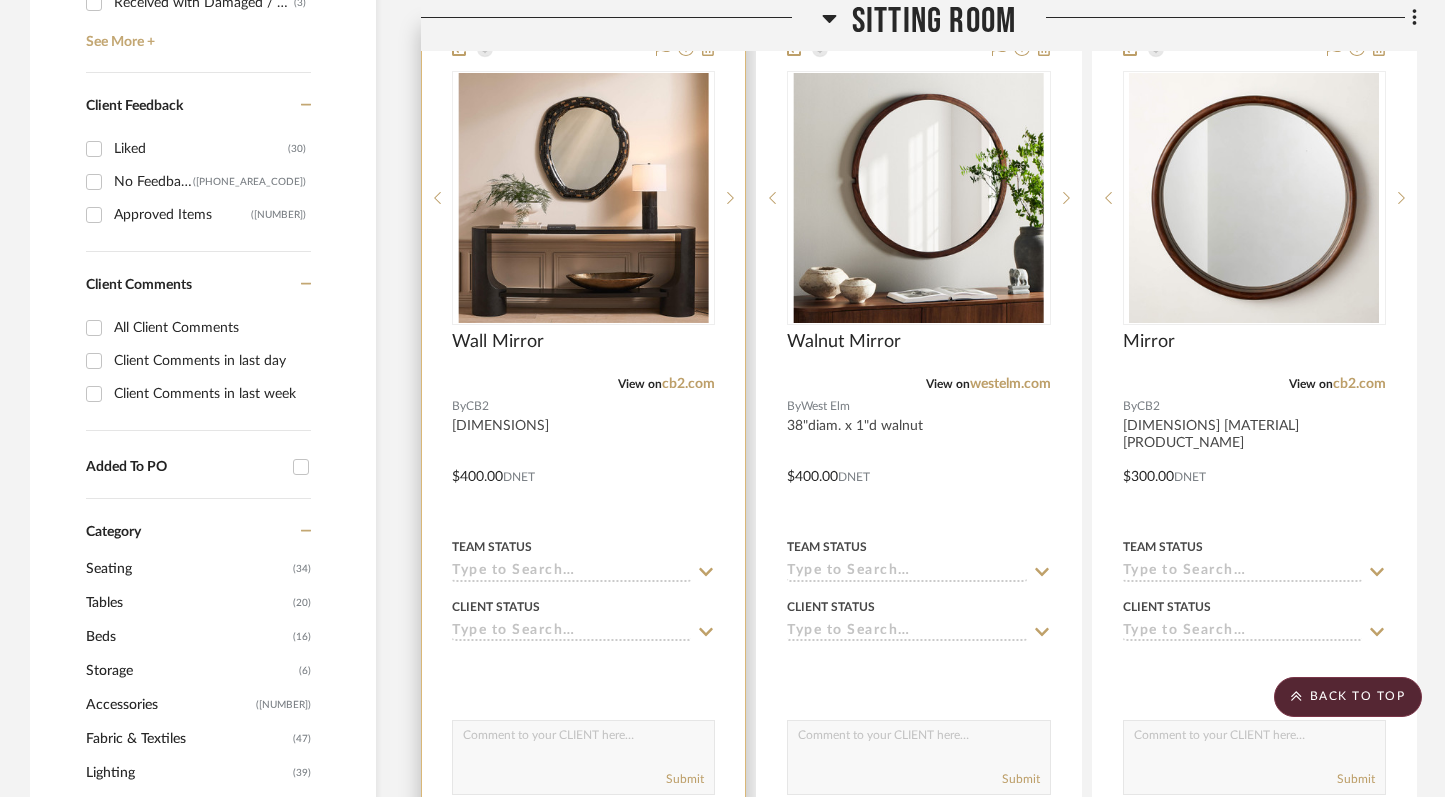 scroll, scrollTop: 1059, scrollLeft: 0, axis: vertical 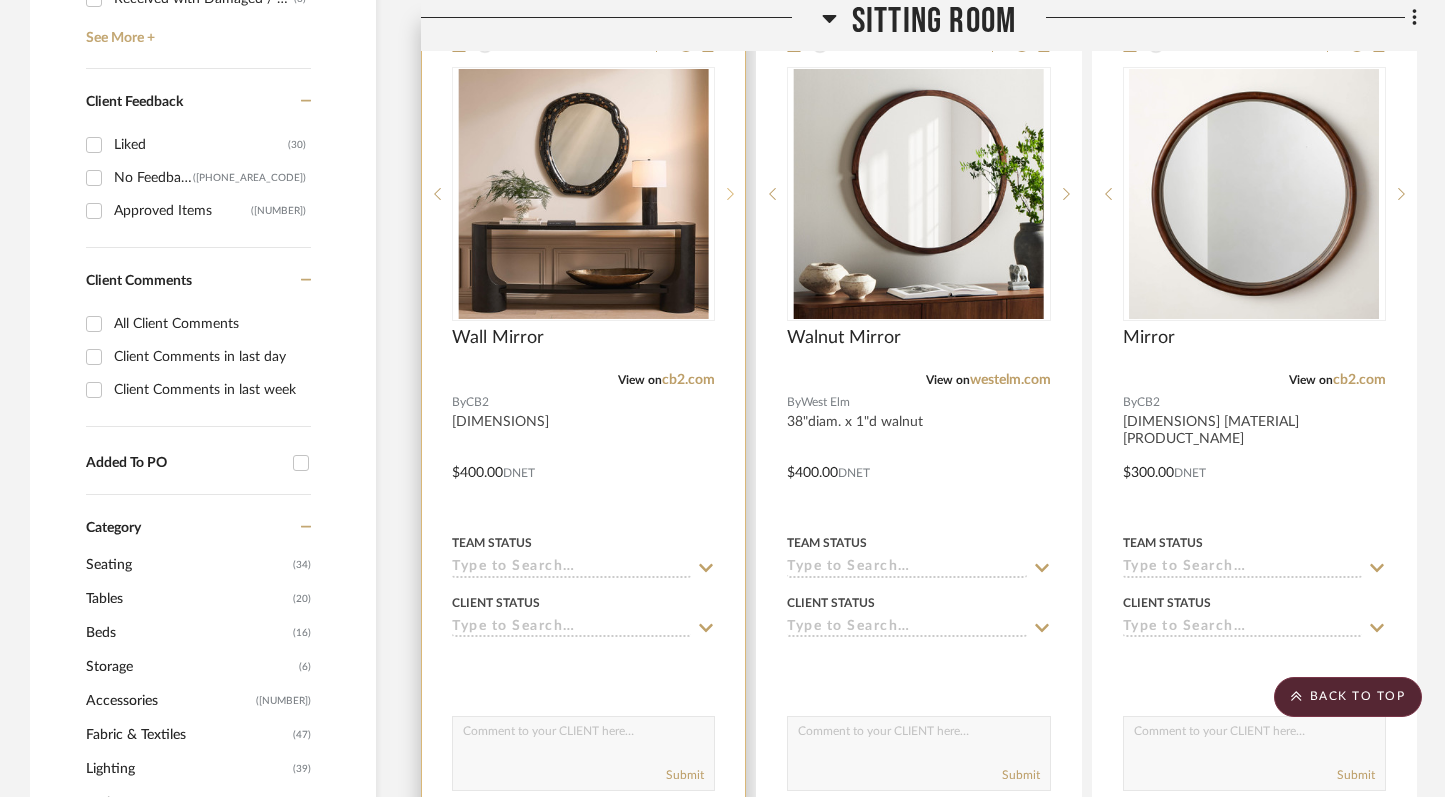 click 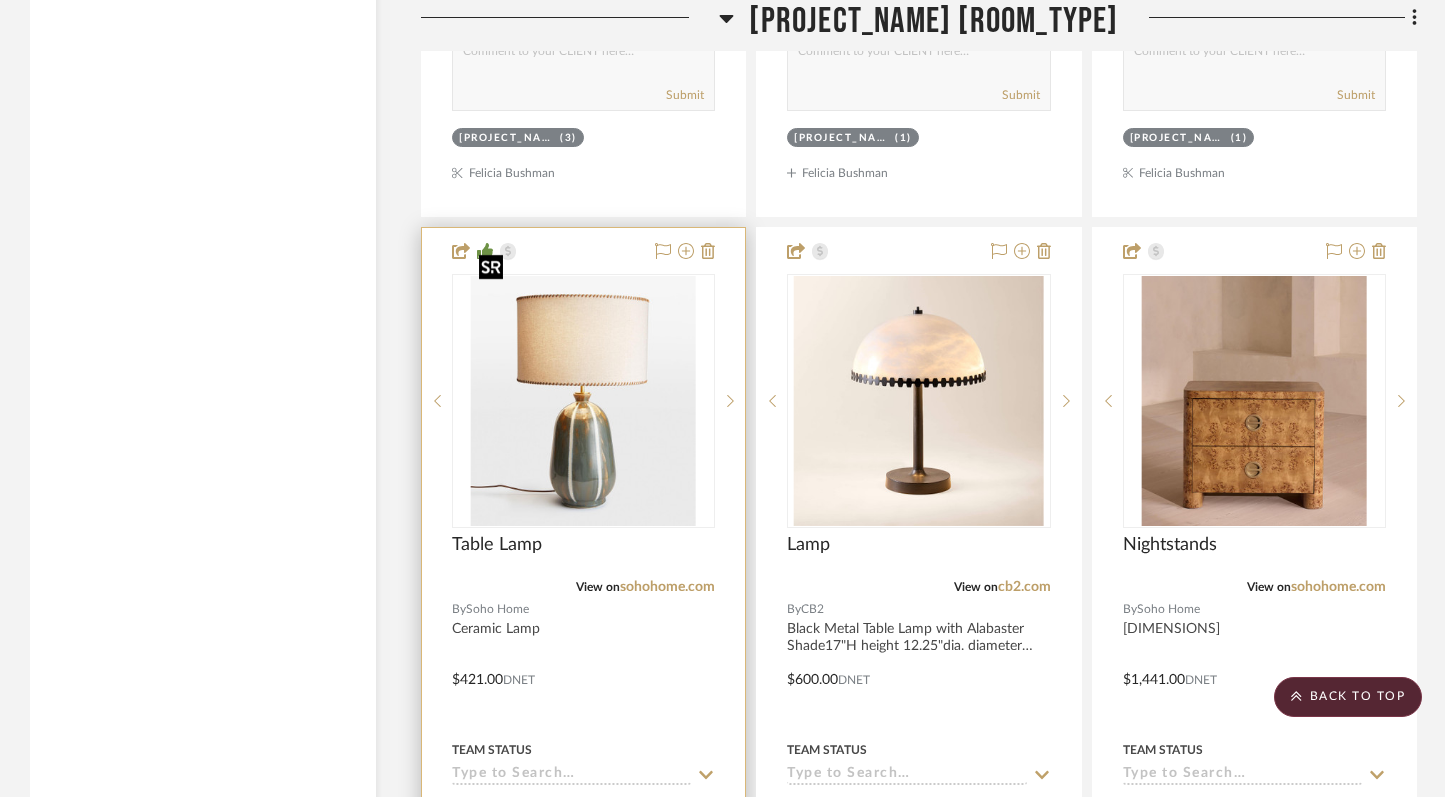 scroll, scrollTop: 9948, scrollLeft: 0, axis: vertical 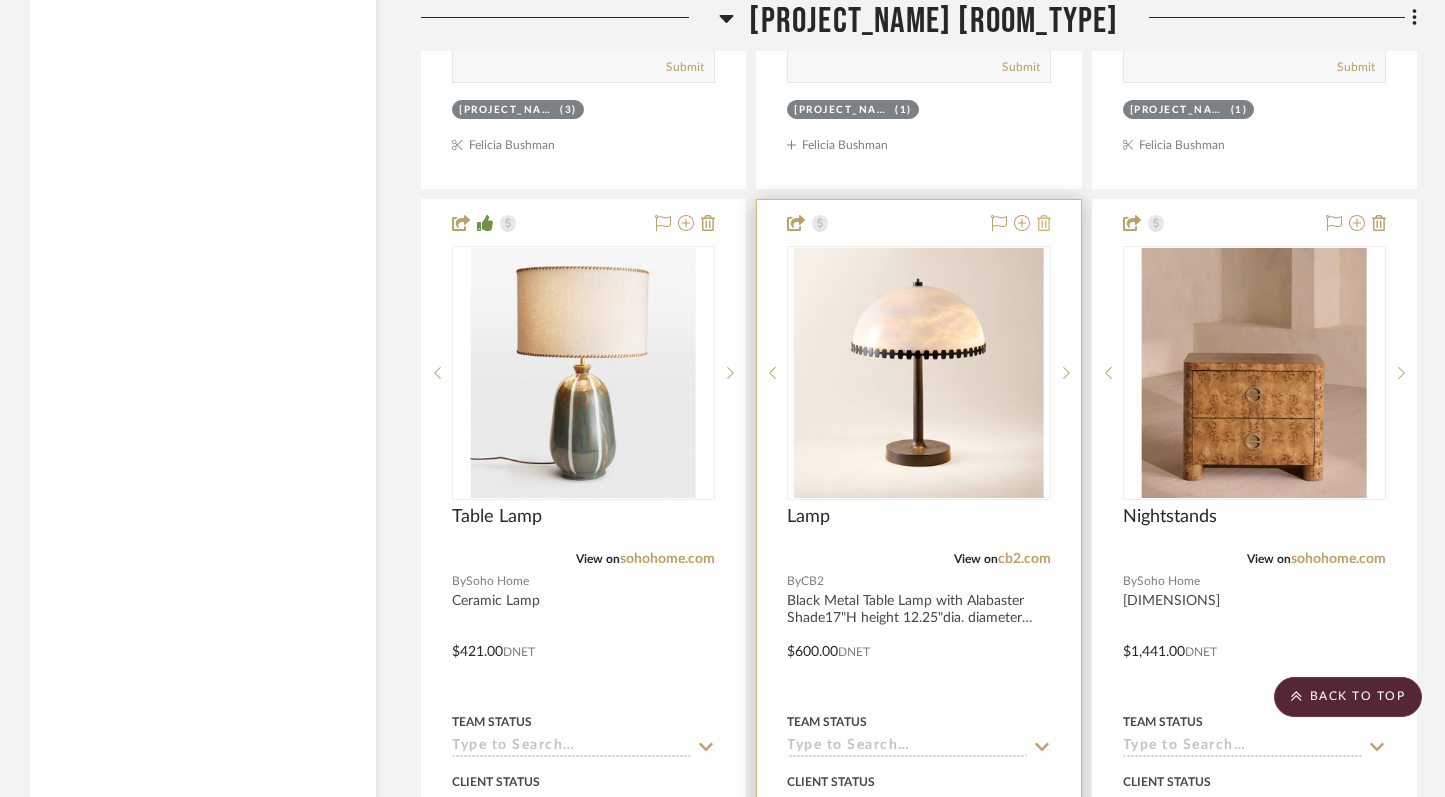 click 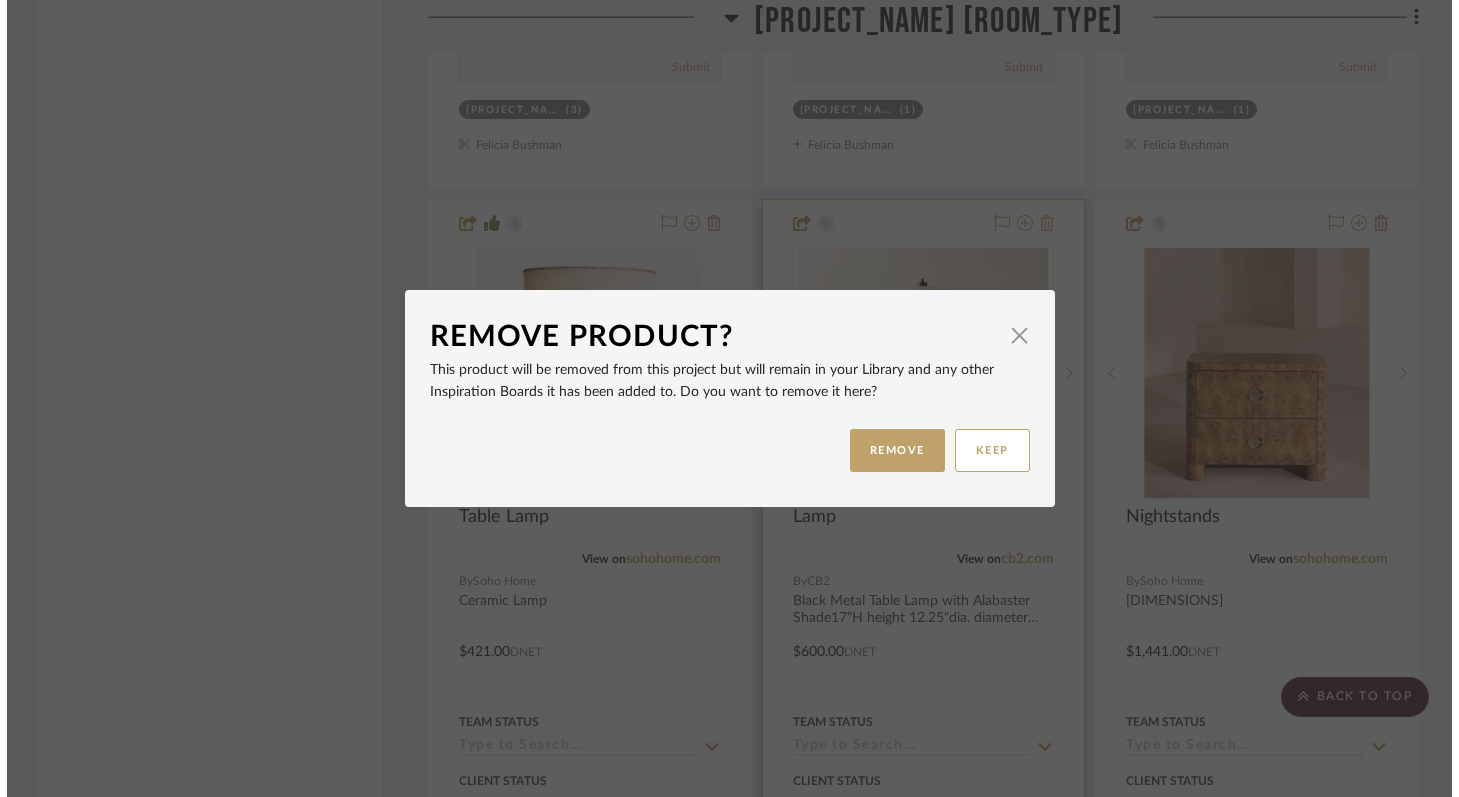 scroll, scrollTop: 0, scrollLeft: 0, axis: both 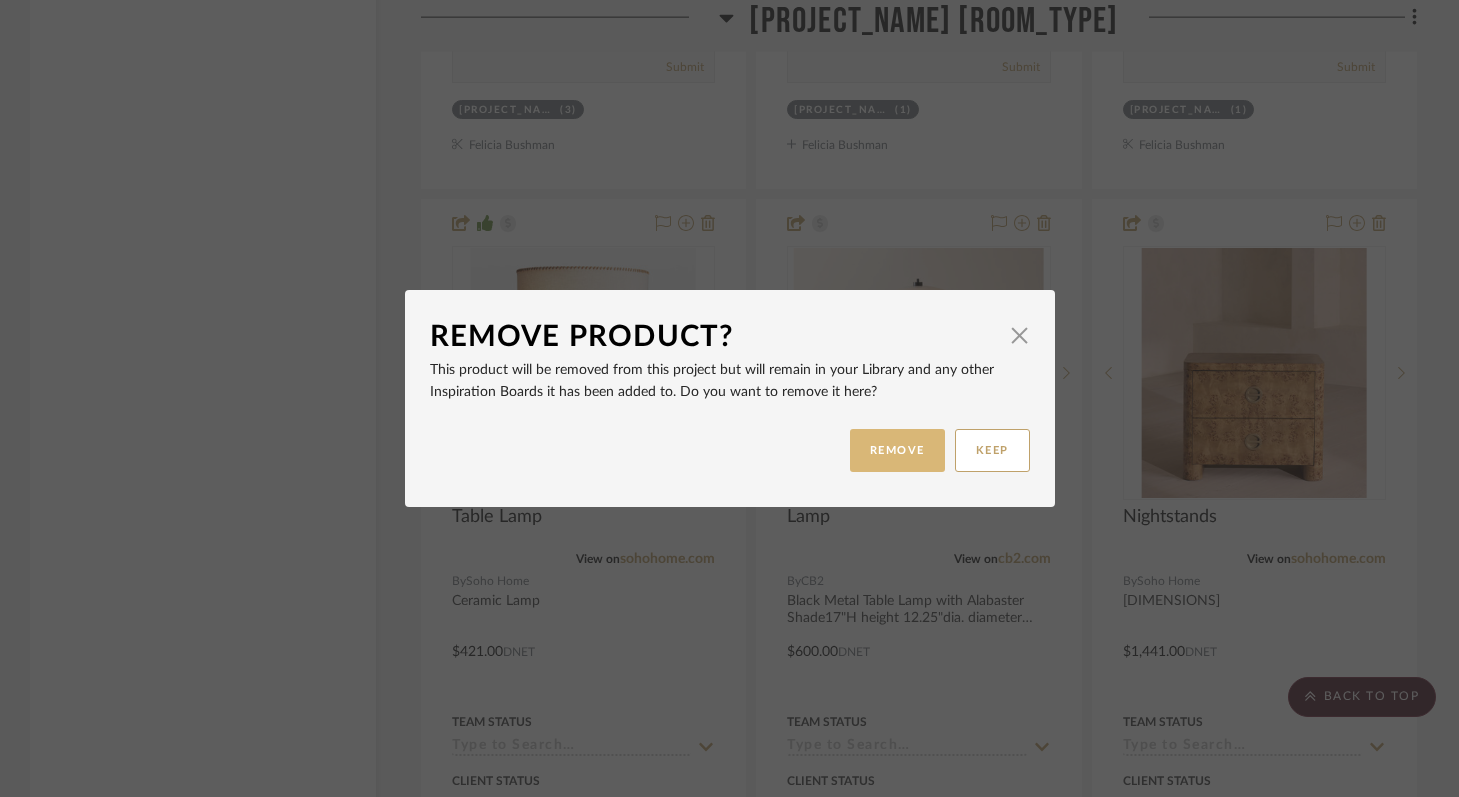 click on "REMOVE" at bounding box center [897, 450] 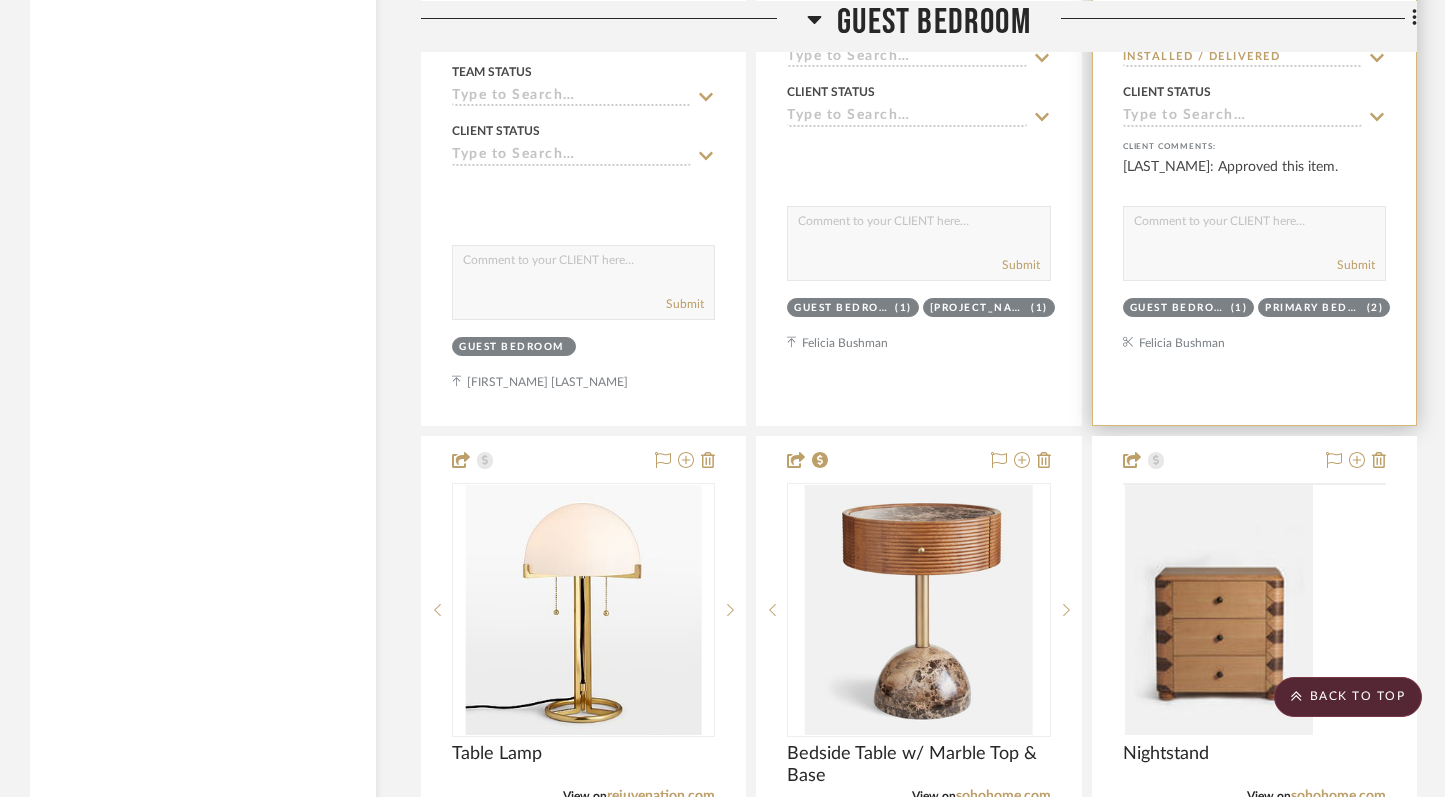 scroll, scrollTop: 5221, scrollLeft: 0, axis: vertical 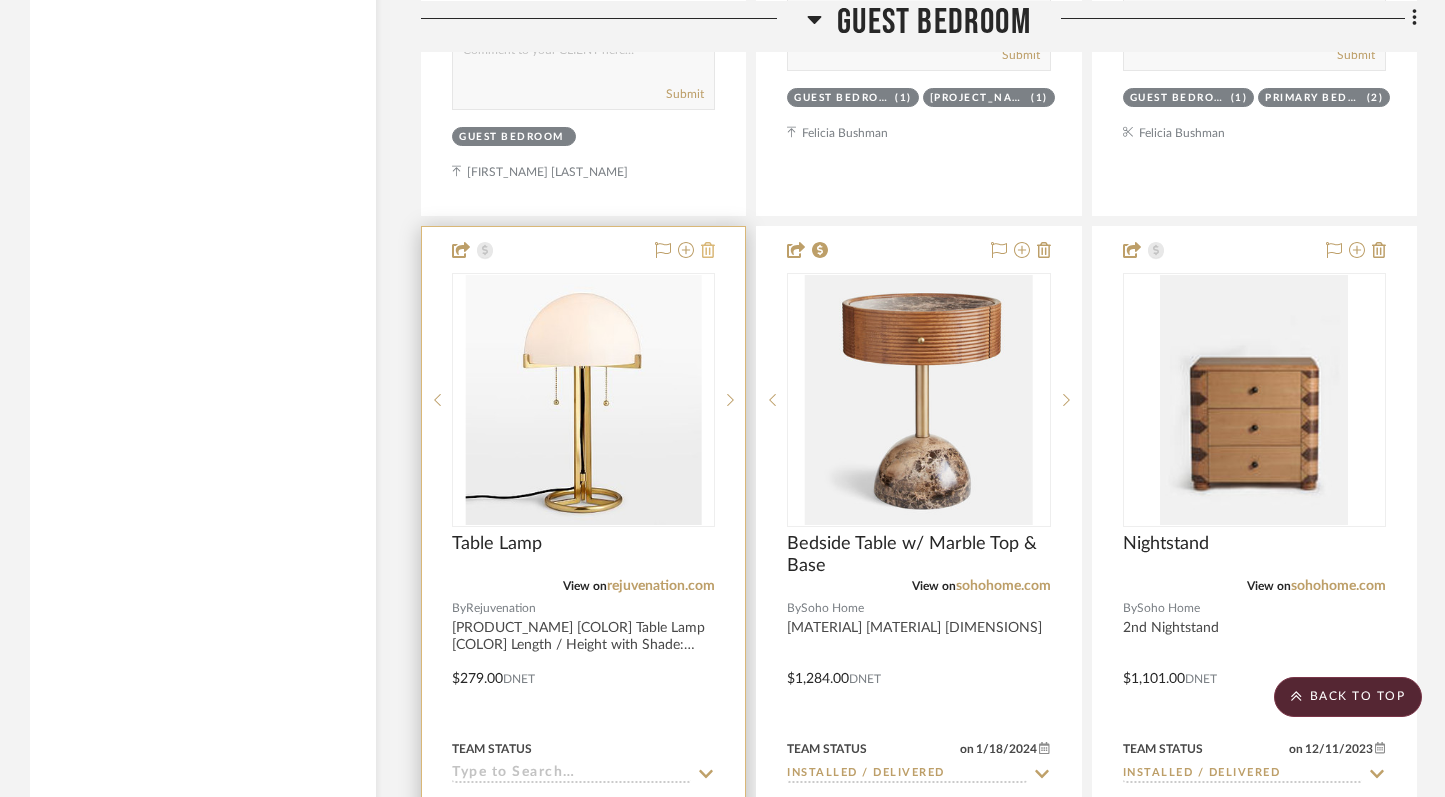 click 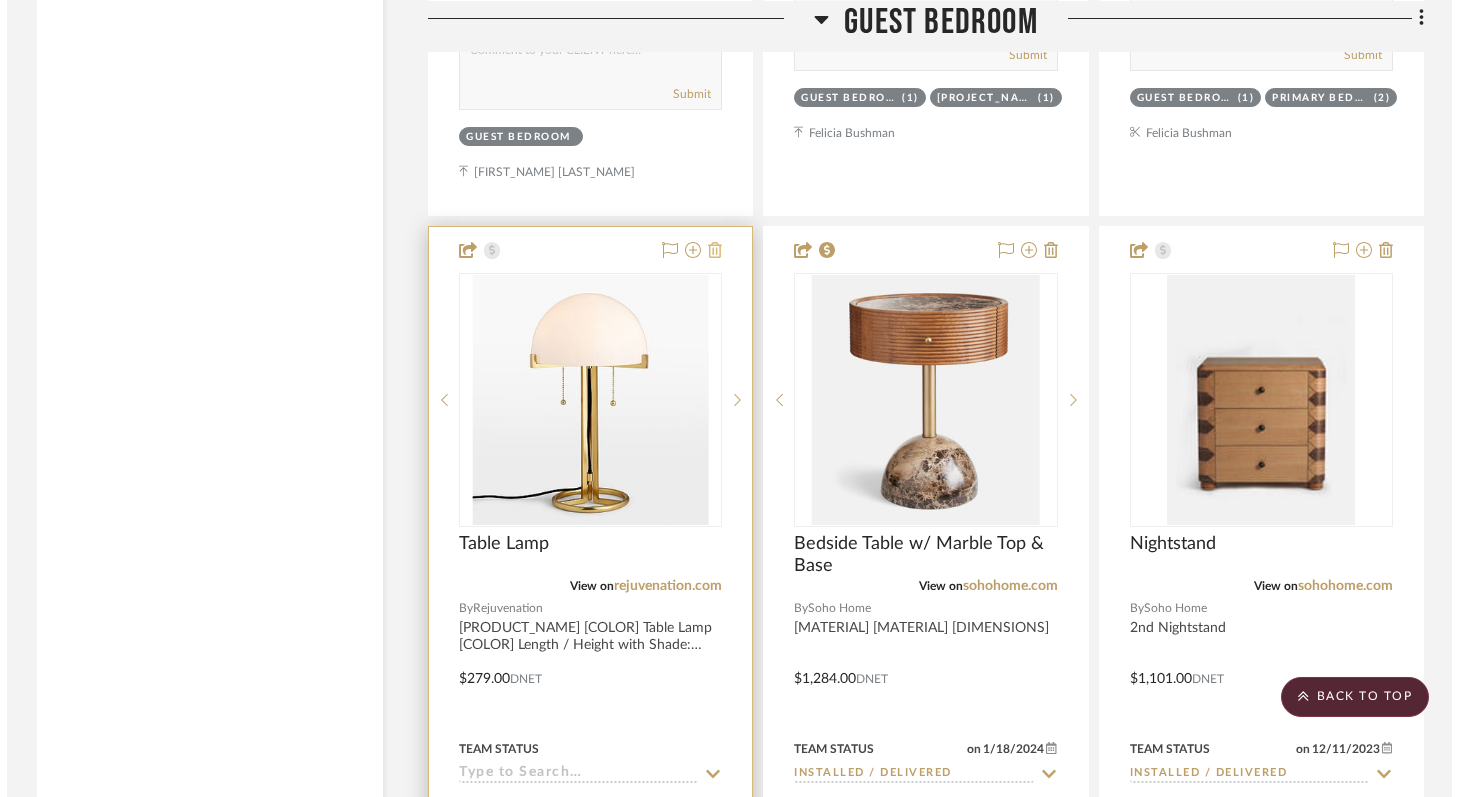 scroll, scrollTop: 0, scrollLeft: 0, axis: both 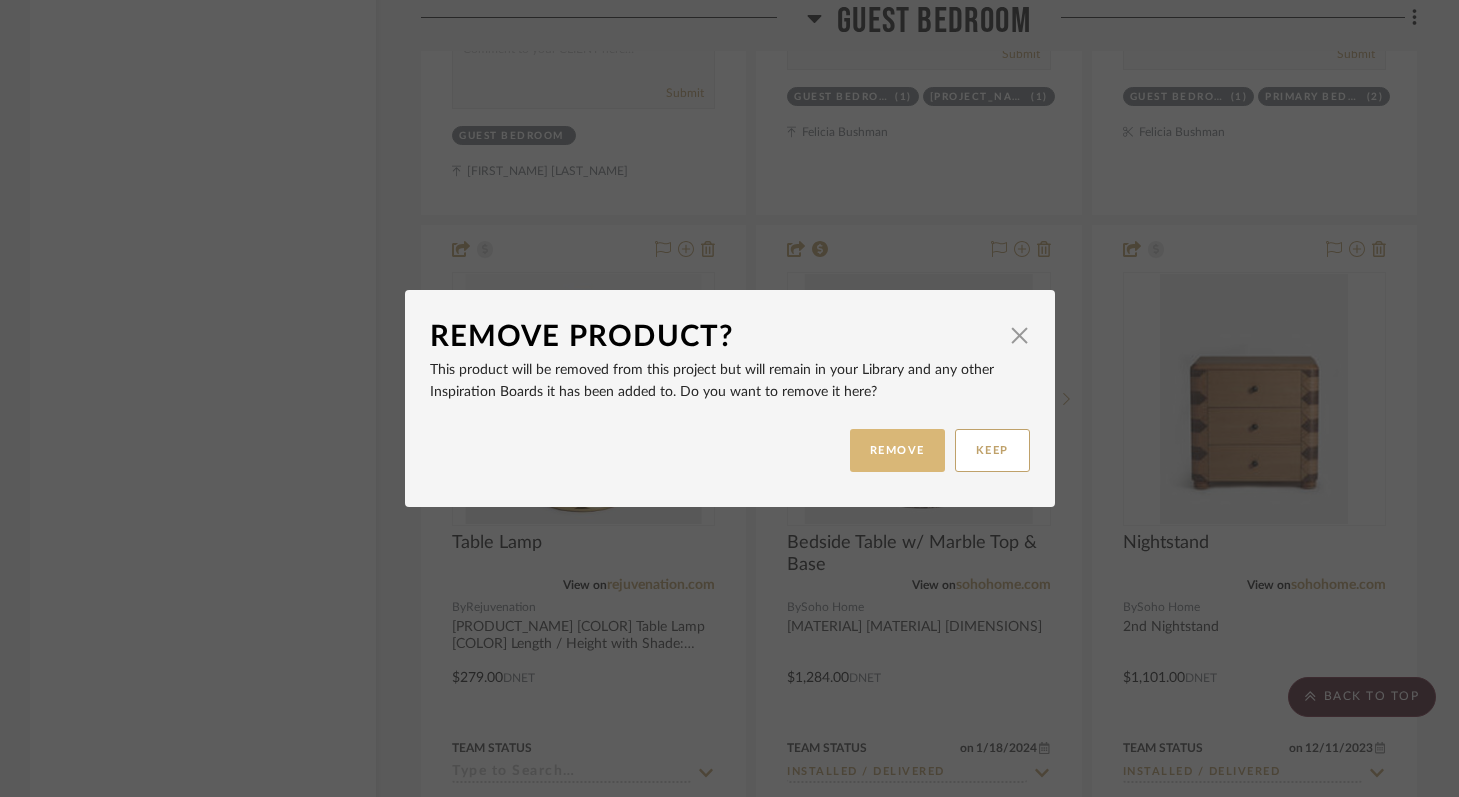 click on "REMOVE" at bounding box center (897, 450) 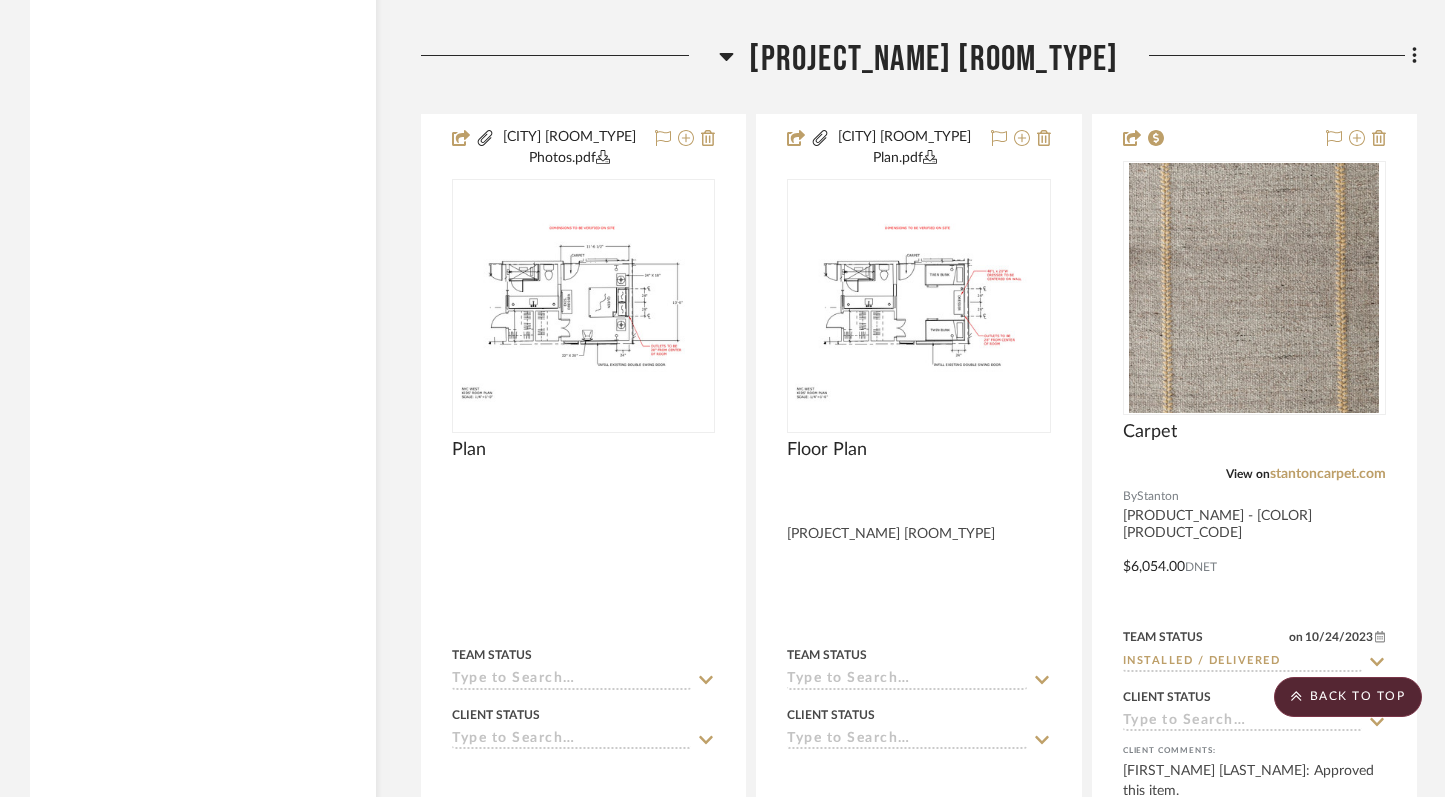 scroll, scrollTop: 7216, scrollLeft: 0, axis: vertical 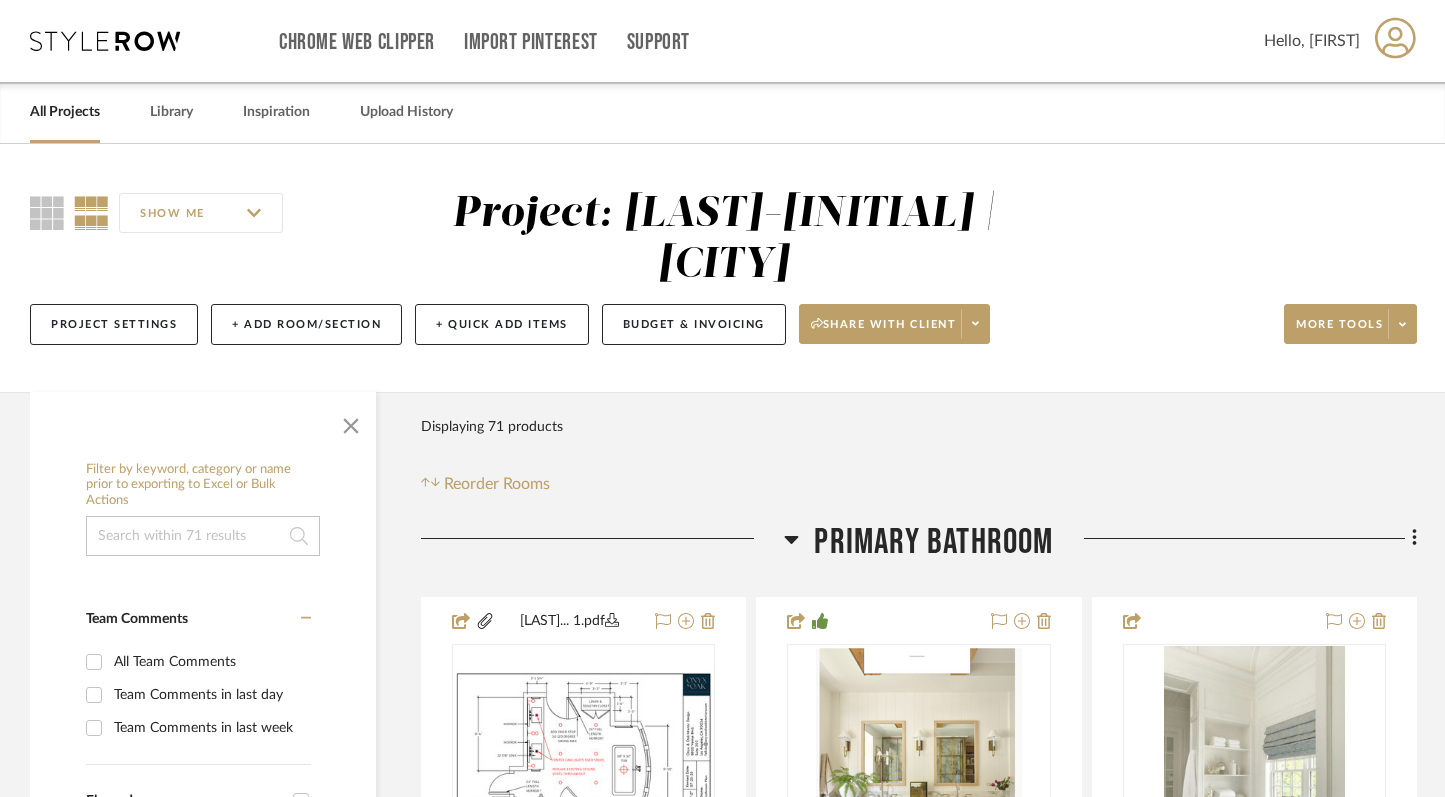 click on "All Projects" at bounding box center (65, 112) 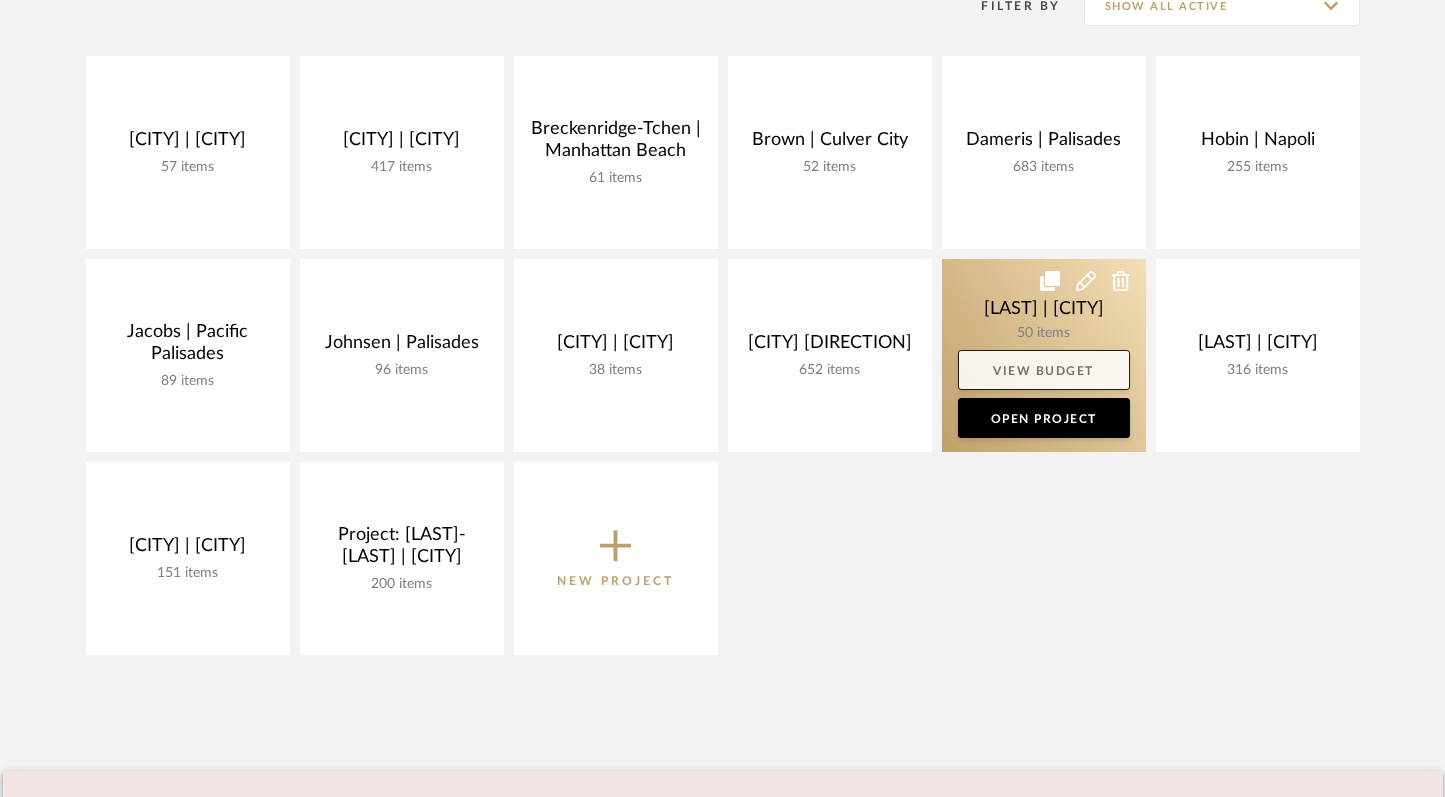 scroll, scrollTop: 442, scrollLeft: 0, axis: vertical 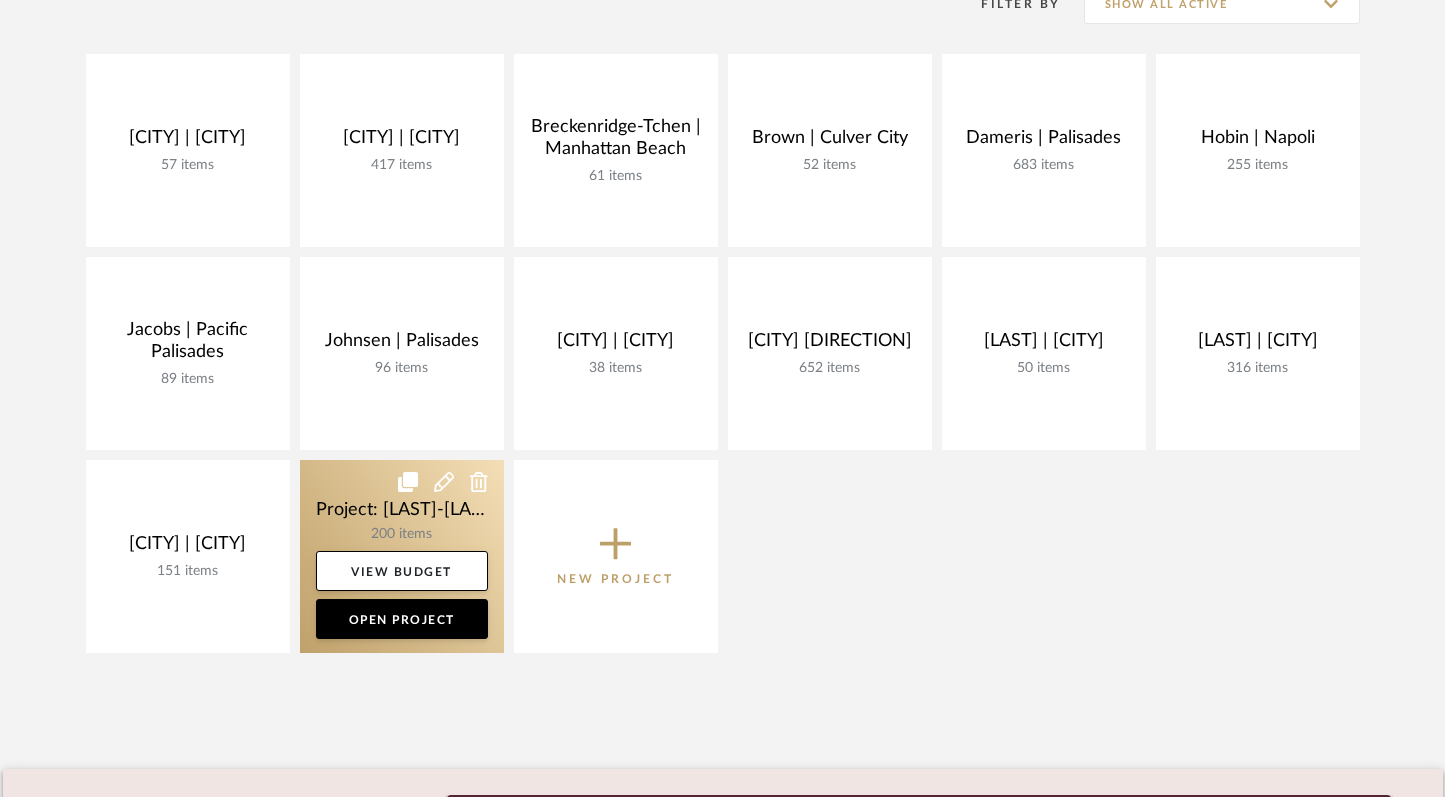 click 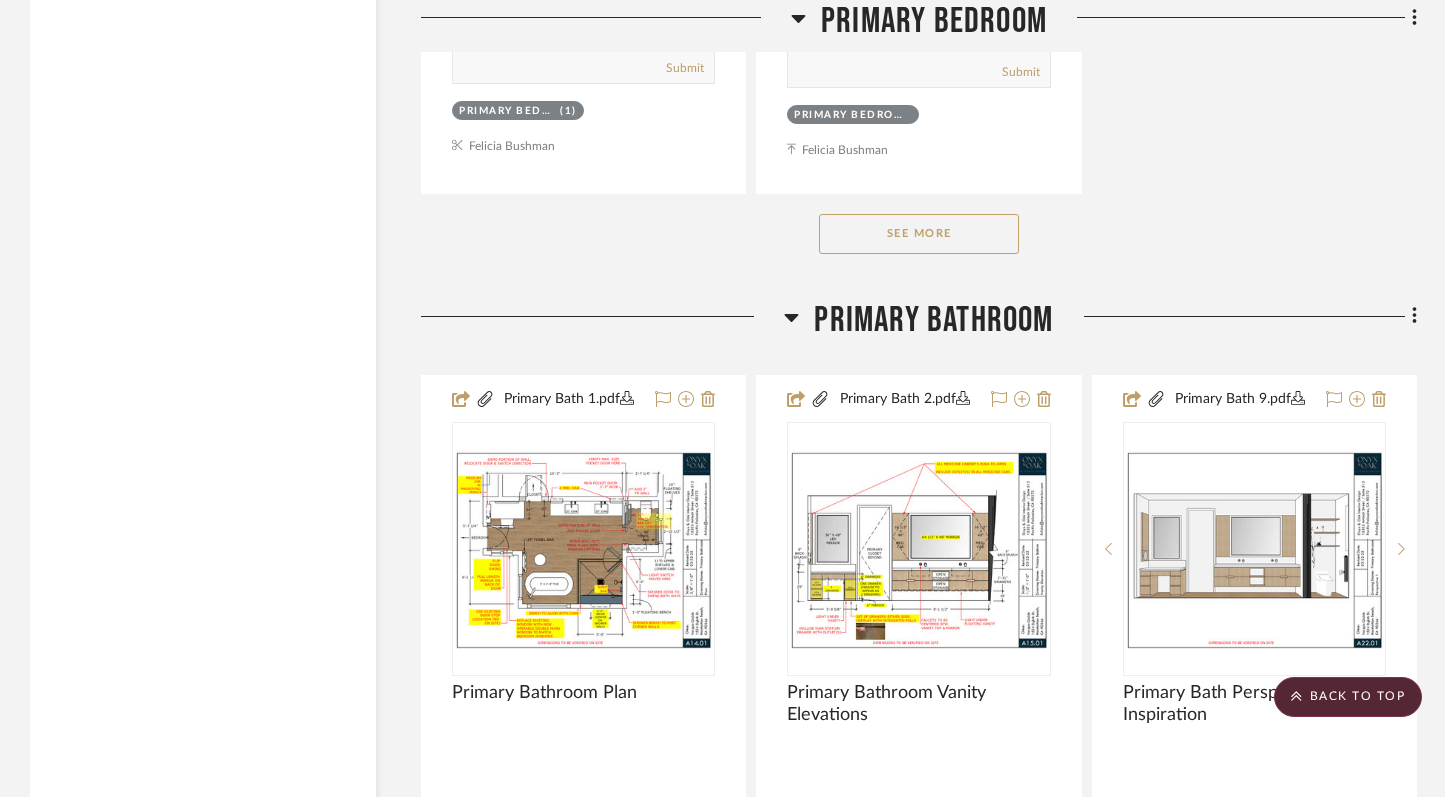 scroll, scrollTop: 19348, scrollLeft: 0, axis: vertical 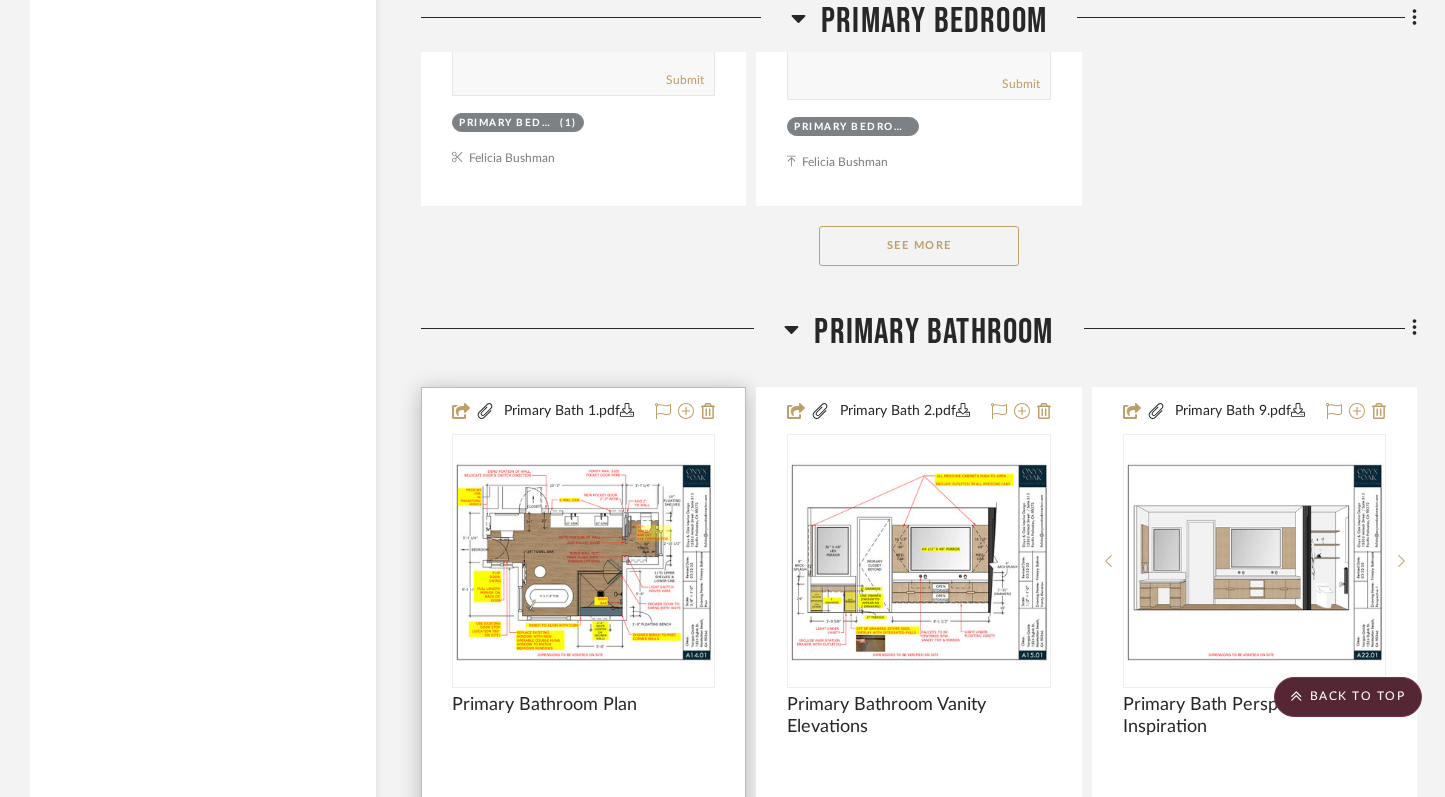 click on "Primary Bath 1.pdf" at bounding box center [569, 412] 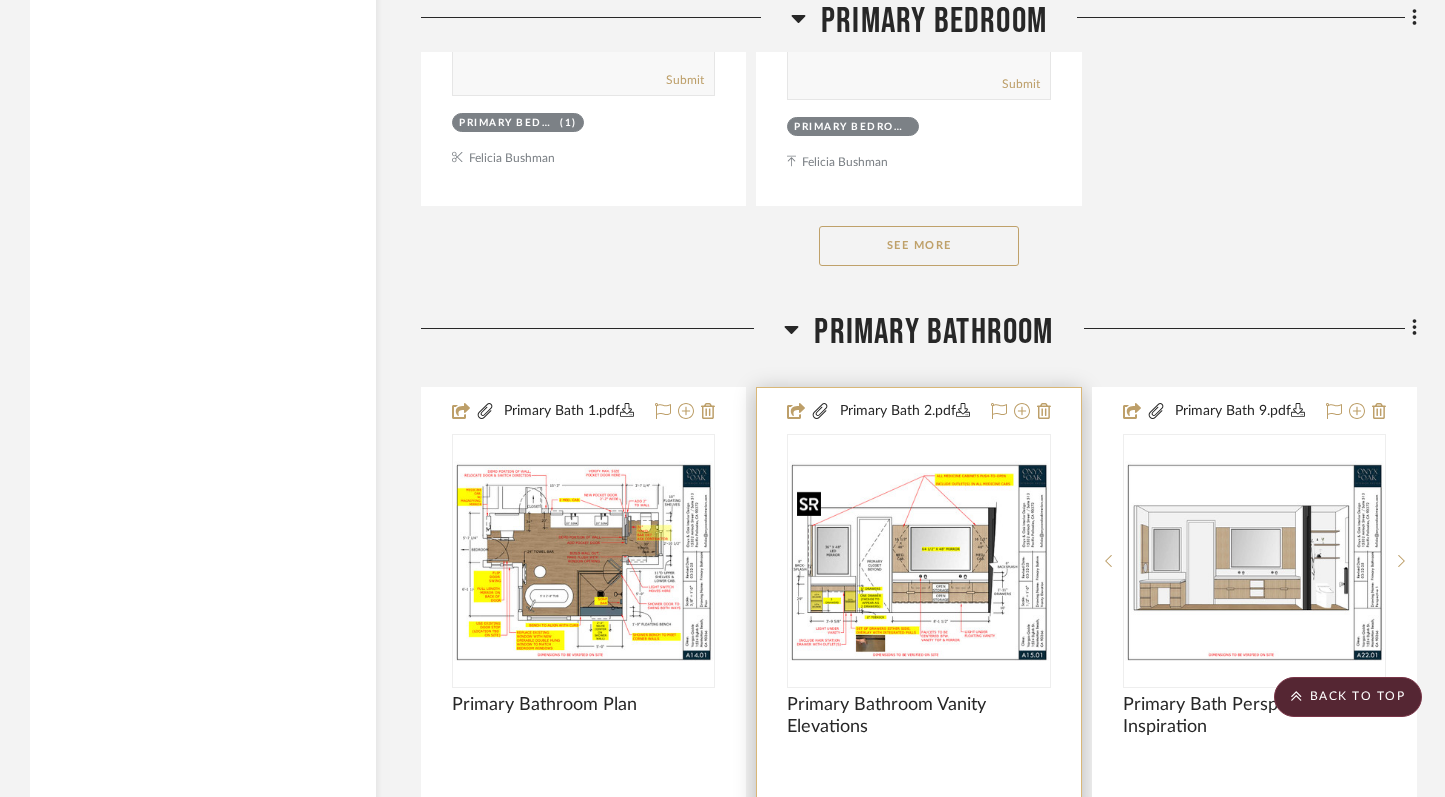 click at bounding box center (918, 561) 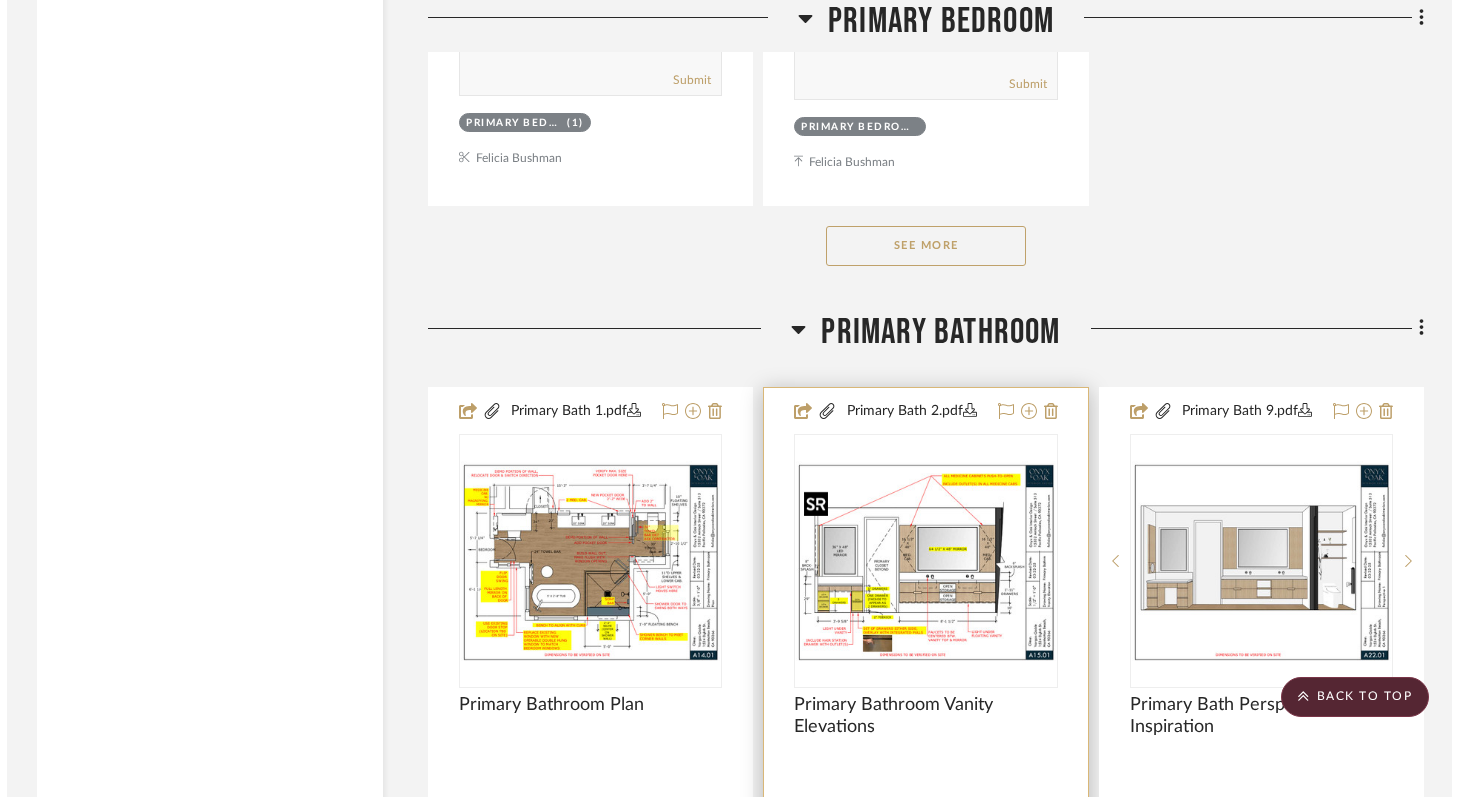 scroll, scrollTop: 0, scrollLeft: 0, axis: both 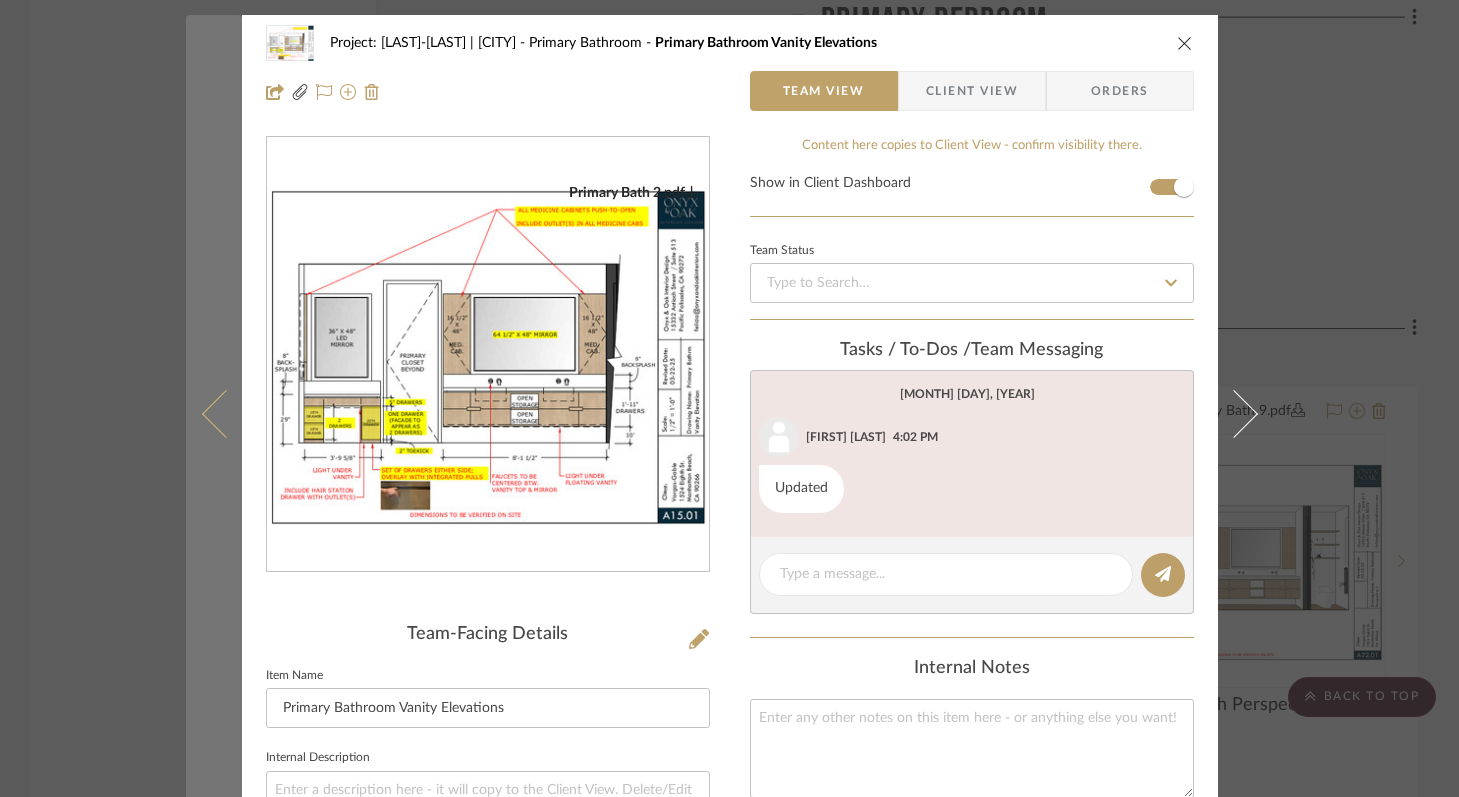 click at bounding box center (225, 413) 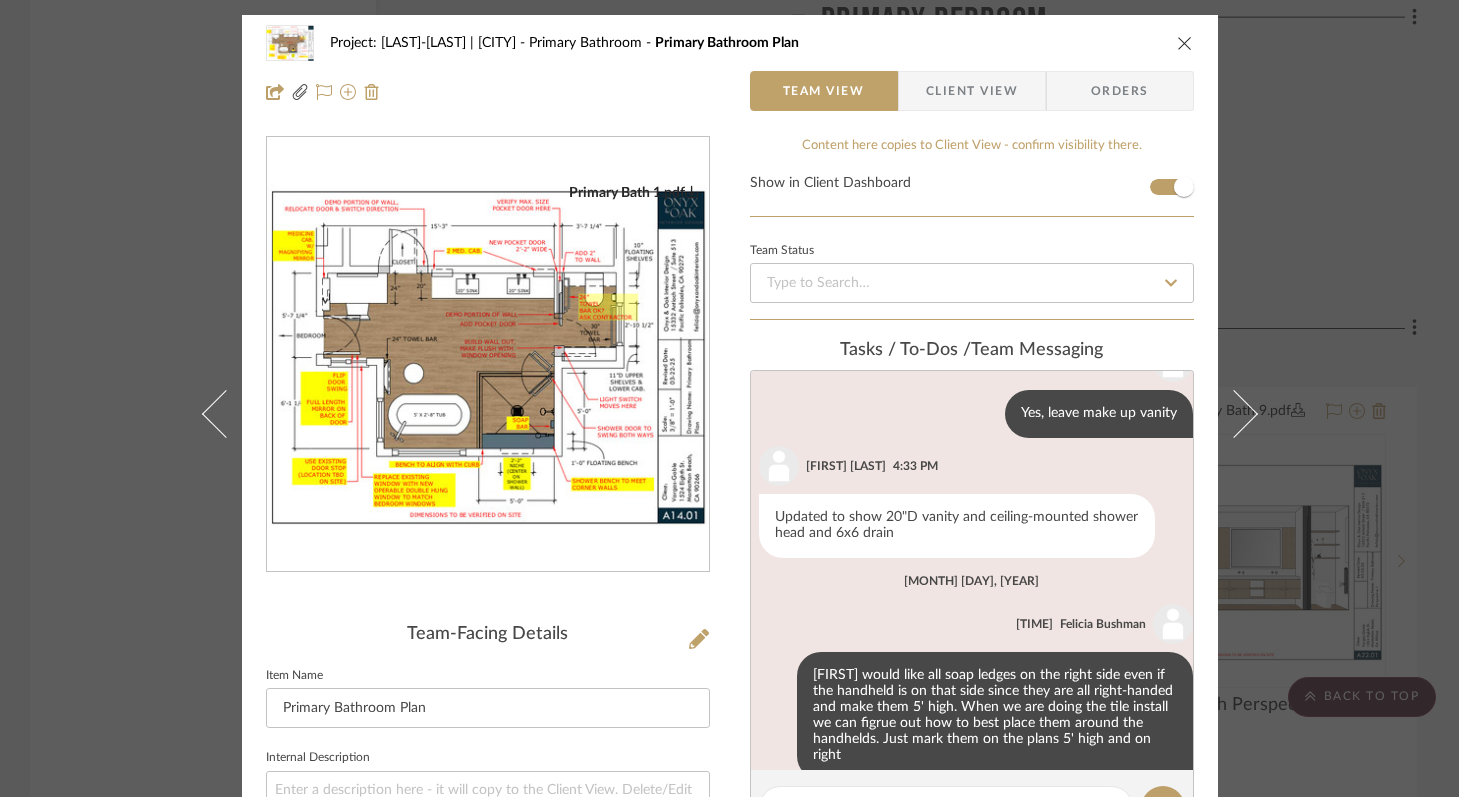 scroll, scrollTop: 650, scrollLeft: 0, axis: vertical 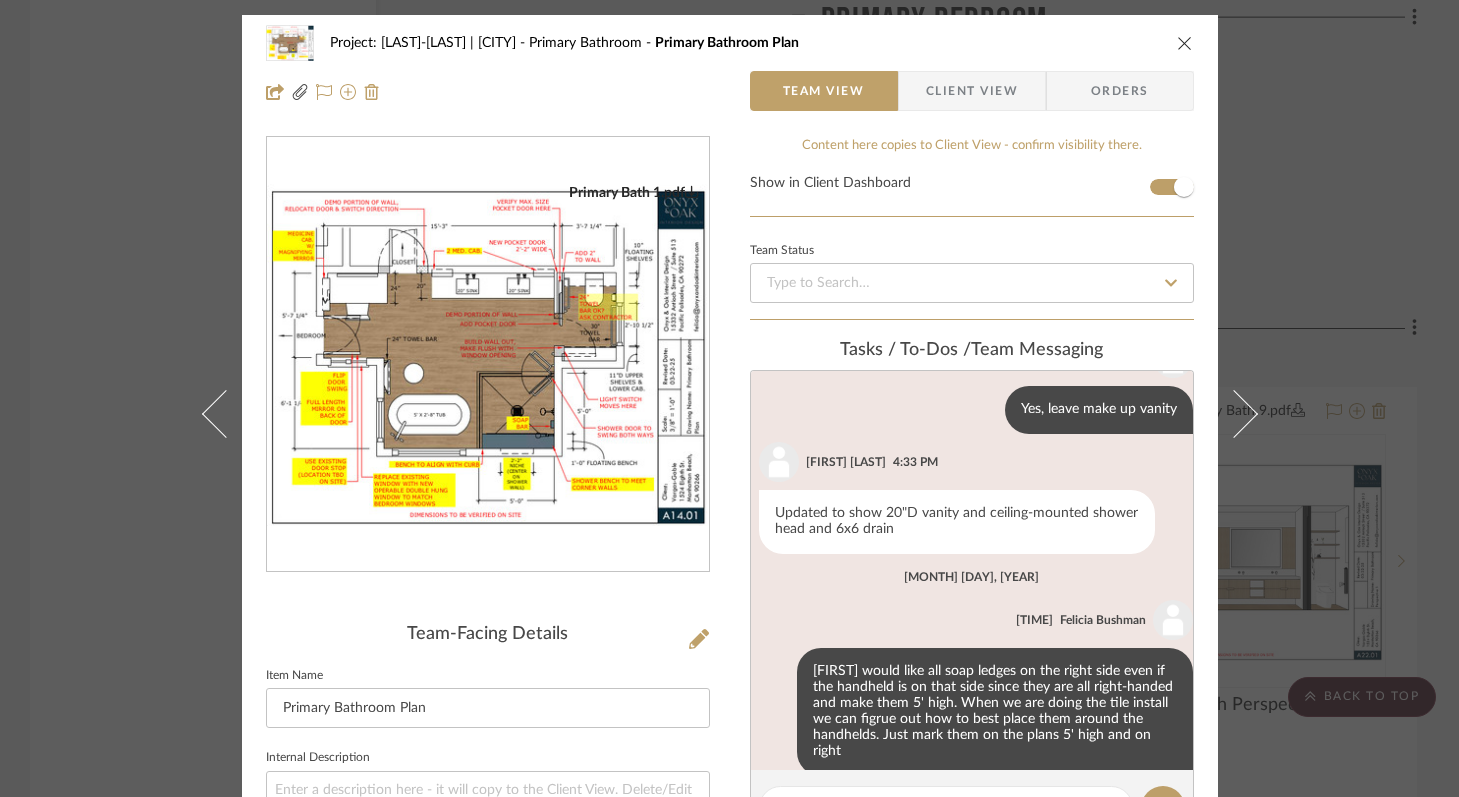 click at bounding box center [1185, 43] 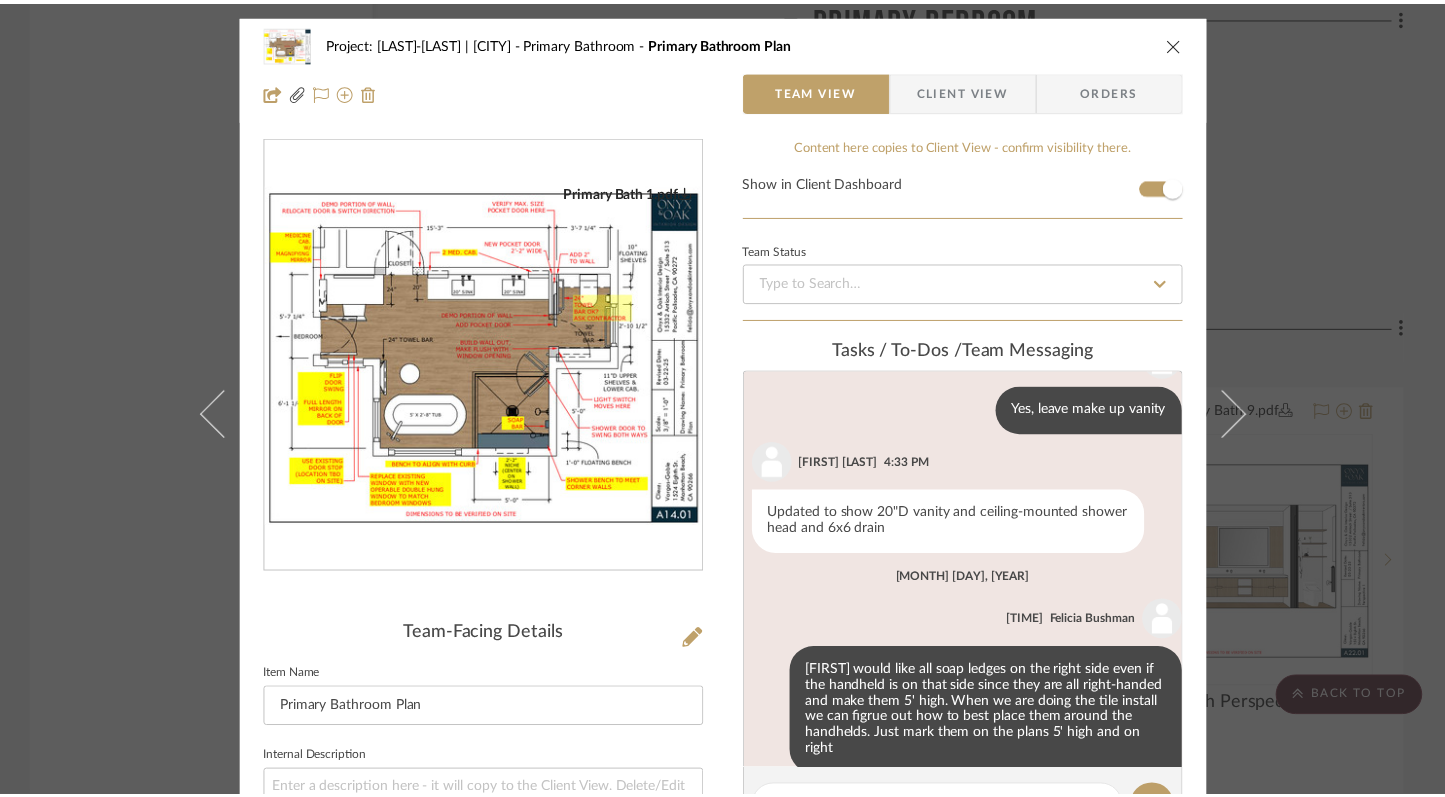scroll, scrollTop: 19348, scrollLeft: 0, axis: vertical 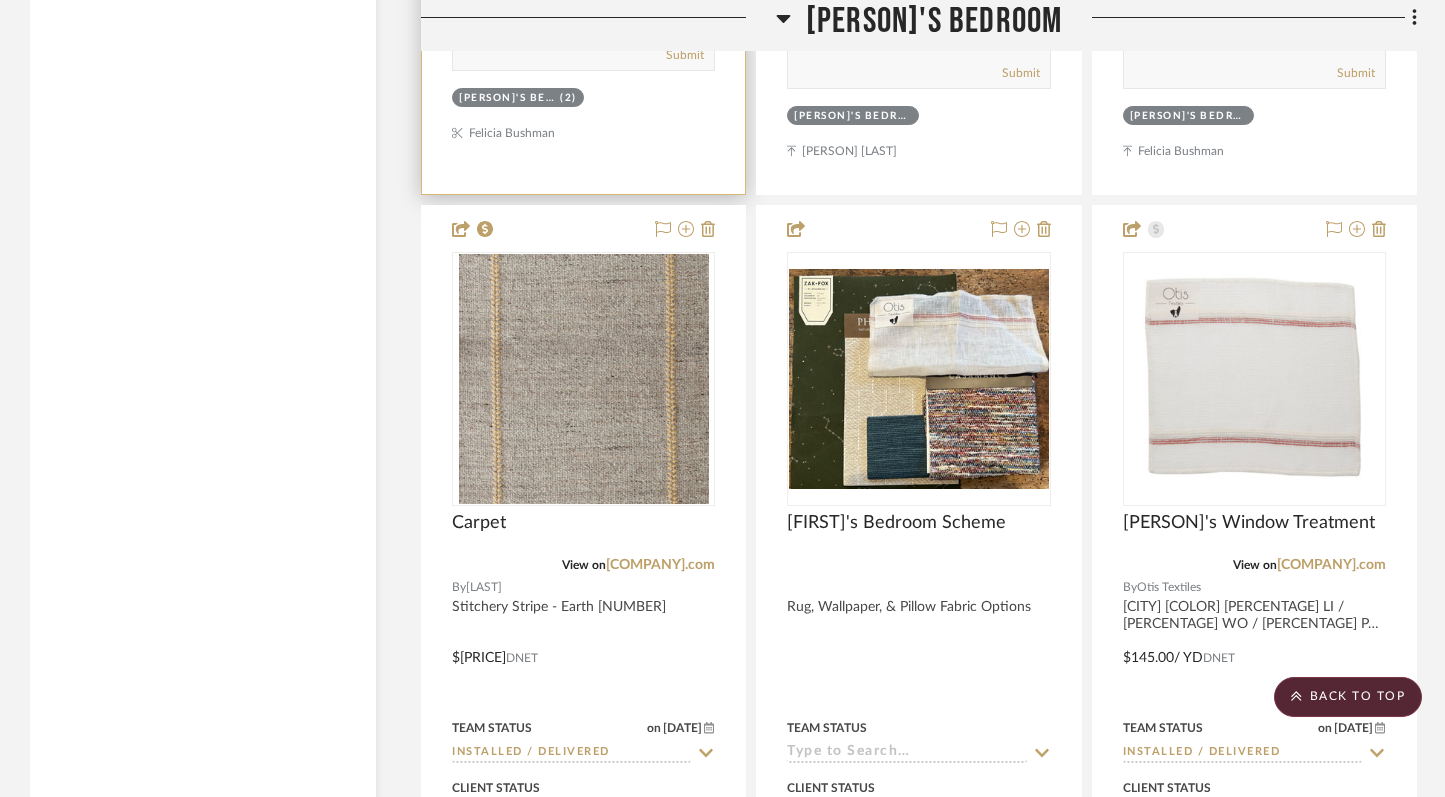 type 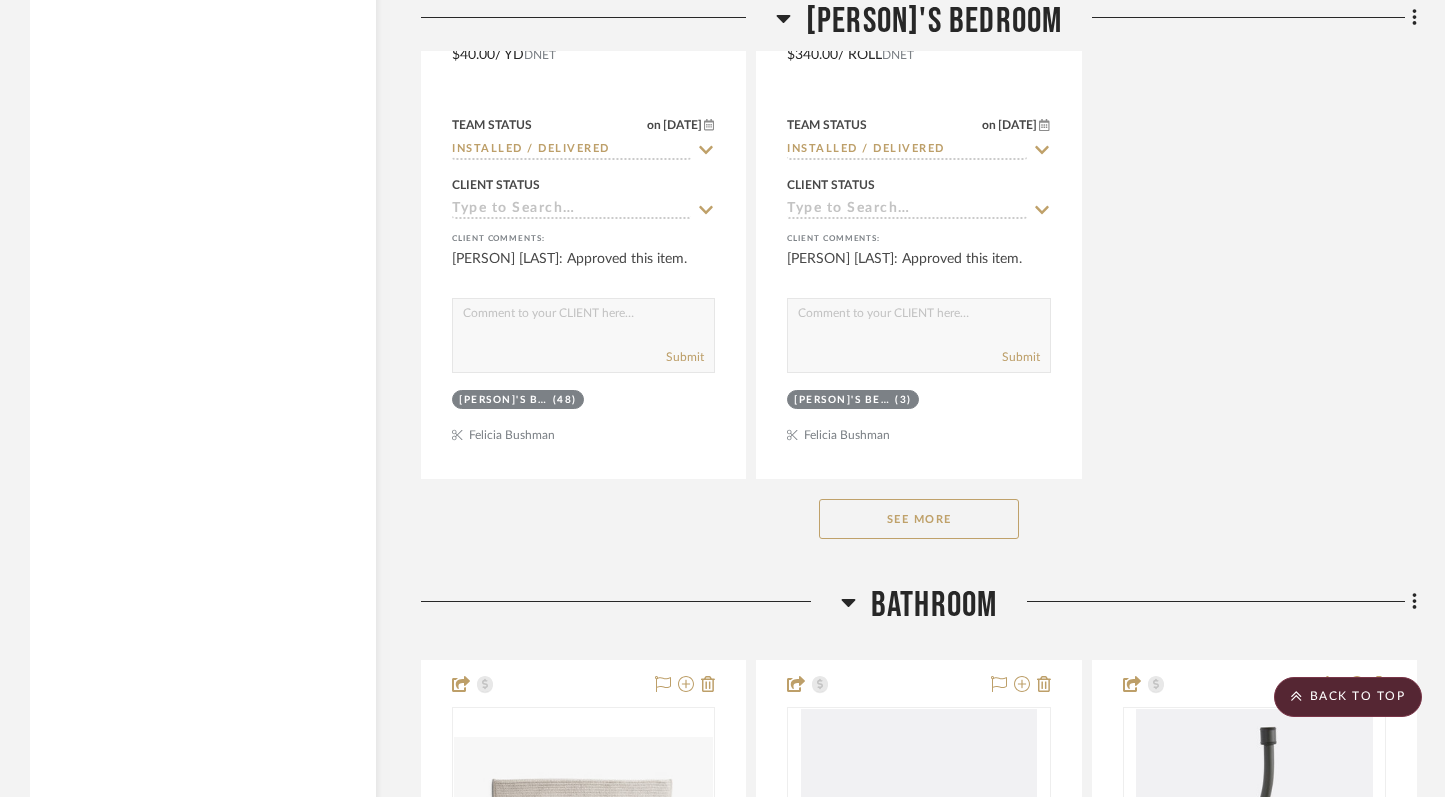 scroll, scrollTop: 9744, scrollLeft: 0, axis: vertical 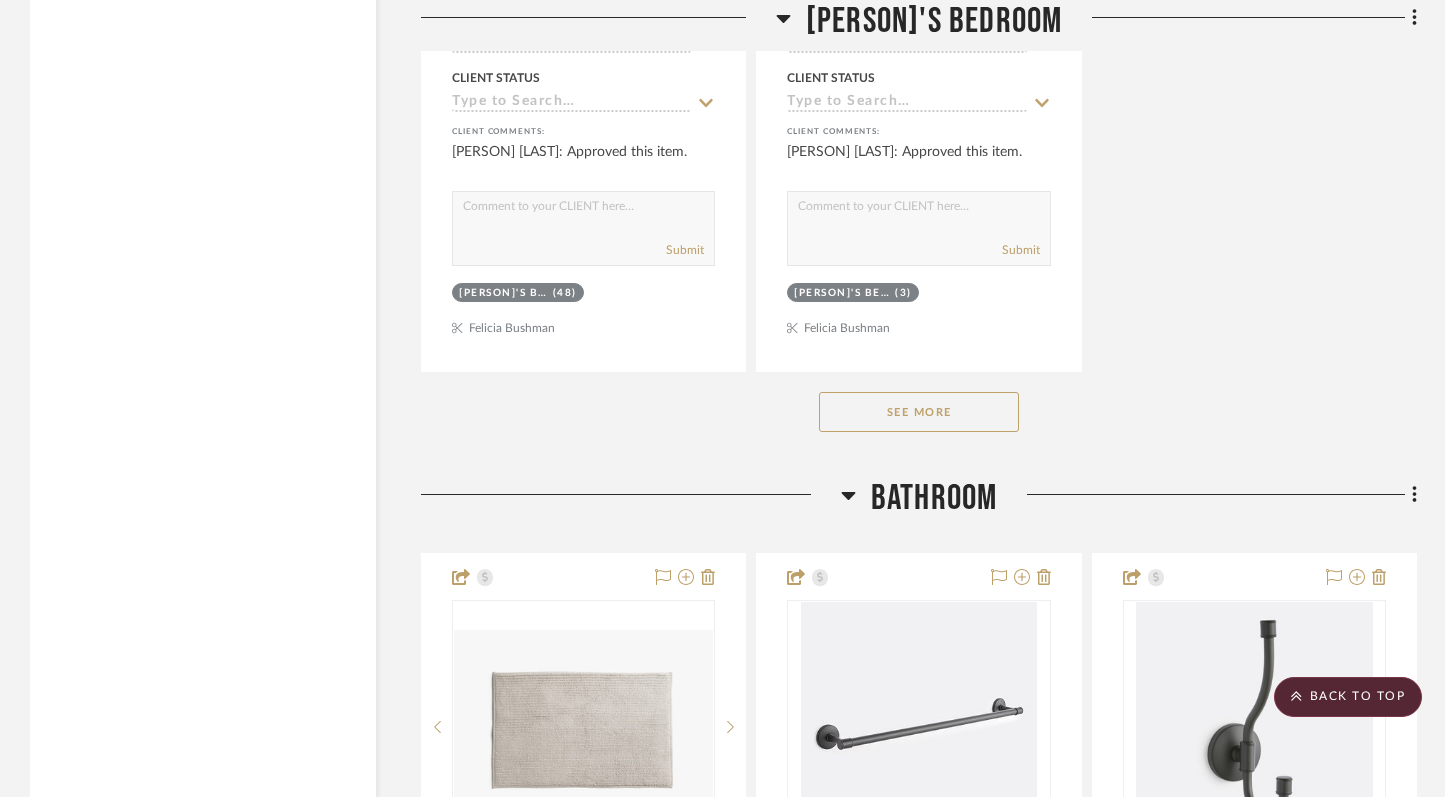 click on "See More" 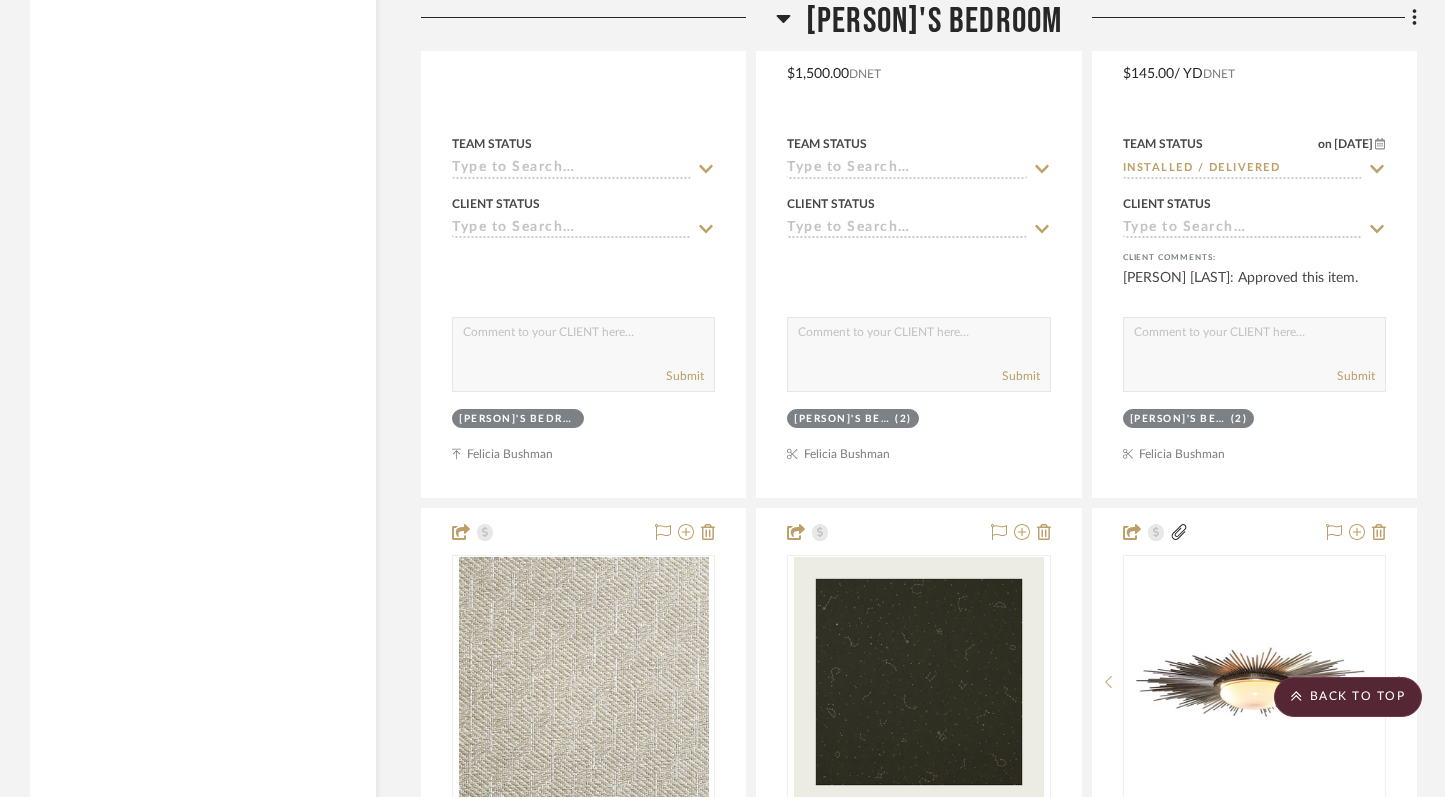 scroll, scrollTop: 8856, scrollLeft: 0, axis: vertical 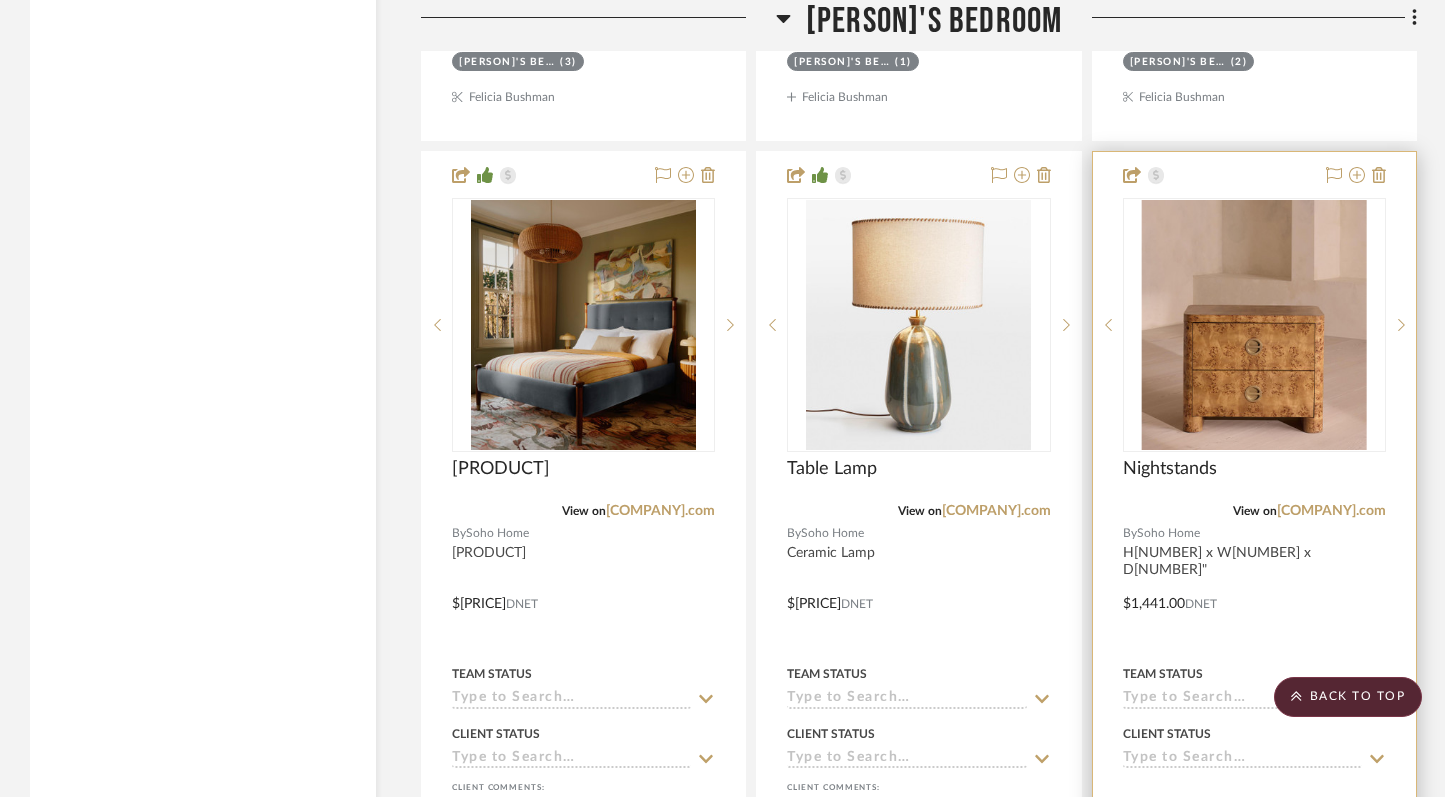 drag, startPoint x: 1272, startPoint y: 117, endPoint x: 1300, endPoint y: 212, distance: 99.0404 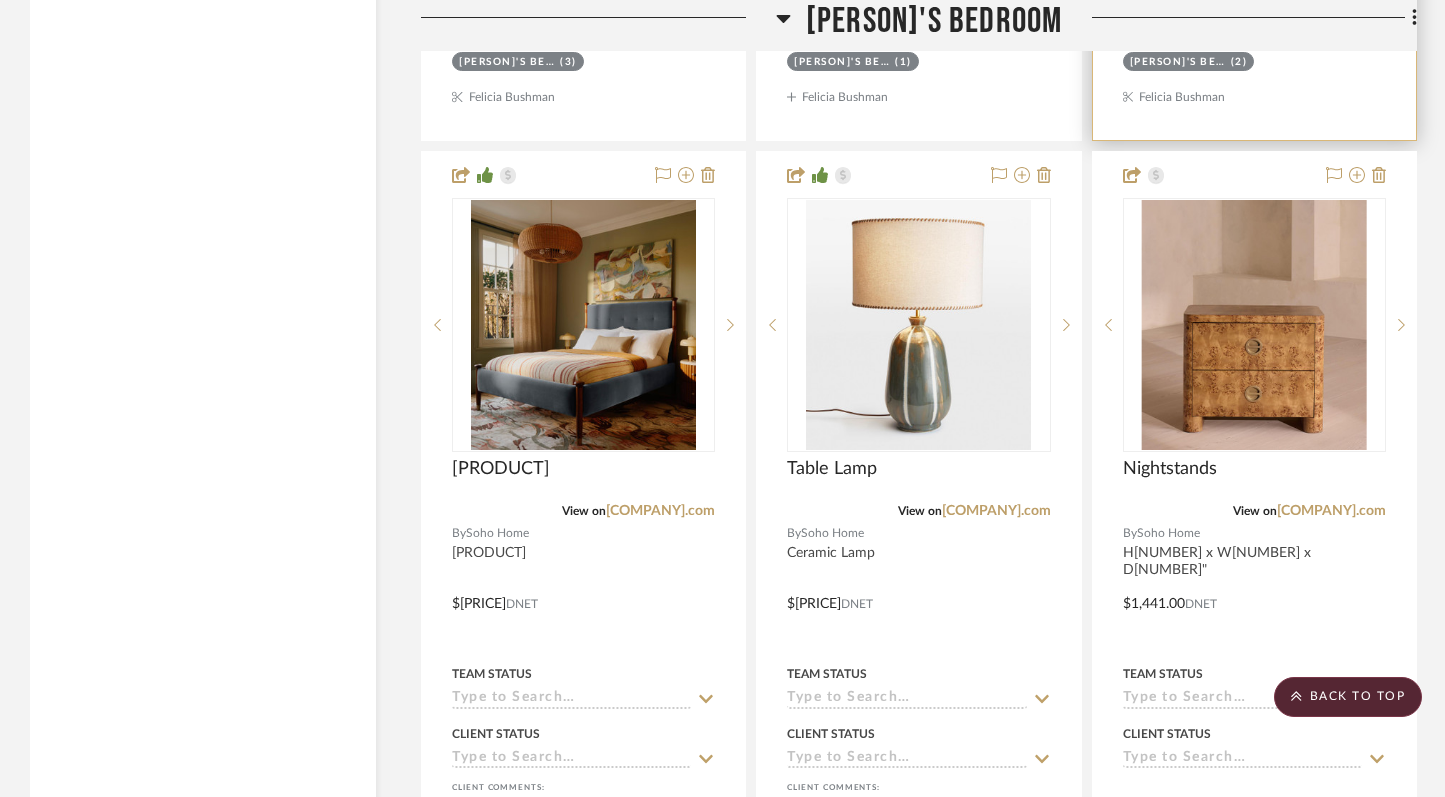 scroll, scrollTop: 9965, scrollLeft: 0, axis: vertical 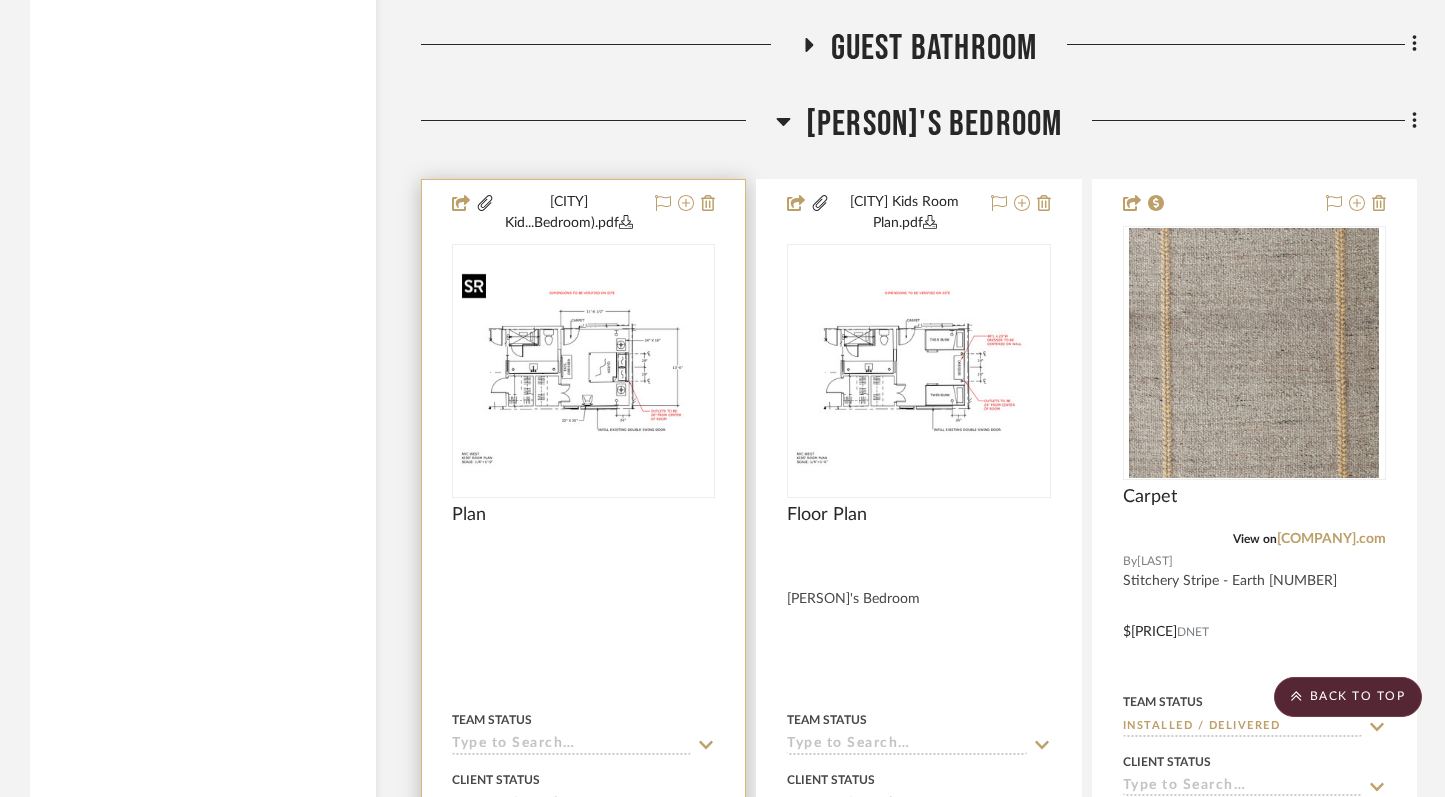 click at bounding box center (583, 371) 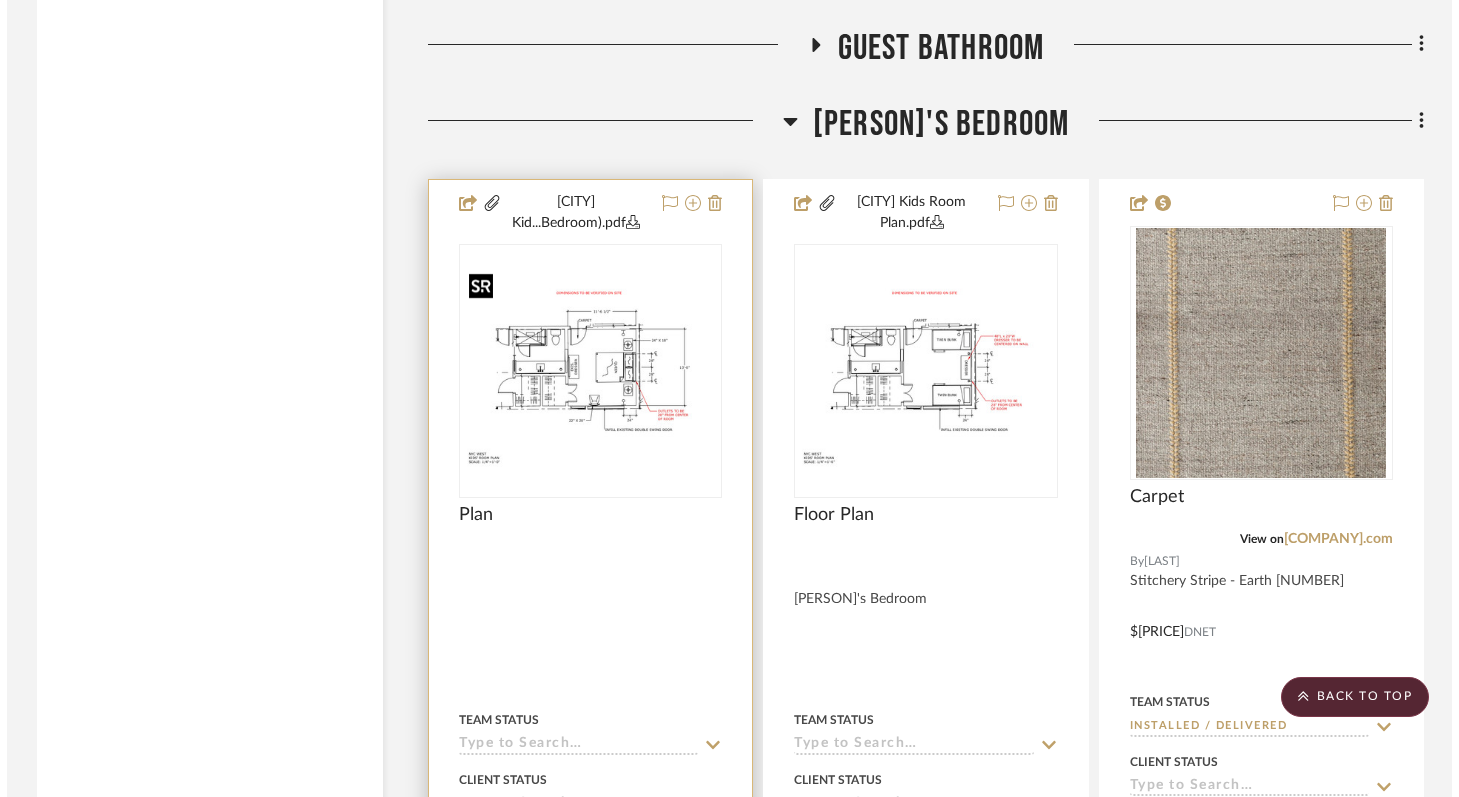scroll, scrollTop: 0, scrollLeft: 0, axis: both 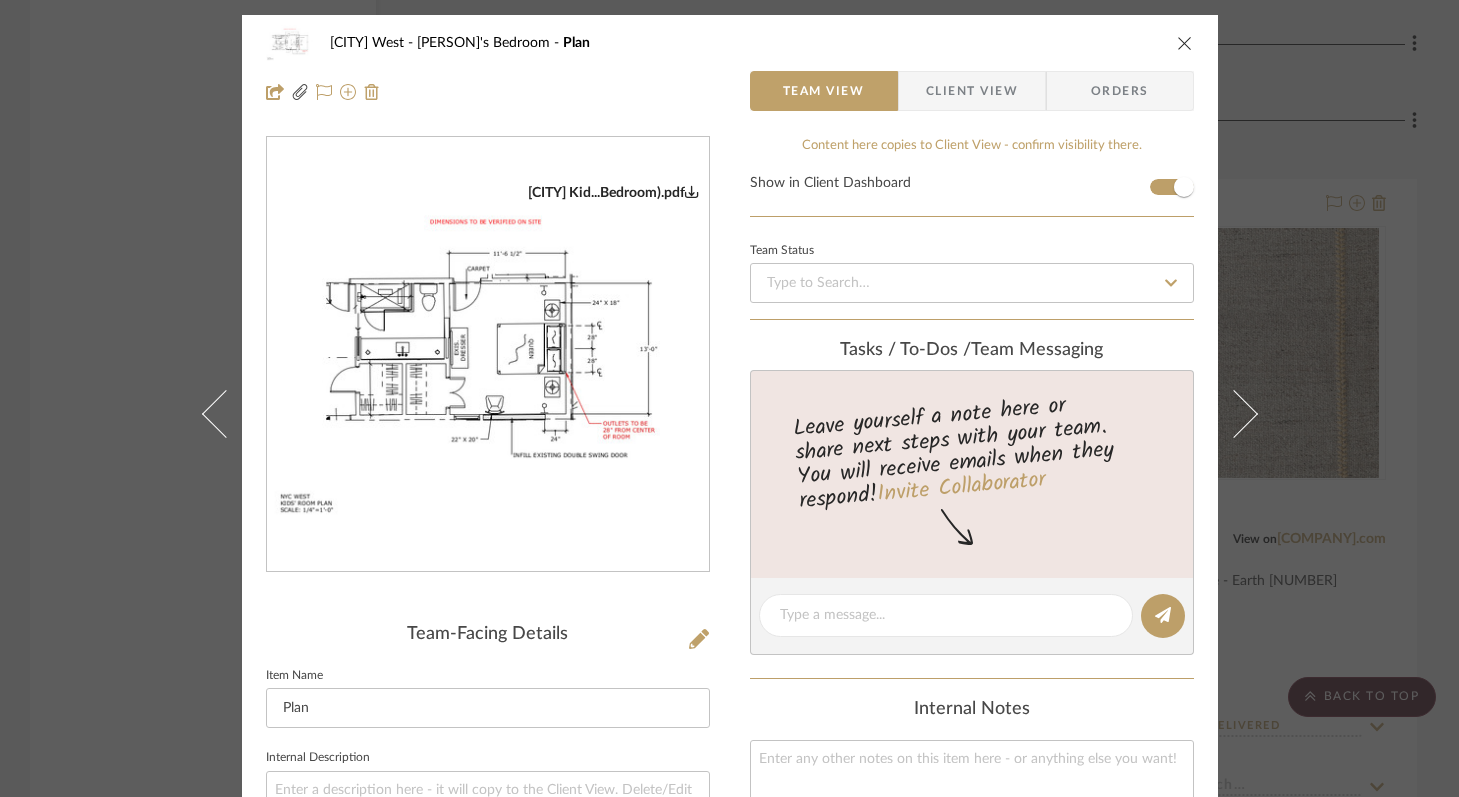 click at bounding box center [488, 355] 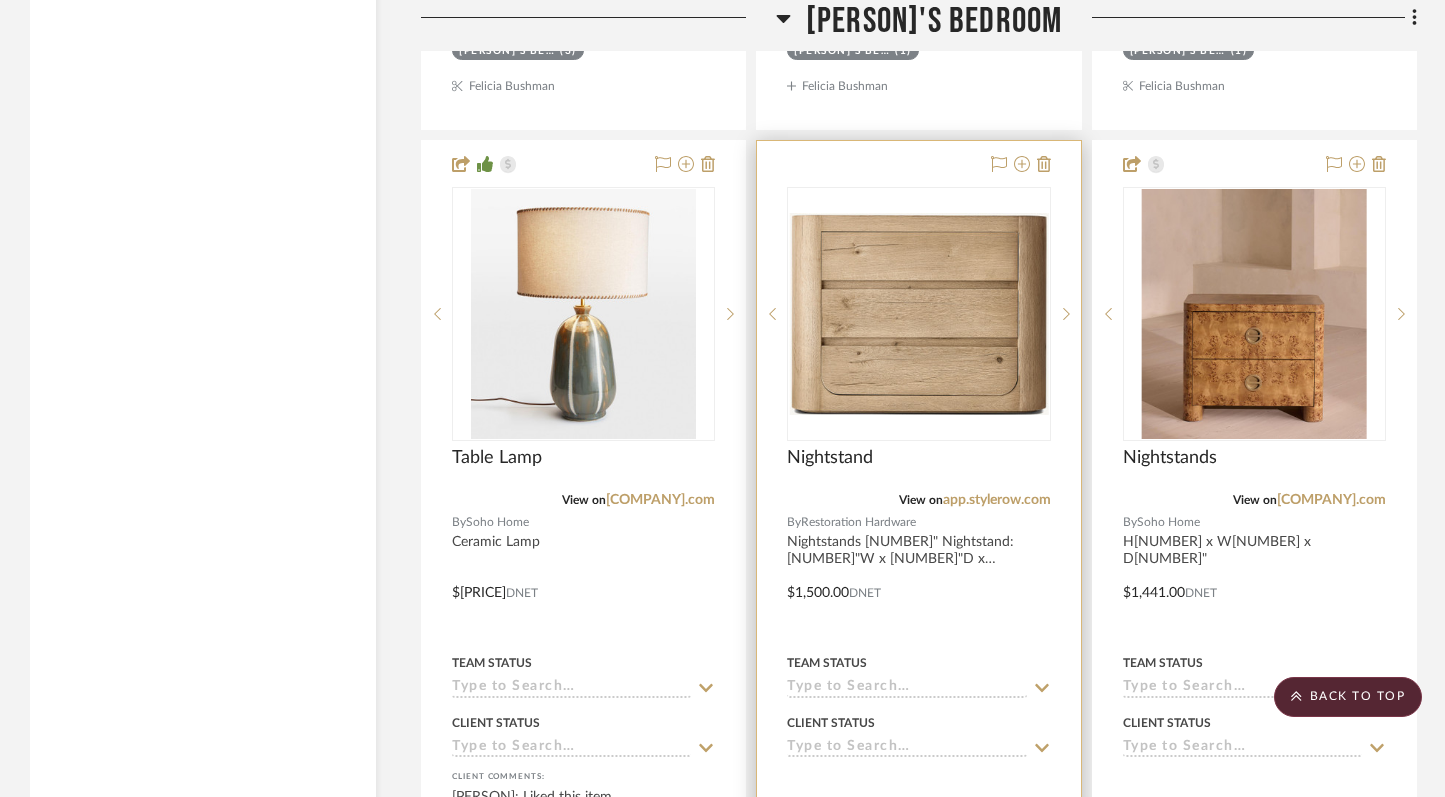 scroll, scrollTop: 9983, scrollLeft: 0, axis: vertical 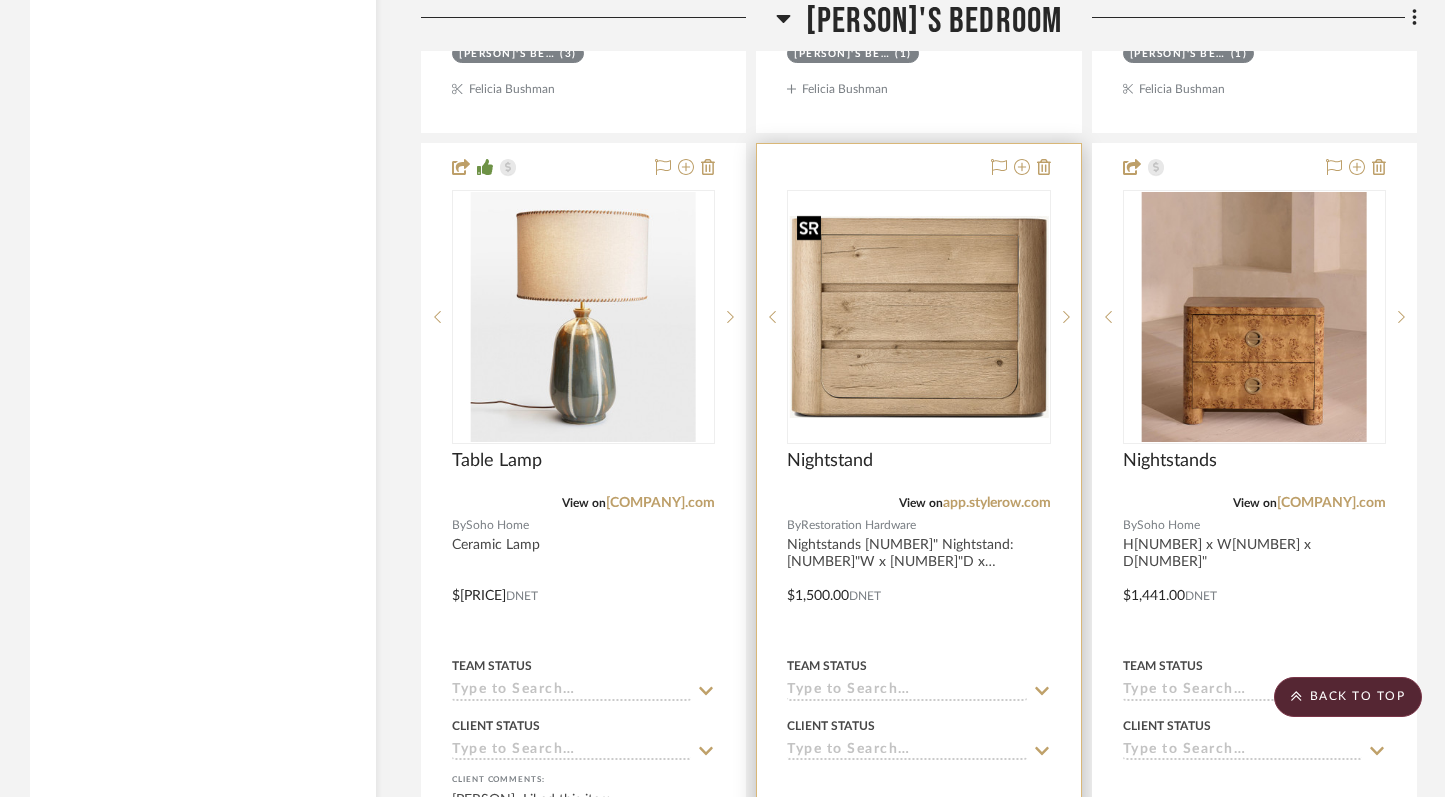 click at bounding box center (918, 317) 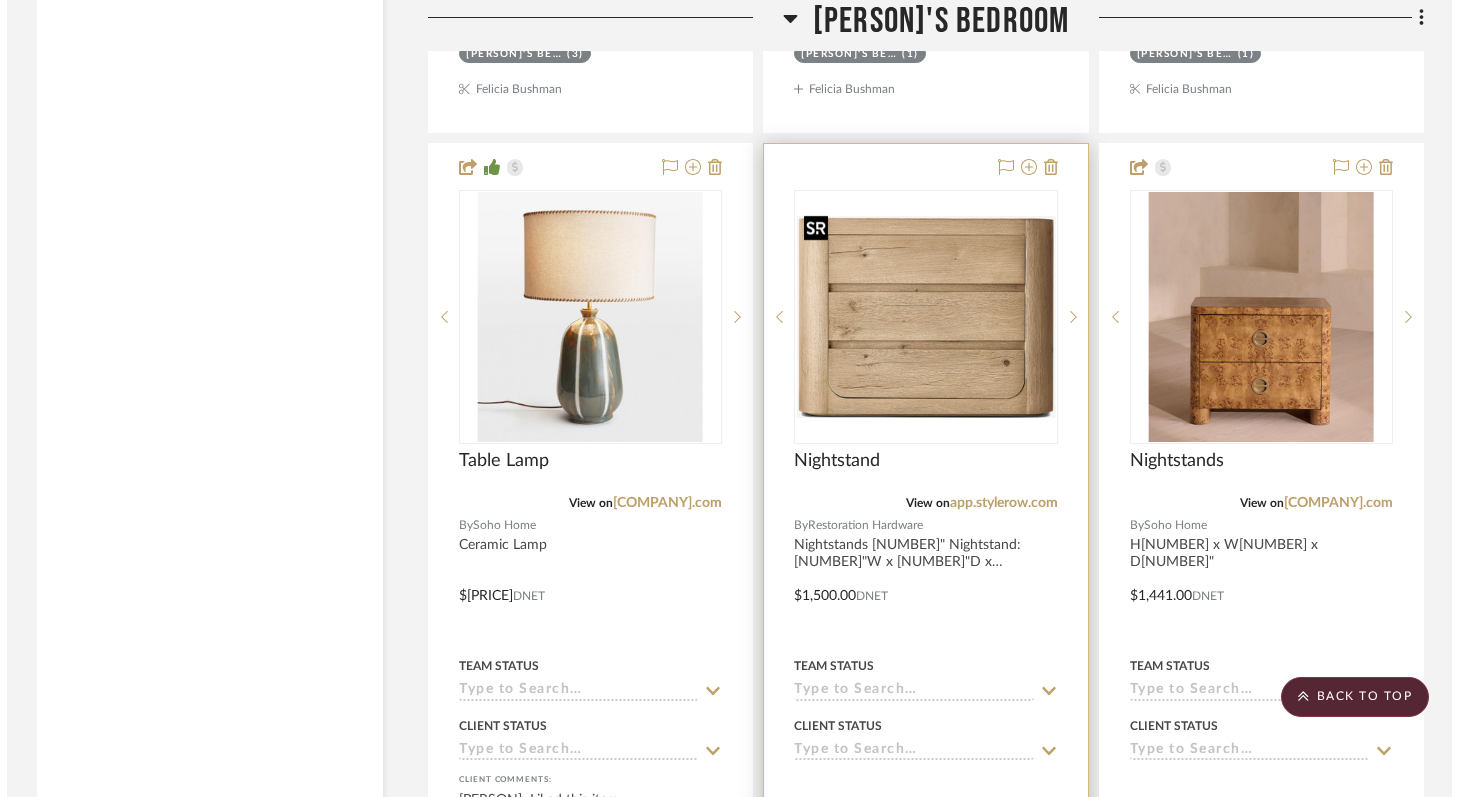 scroll, scrollTop: 0, scrollLeft: 0, axis: both 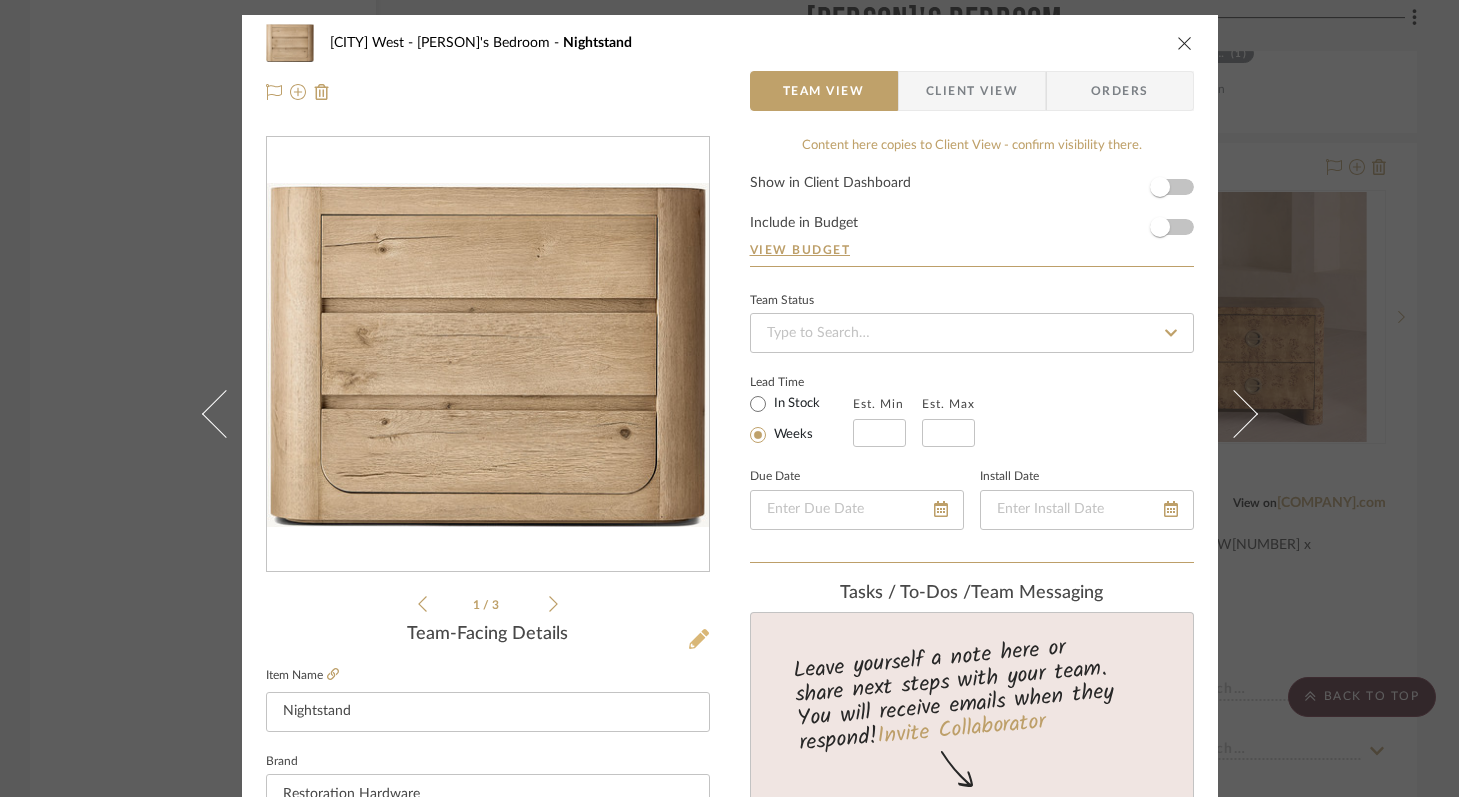 click 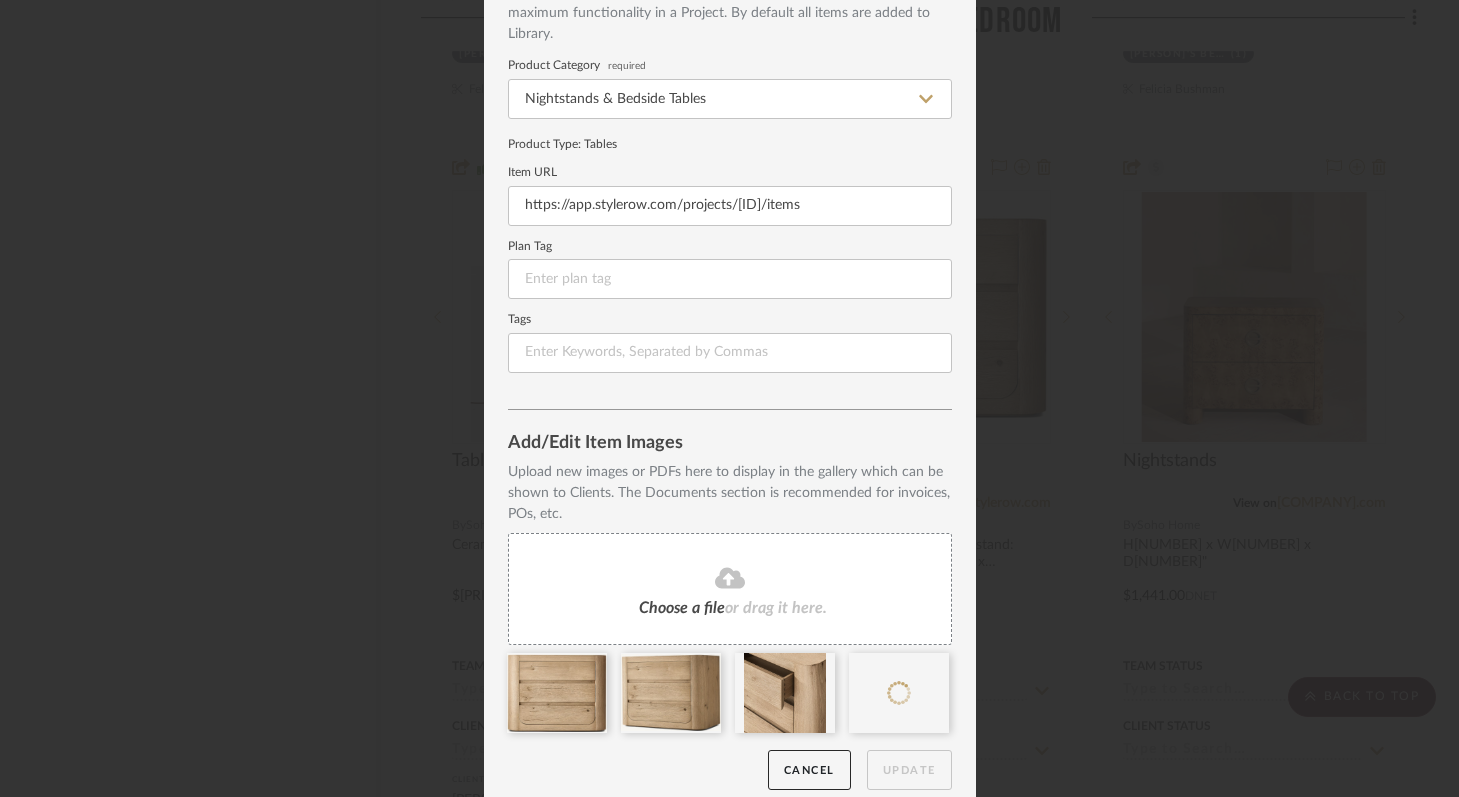 scroll, scrollTop: 156, scrollLeft: 0, axis: vertical 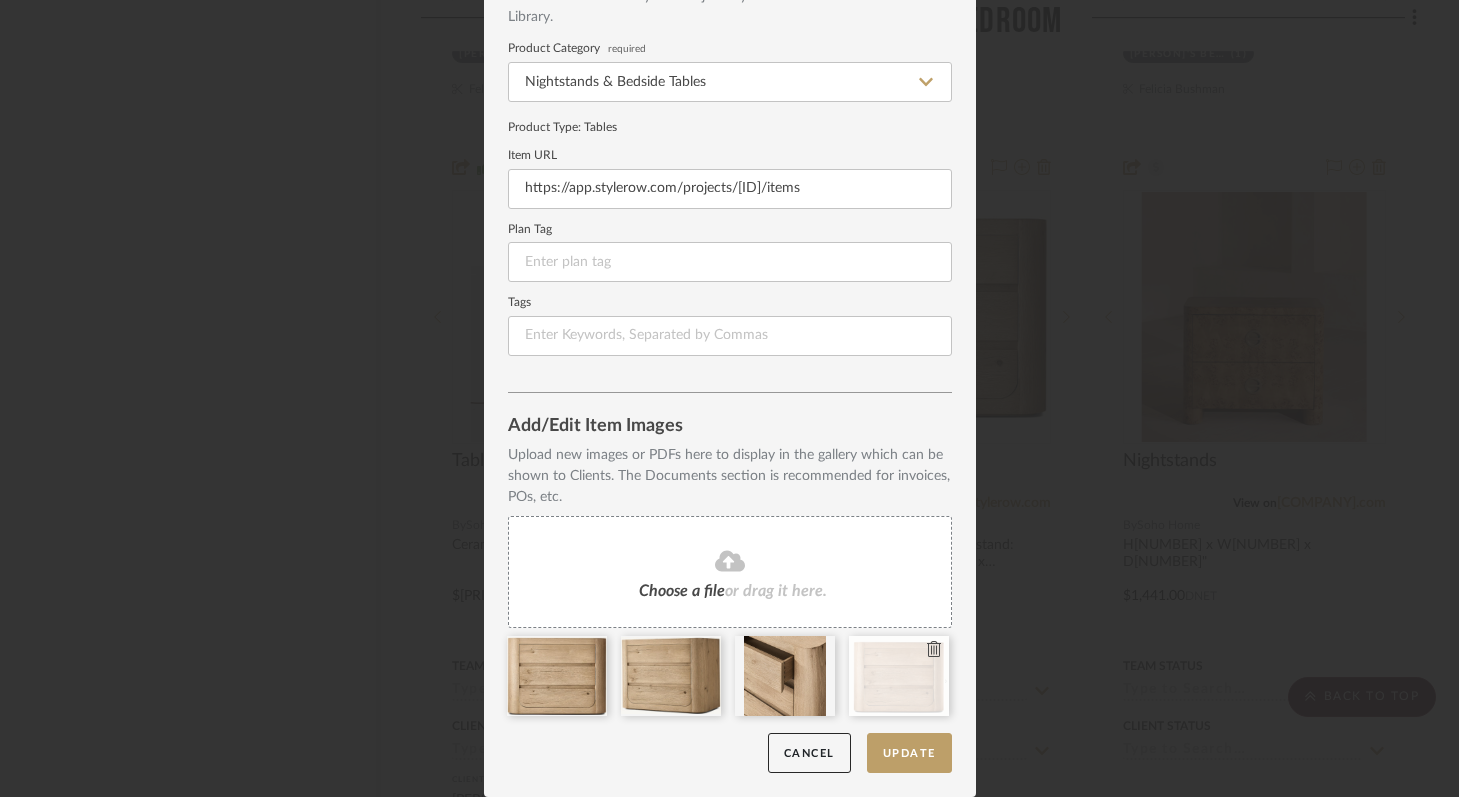 type 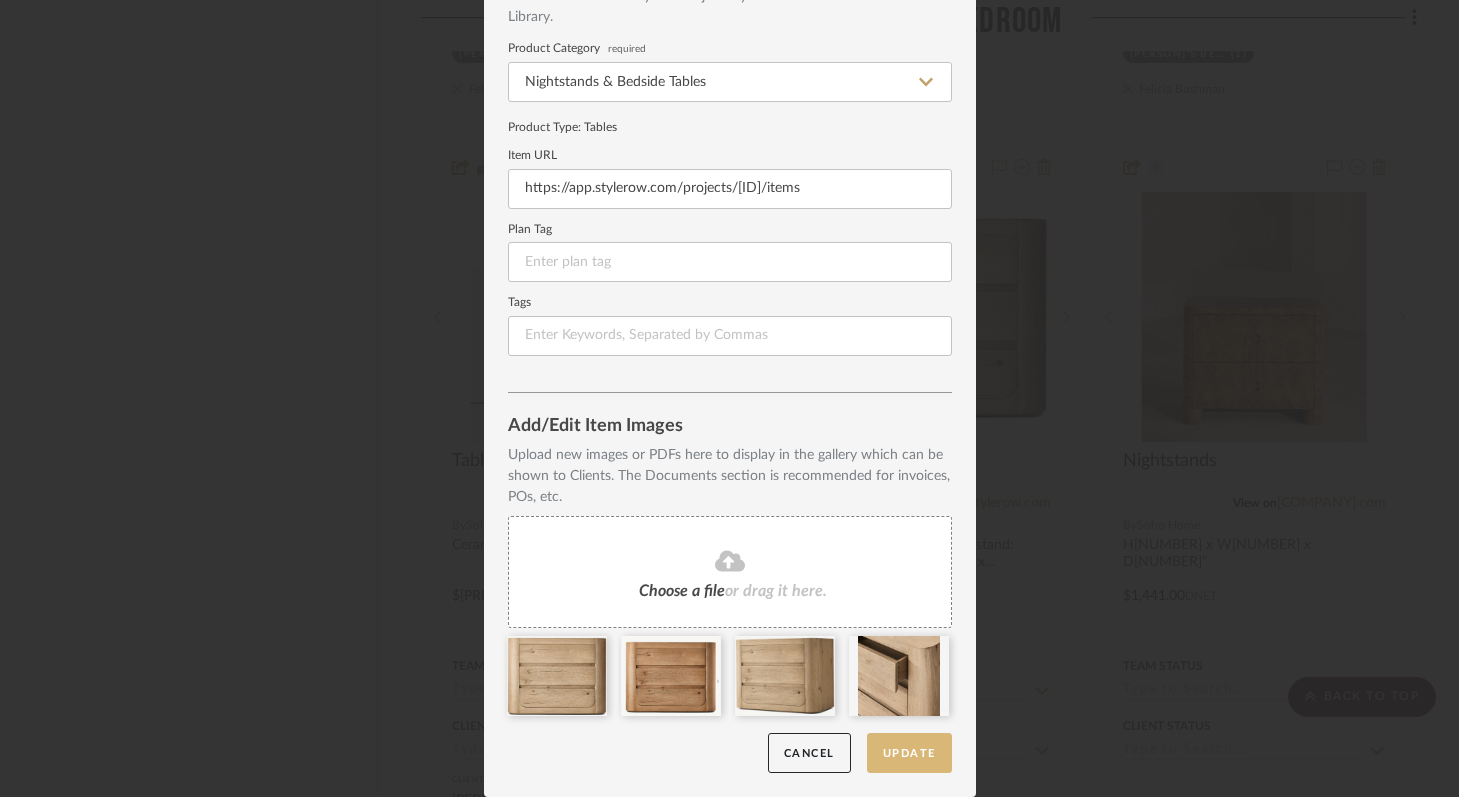 click on "Update" at bounding box center [909, 753] 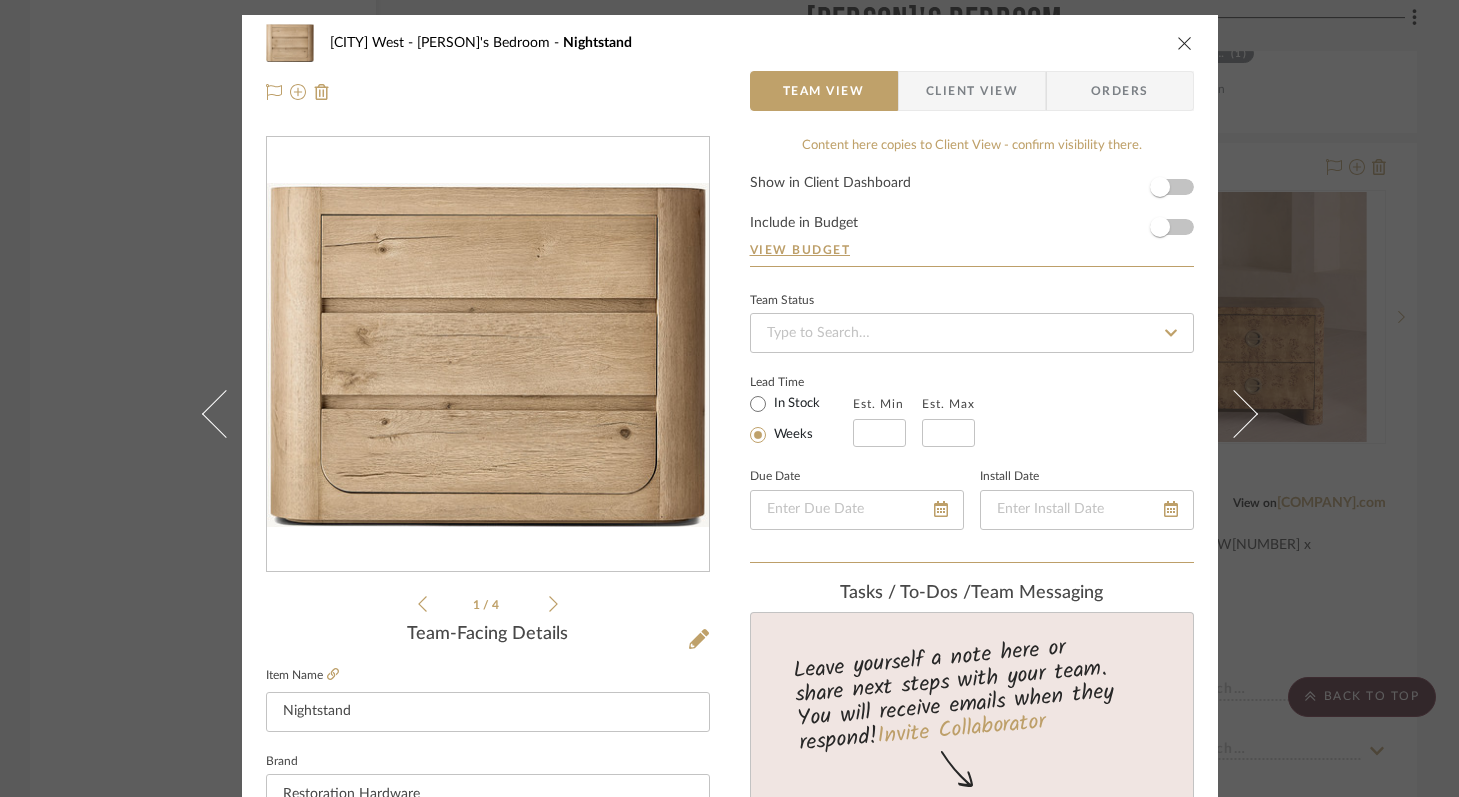 click at bounding box center [1185, 43] 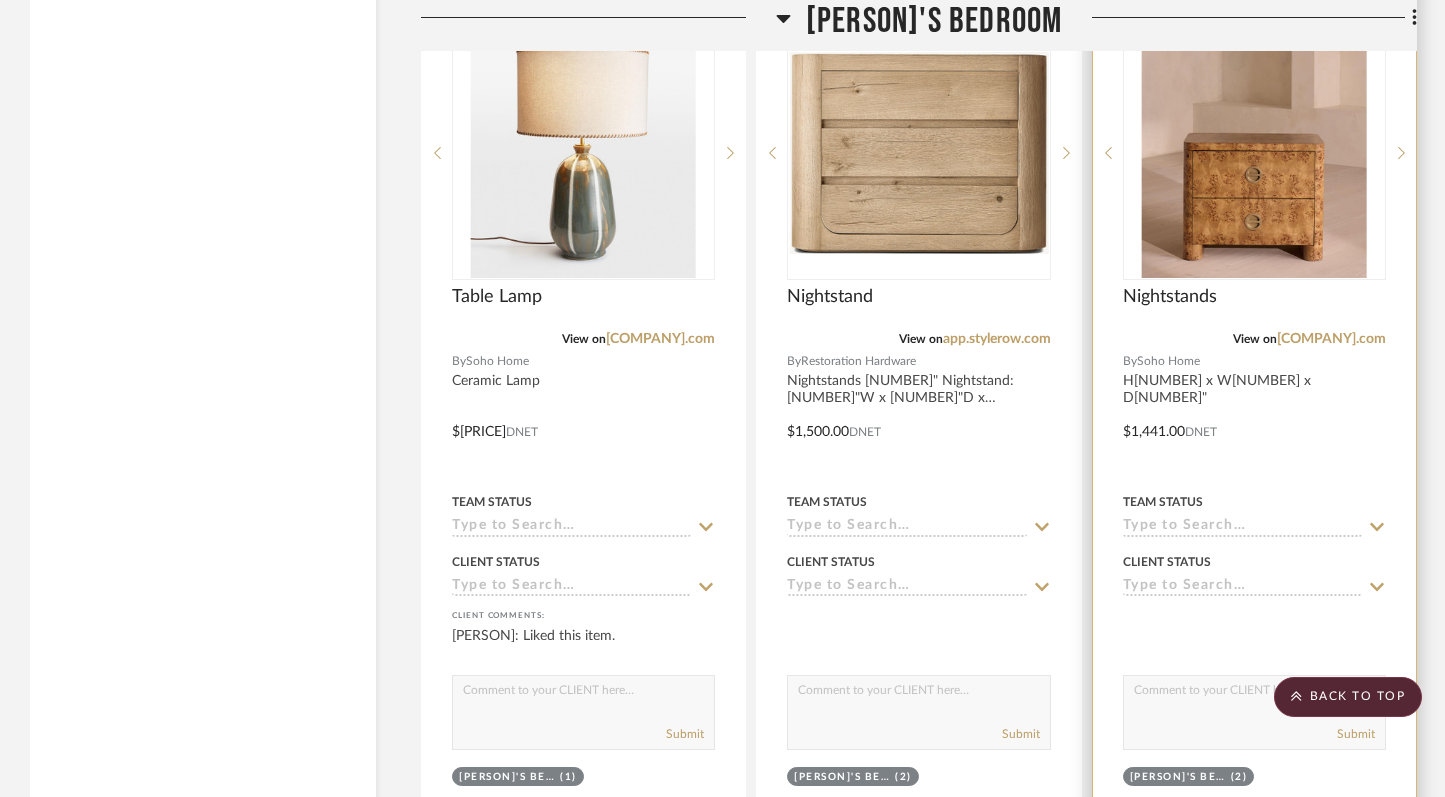 scroll, scrollTop: 10141, scrollLeft: 0, axis: vertical 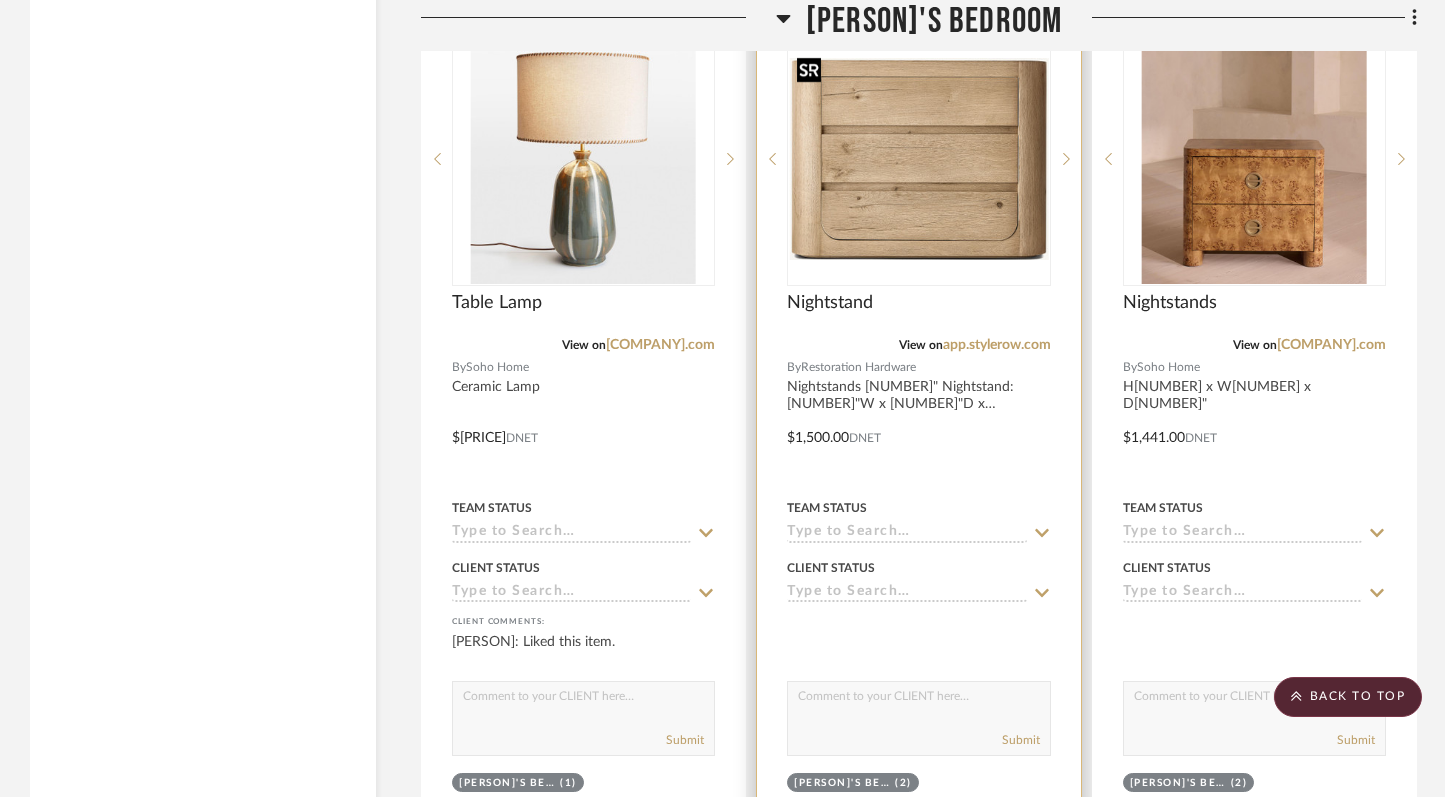 click at bounding box center [918, 159] 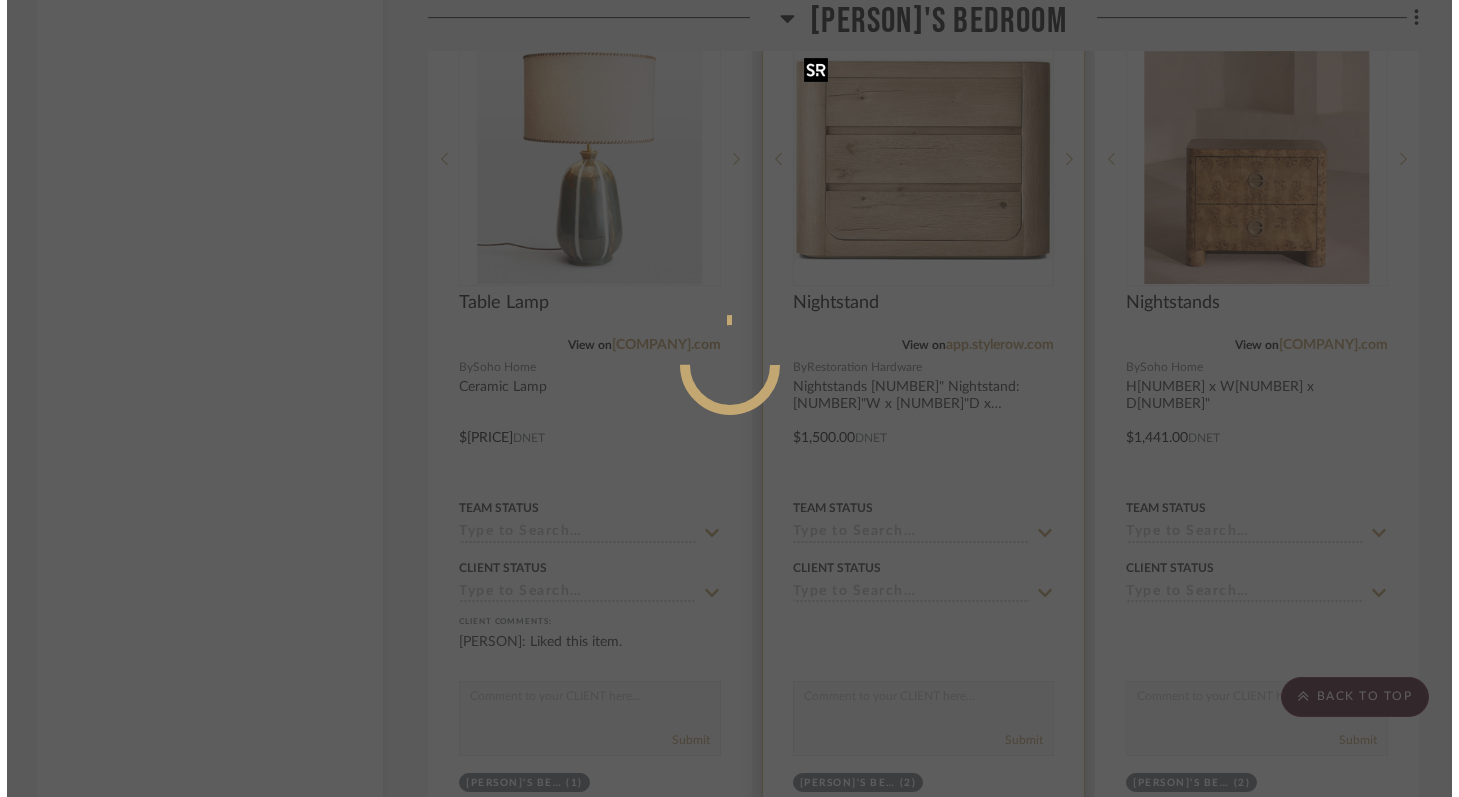 scroll, scrollTop: 0, scrollLeft: 0, axis: both 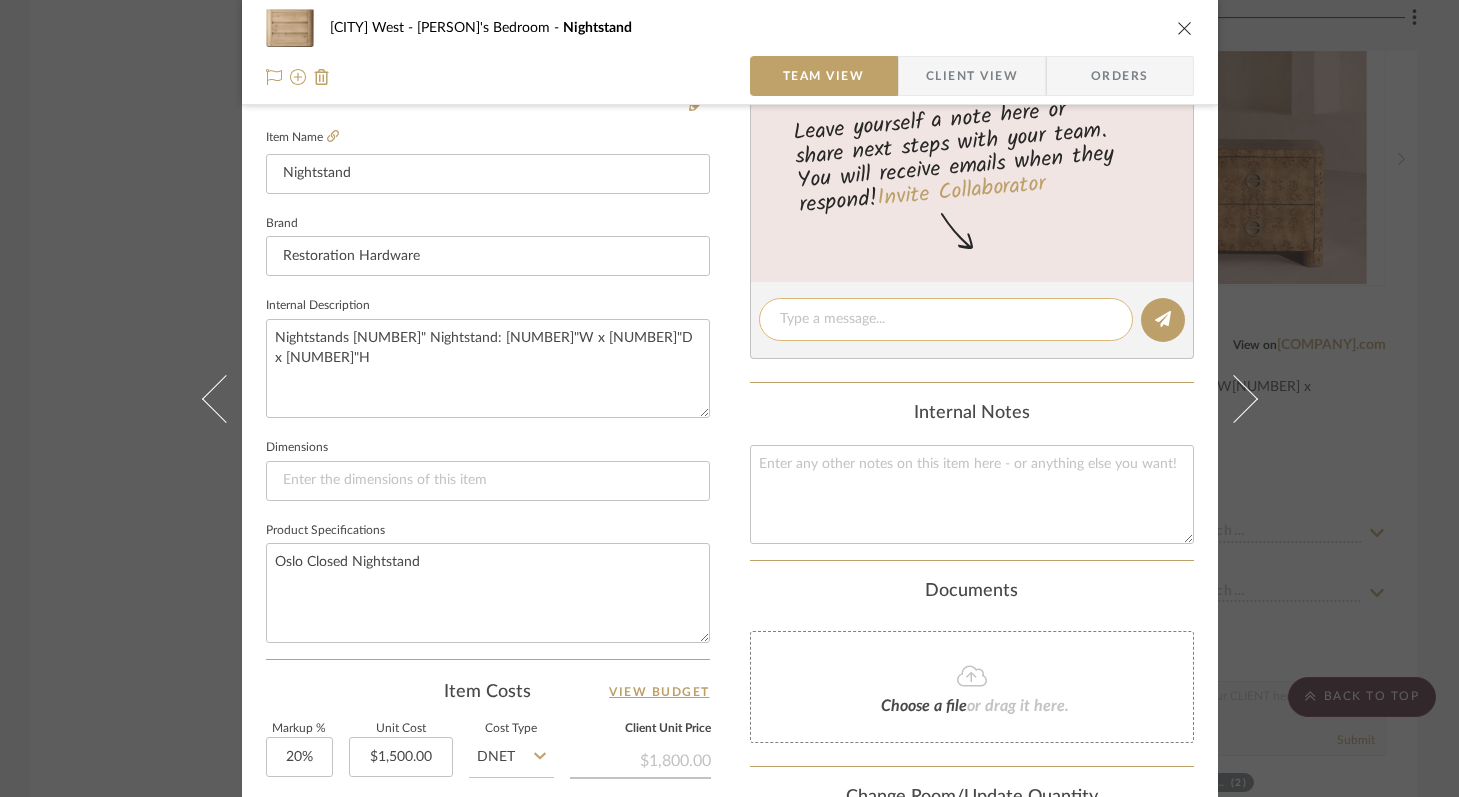 click 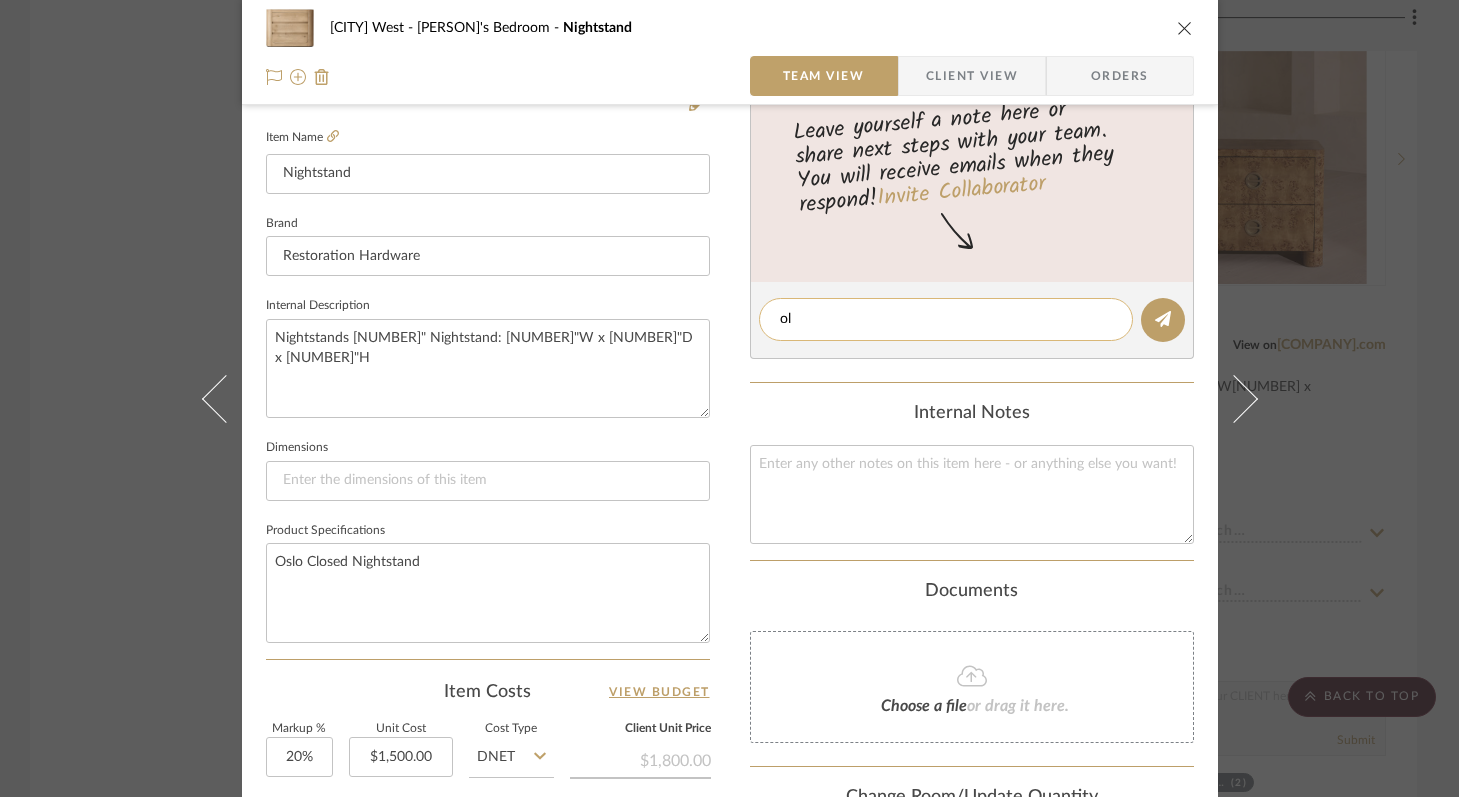 type on "o" 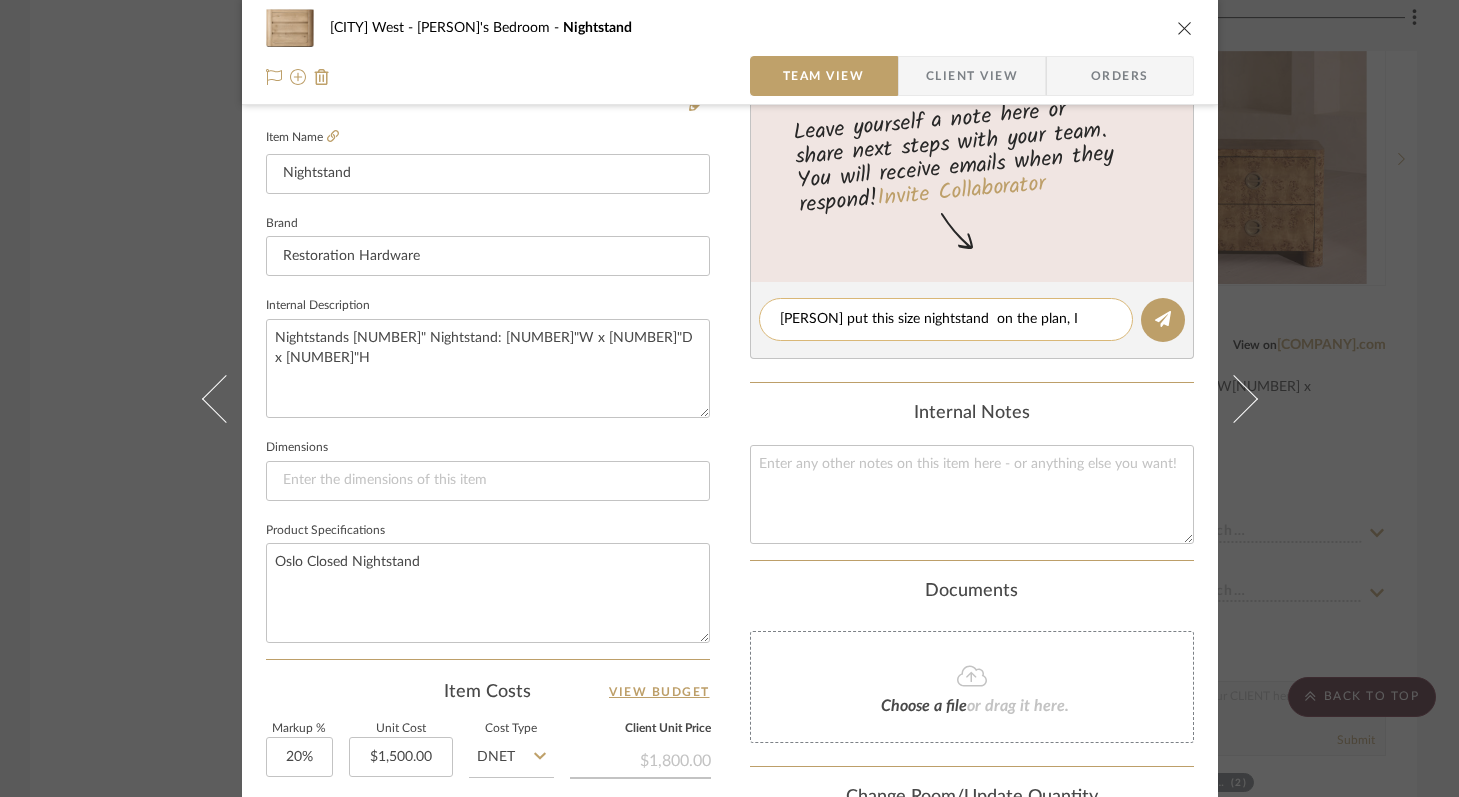 scroll, scrollTop: 0, scrollLeft: 0, axis: both 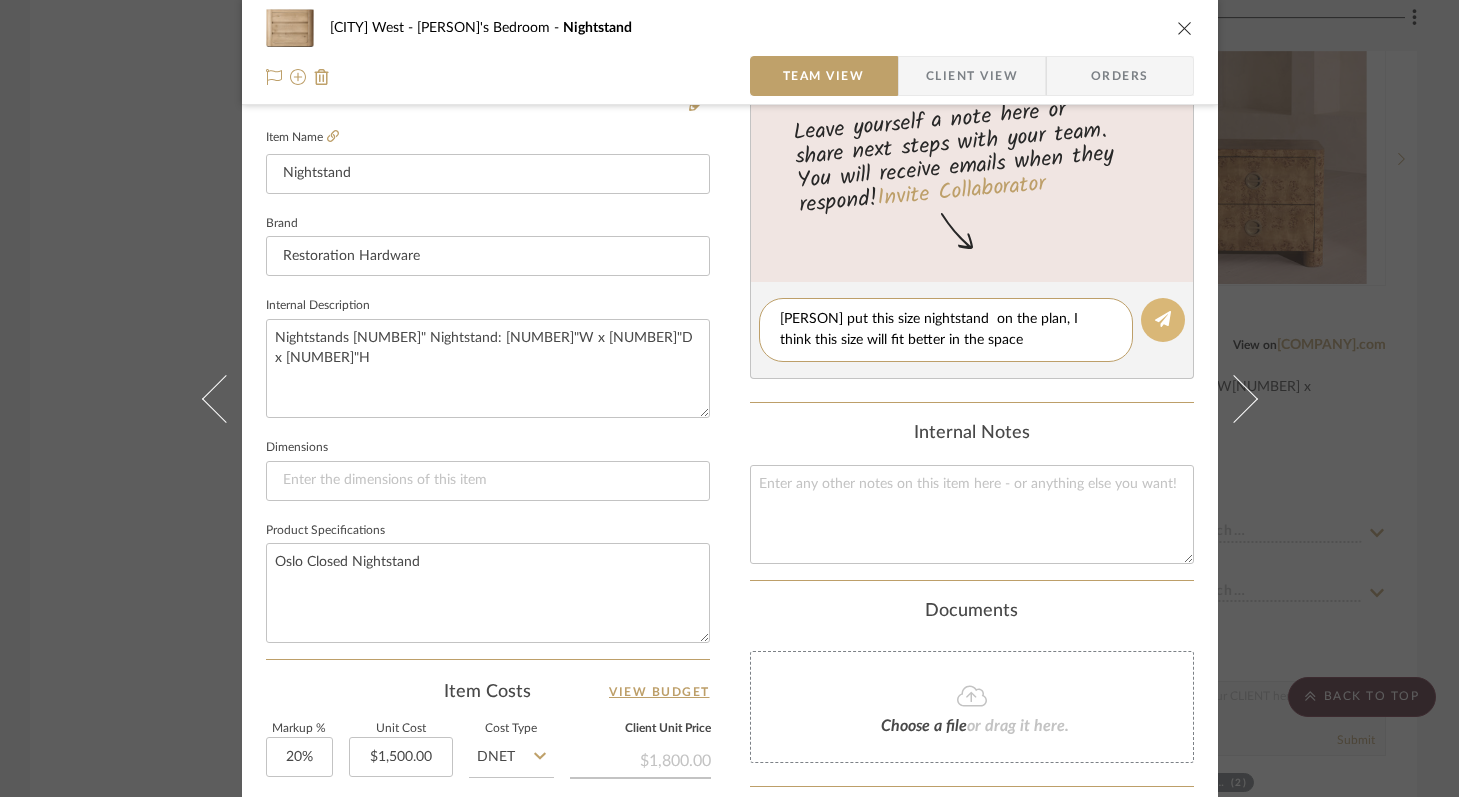 type on "[PERSON] put this size nightstand  on the plan, I think this size will fit better in the space" 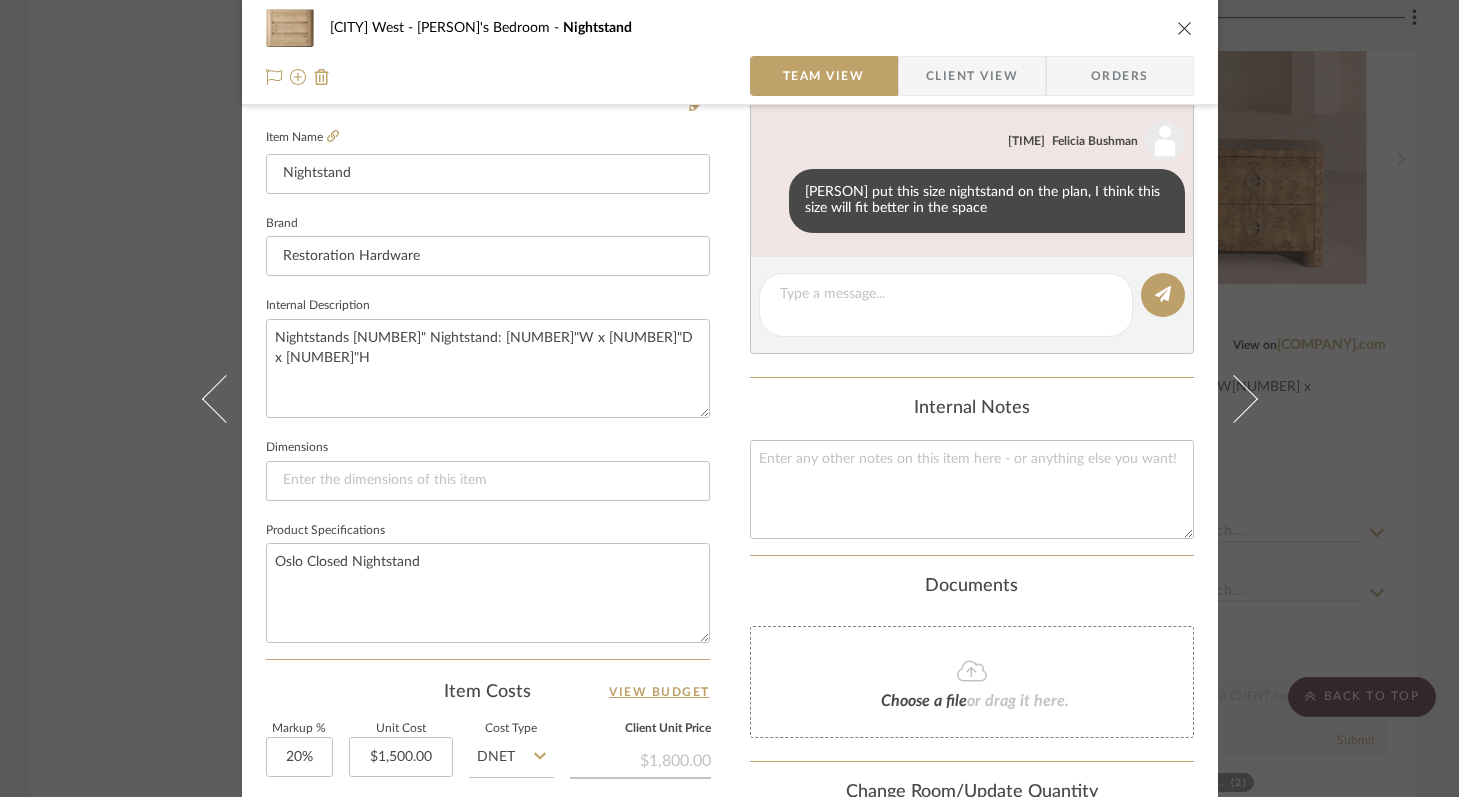 click at bounding box center [1185, 28] 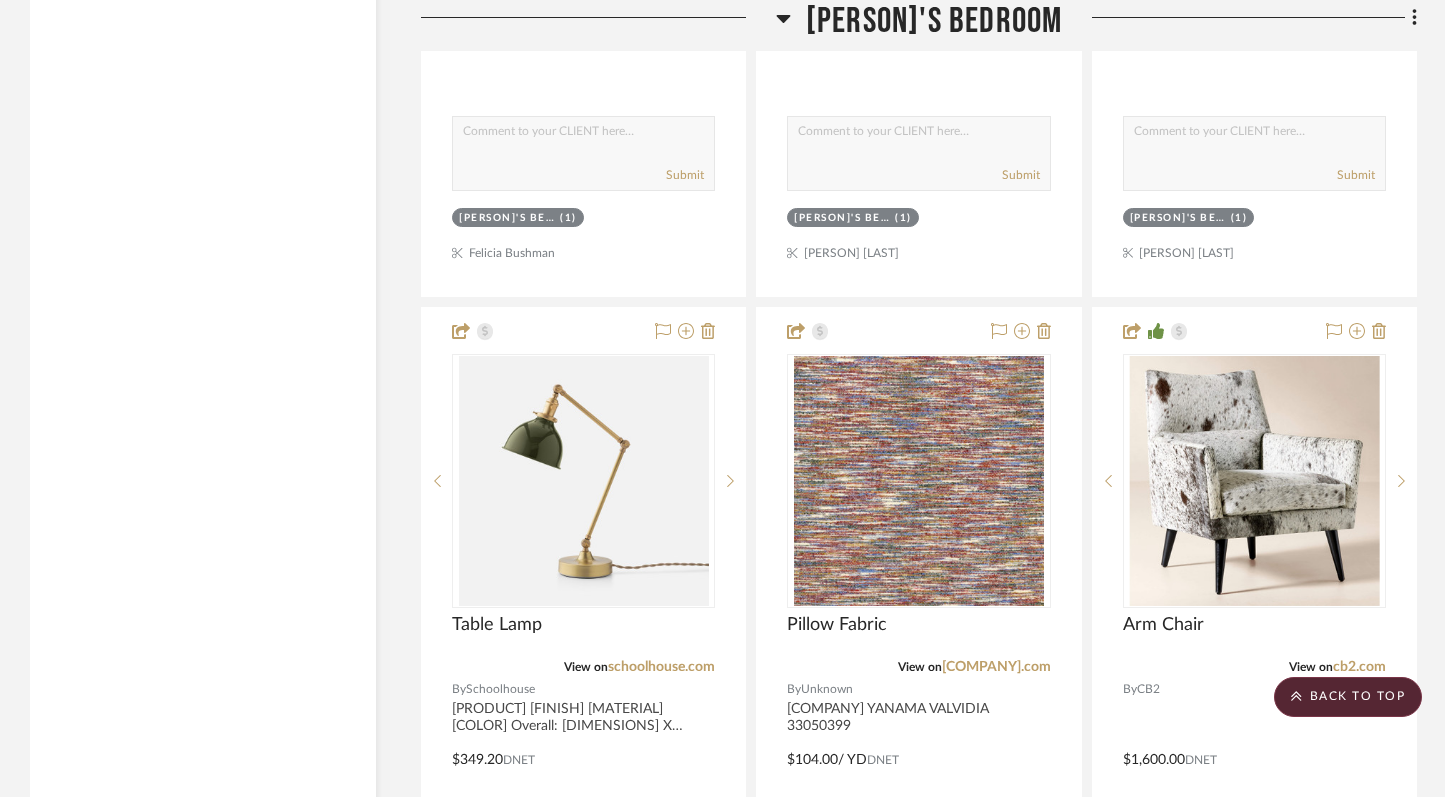 scroll, scrollTop: 12483, scrollLeft: 0, axis: vertical 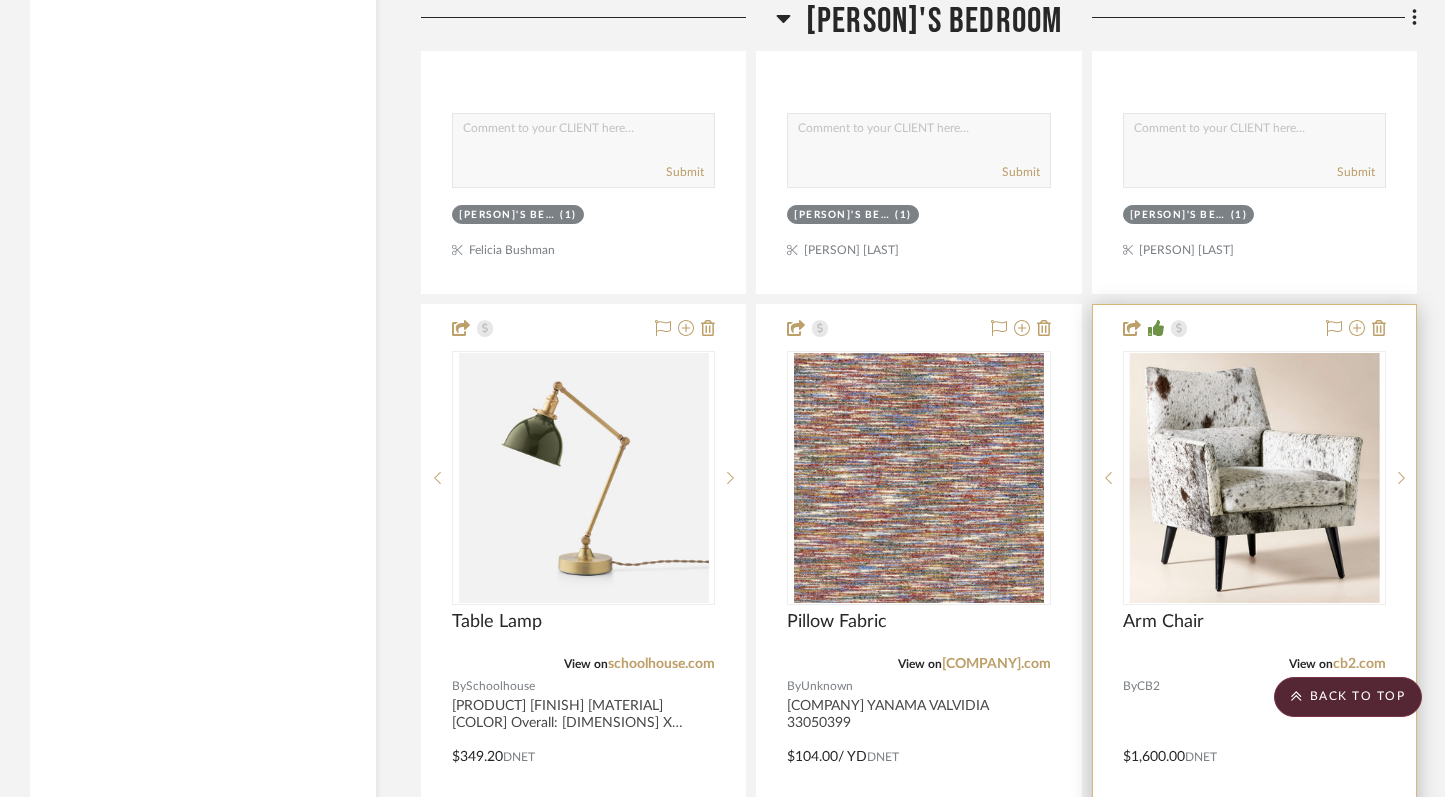 drag, startPoint x: 1269, startPoint y: 312, endPoint x: 1269, endPoint y: 126, distance: 186 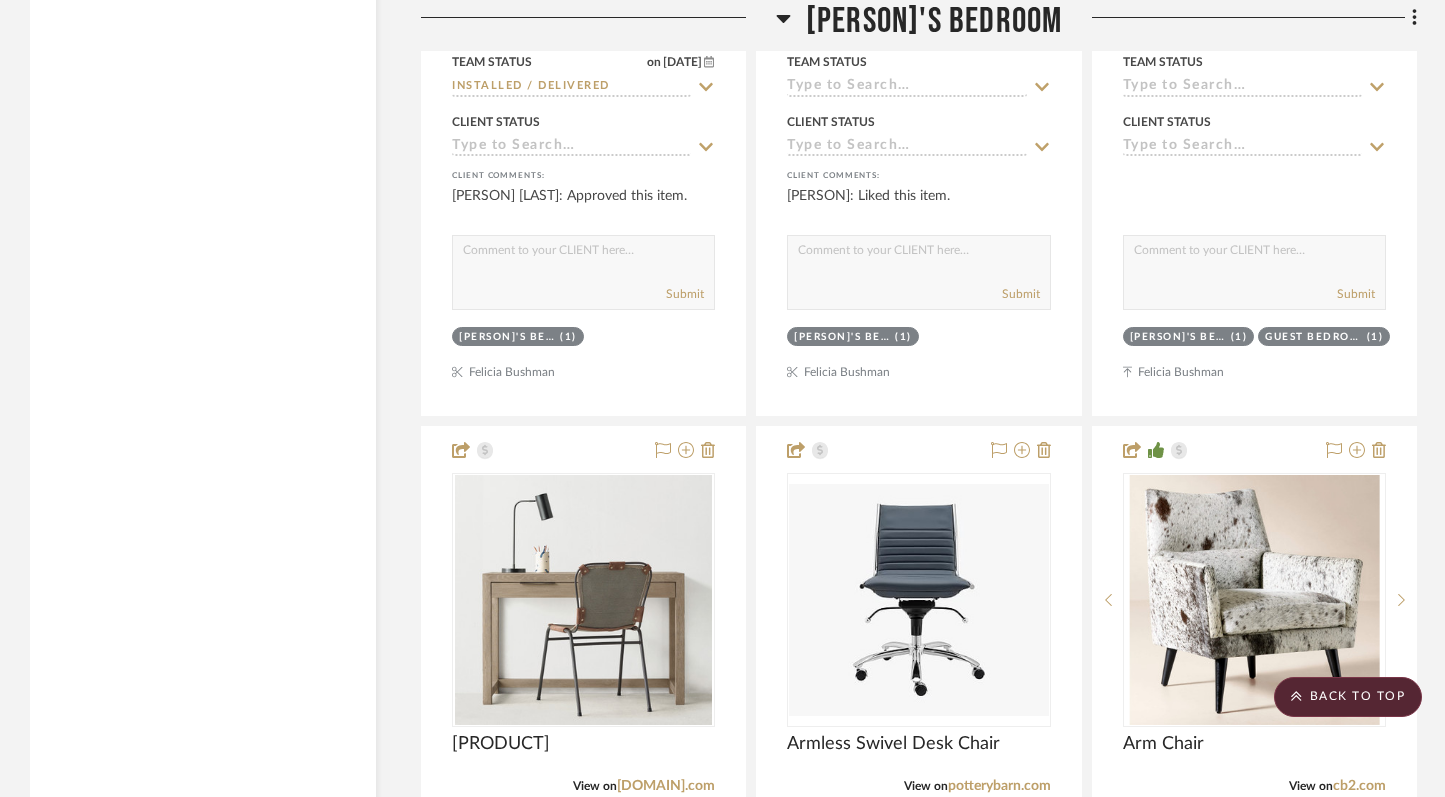 scroll, scrollTop: 11536, scrollLeft: 0, axis: vertical 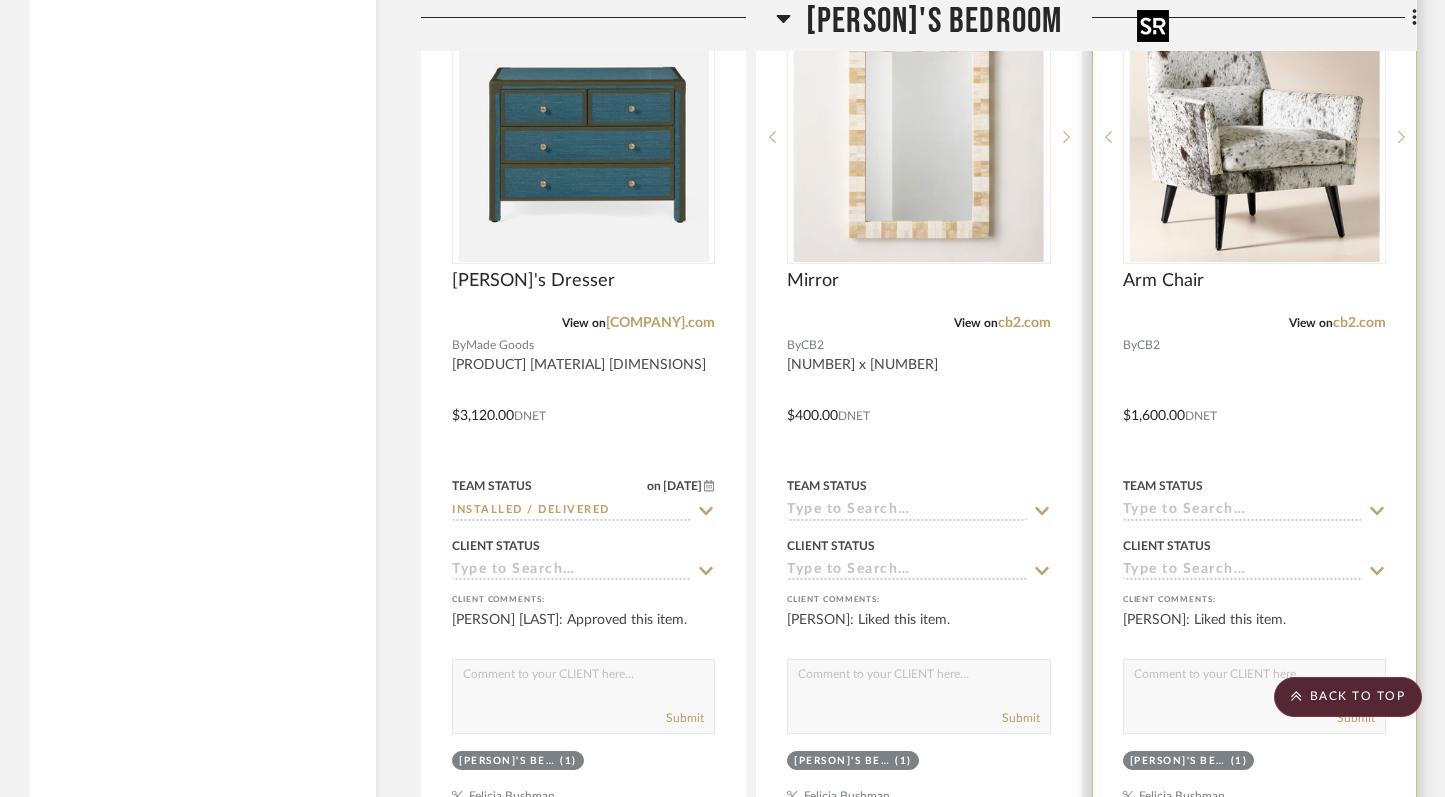 click at bounding box center (1254, 137) 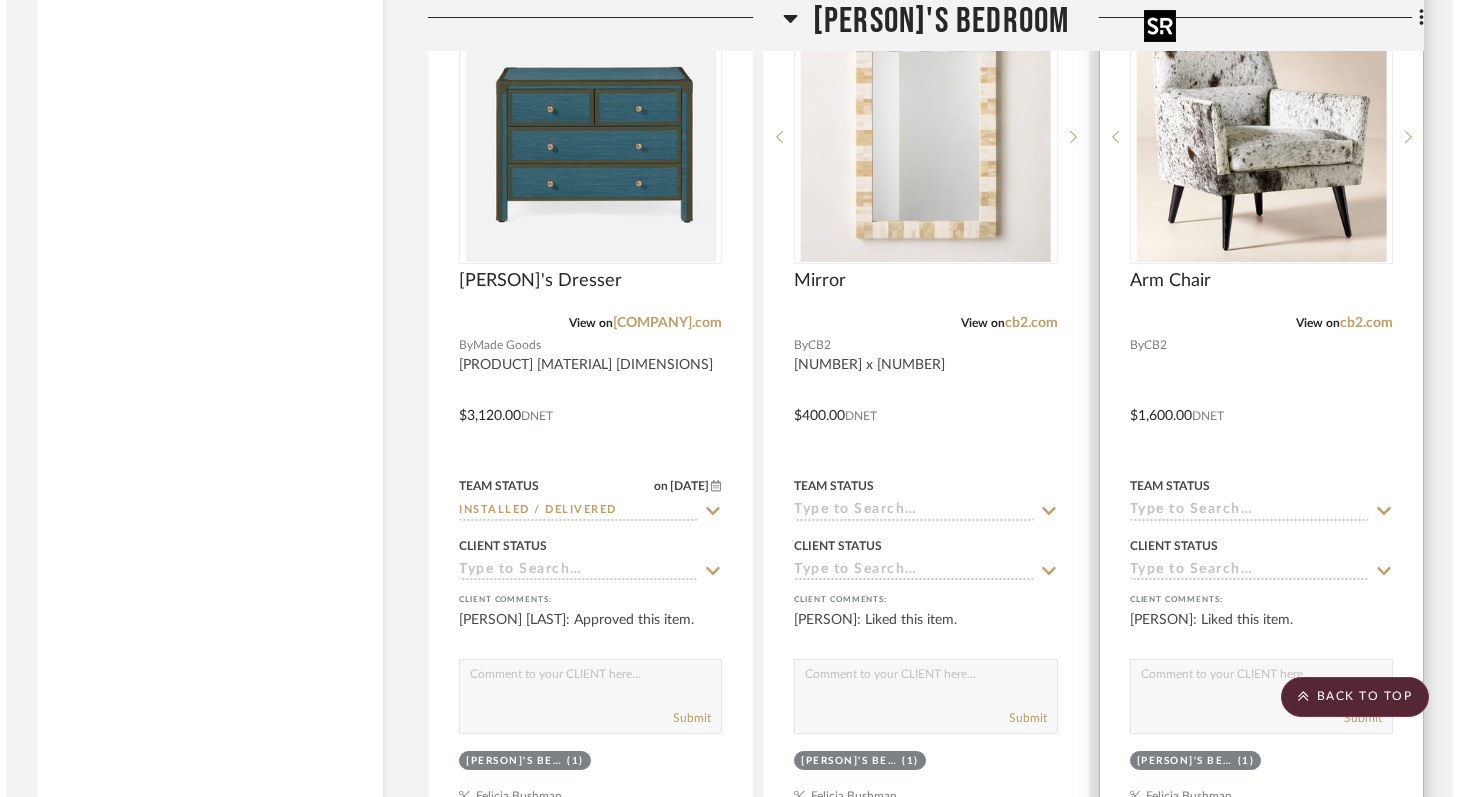 scroll, scrollTop: 0, scrollLeft: 0, axis: both 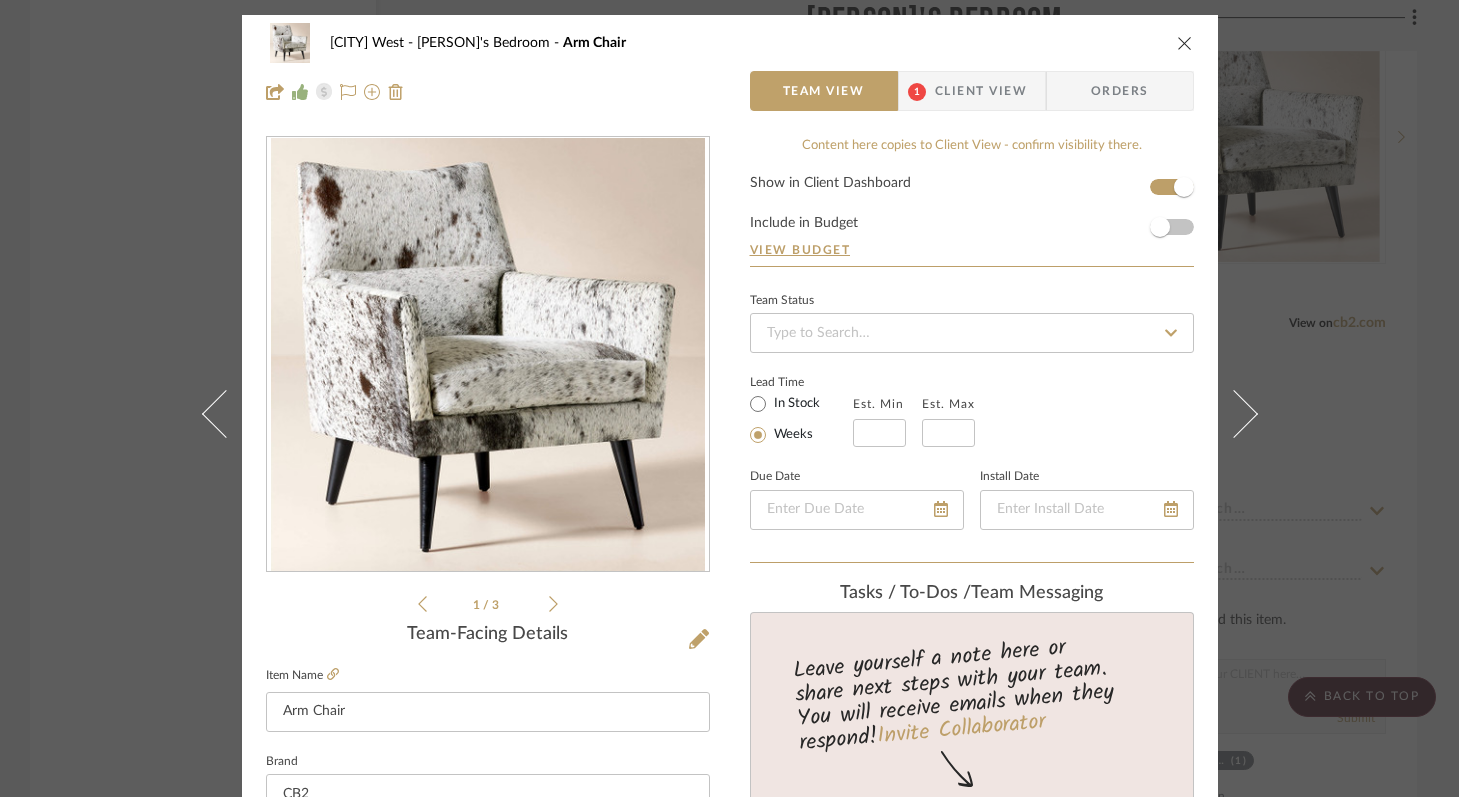 click at bounding box center [1185, 43] 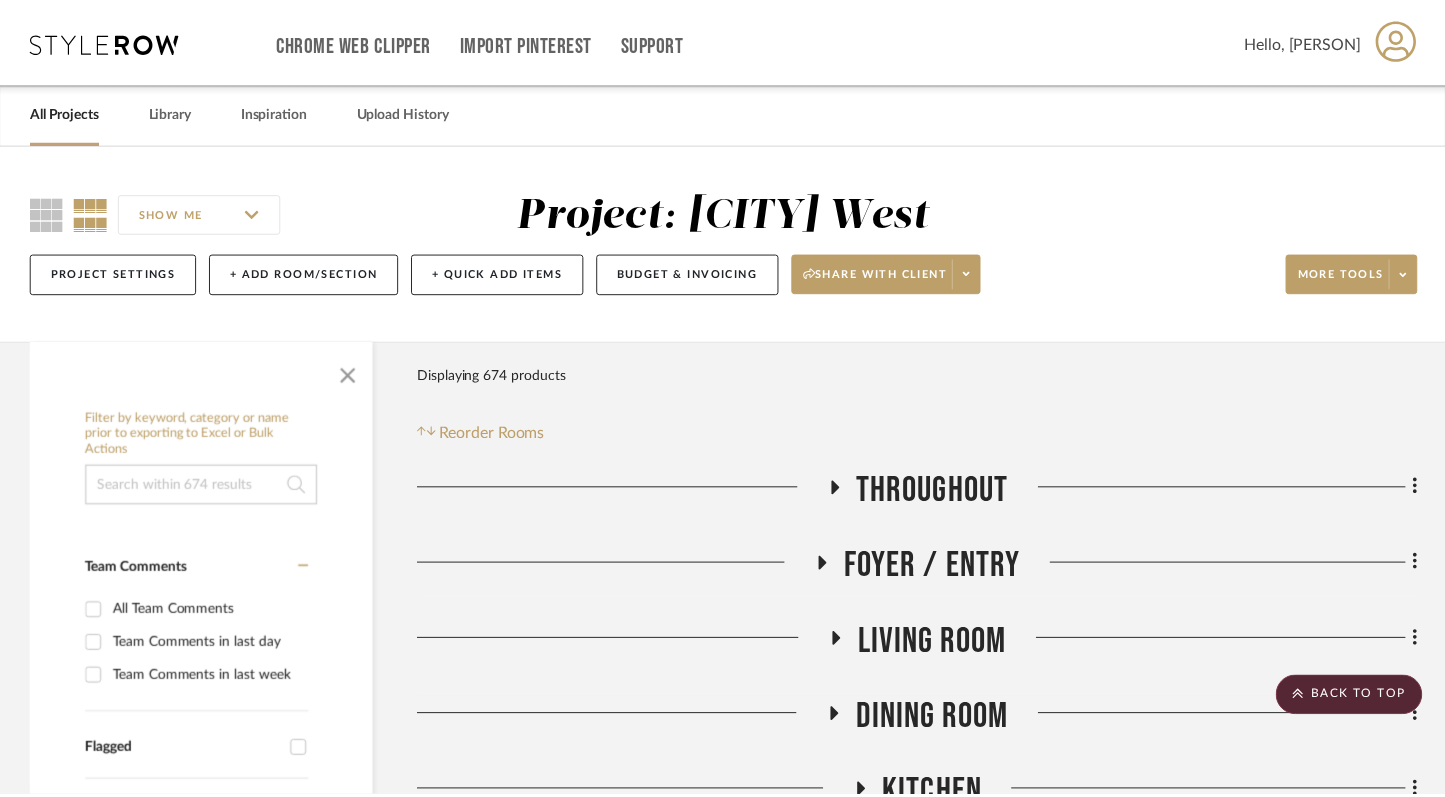 scroll, scrollTop: 11050, scrollLeft: 0, axis: vertical 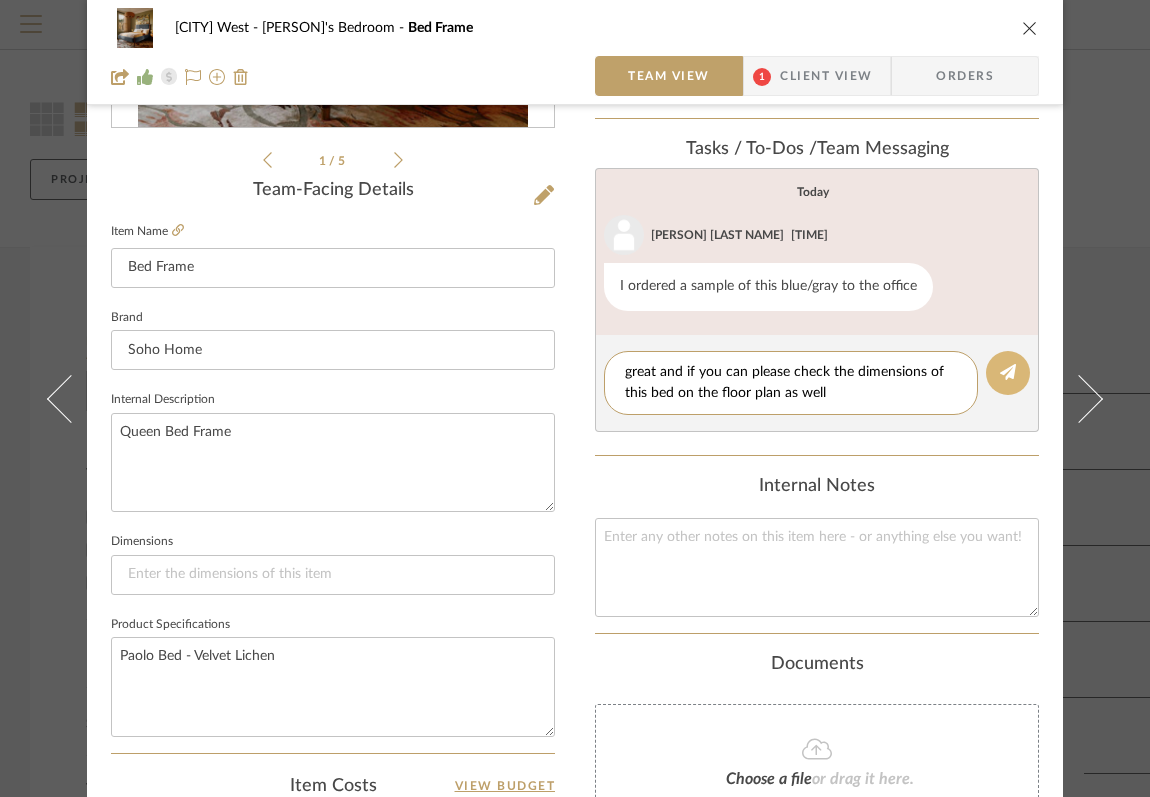 type on "great and if you can please check the dimensions of this bed on the floor plan as well" 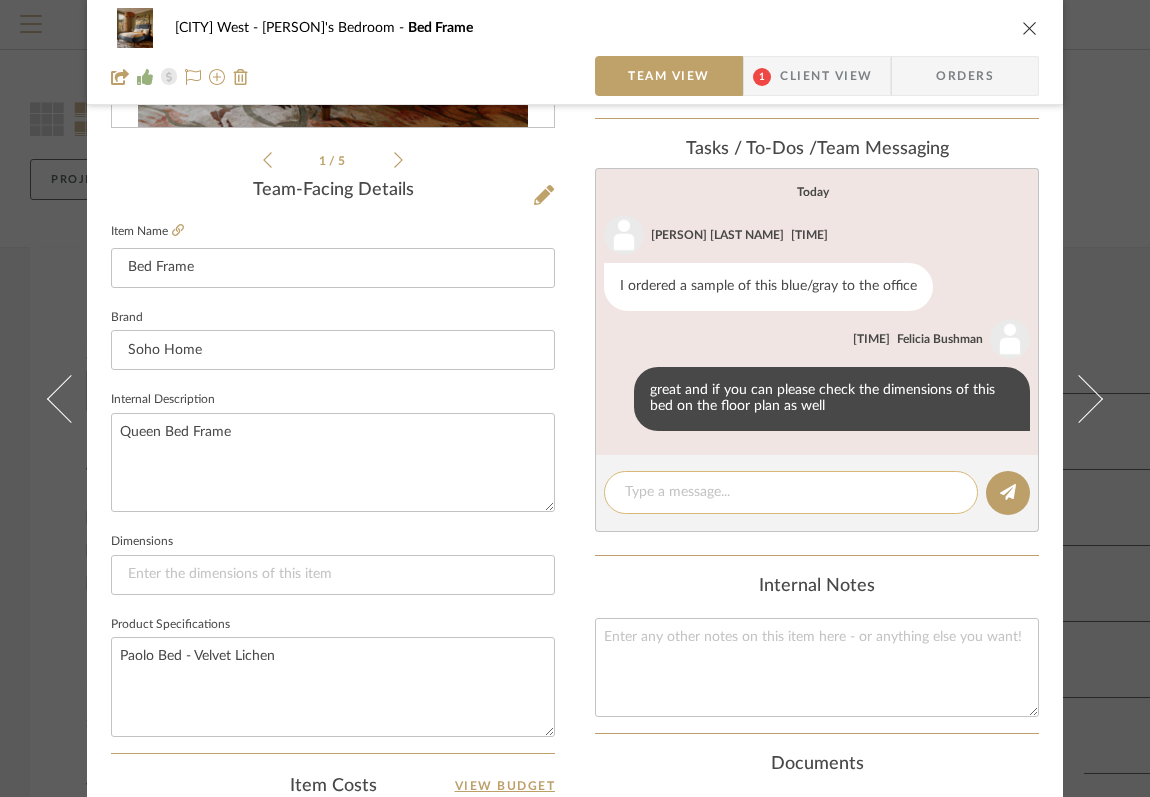 click 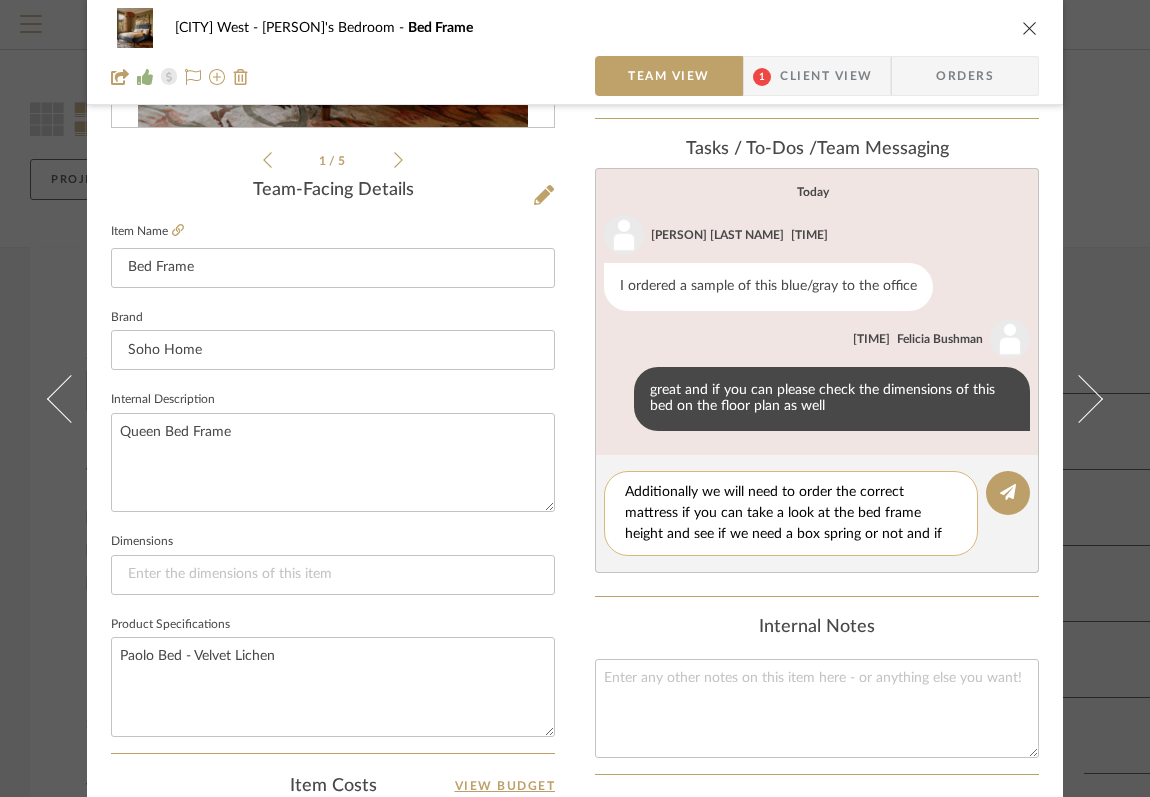 scroll, scrollTop: 0, scrollLeft: 0, axis: both 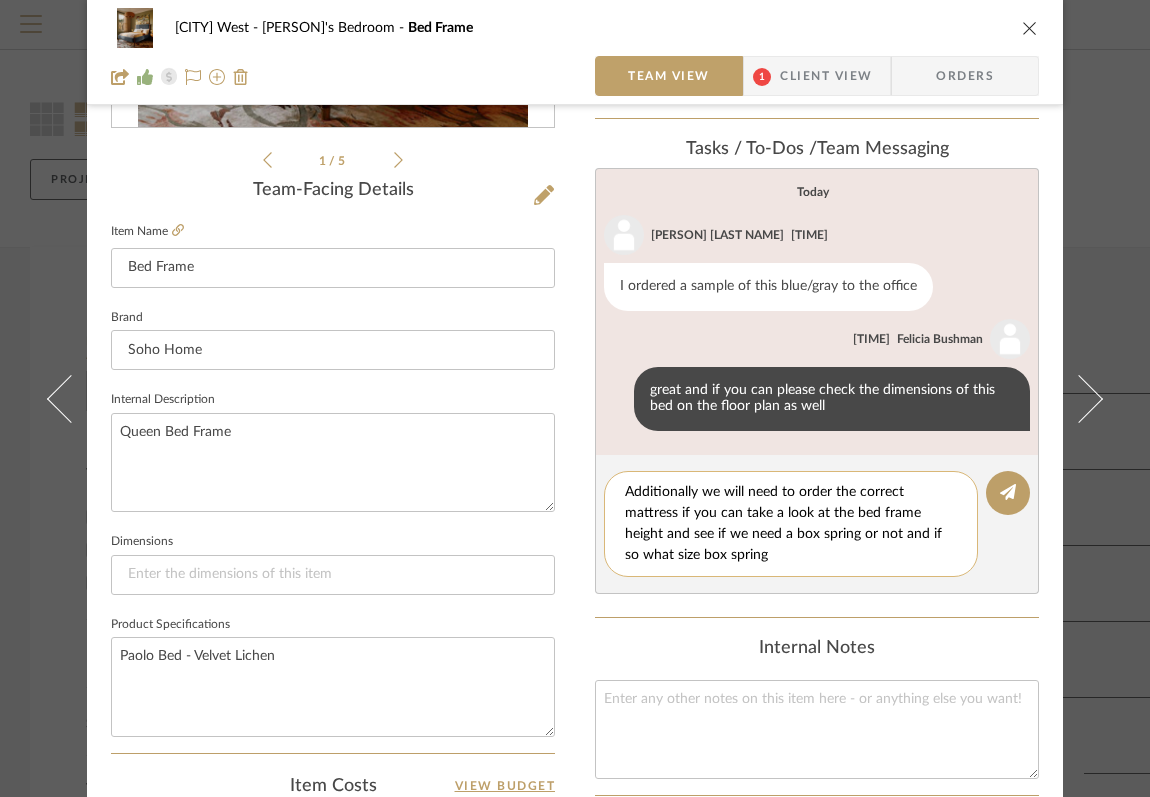 click on "Additionally we will need to order the correct mattress if you can take a look at the bed frame height and see if we need a box spring or not and if so what size box spring" 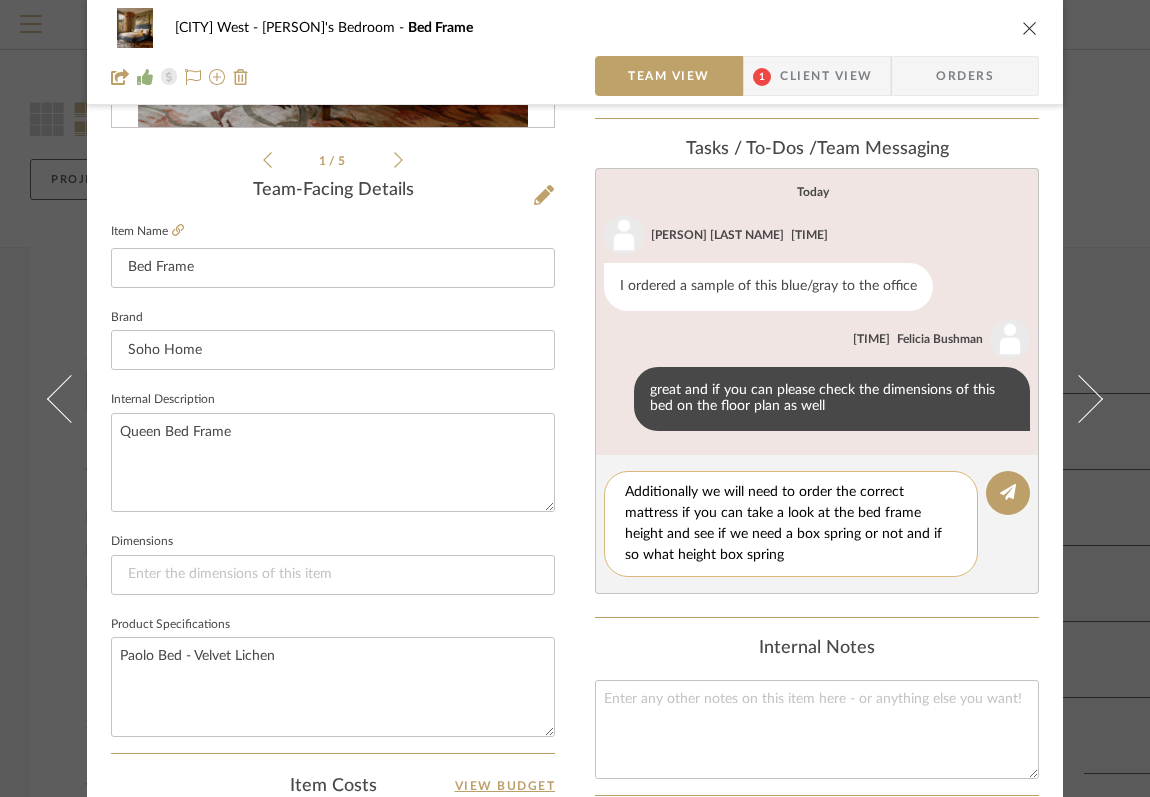 click on "Additionally we will need to order the correct mattress if you can take a look at the bed frame height and see if we need a box spring or not and if so what height box spring" 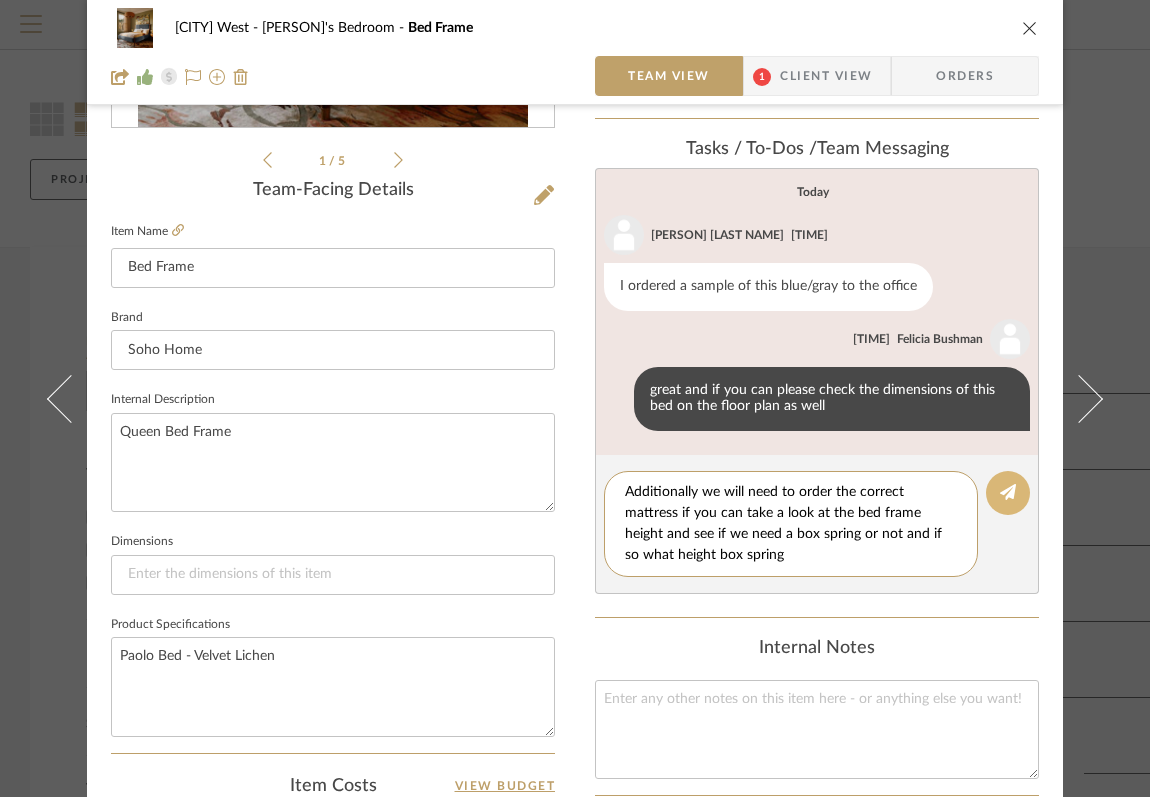 type on "Additionally we will need to order the correct mattress if you can take a look at the bed frame height and see if we need a box spring or not and if so what height box spring" 